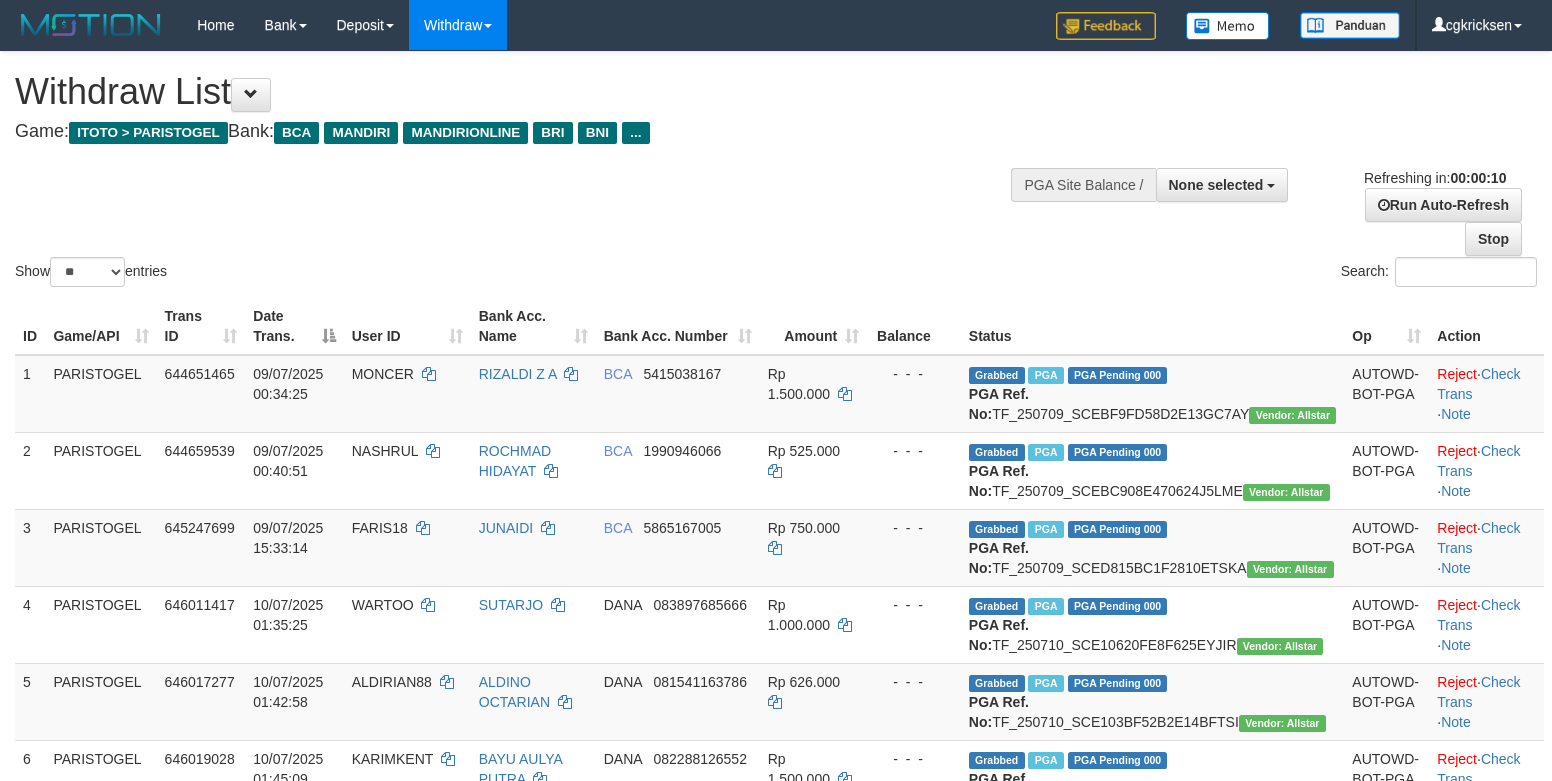 scroll, scrollTop: 0, scrollLeft: 0, axis: both 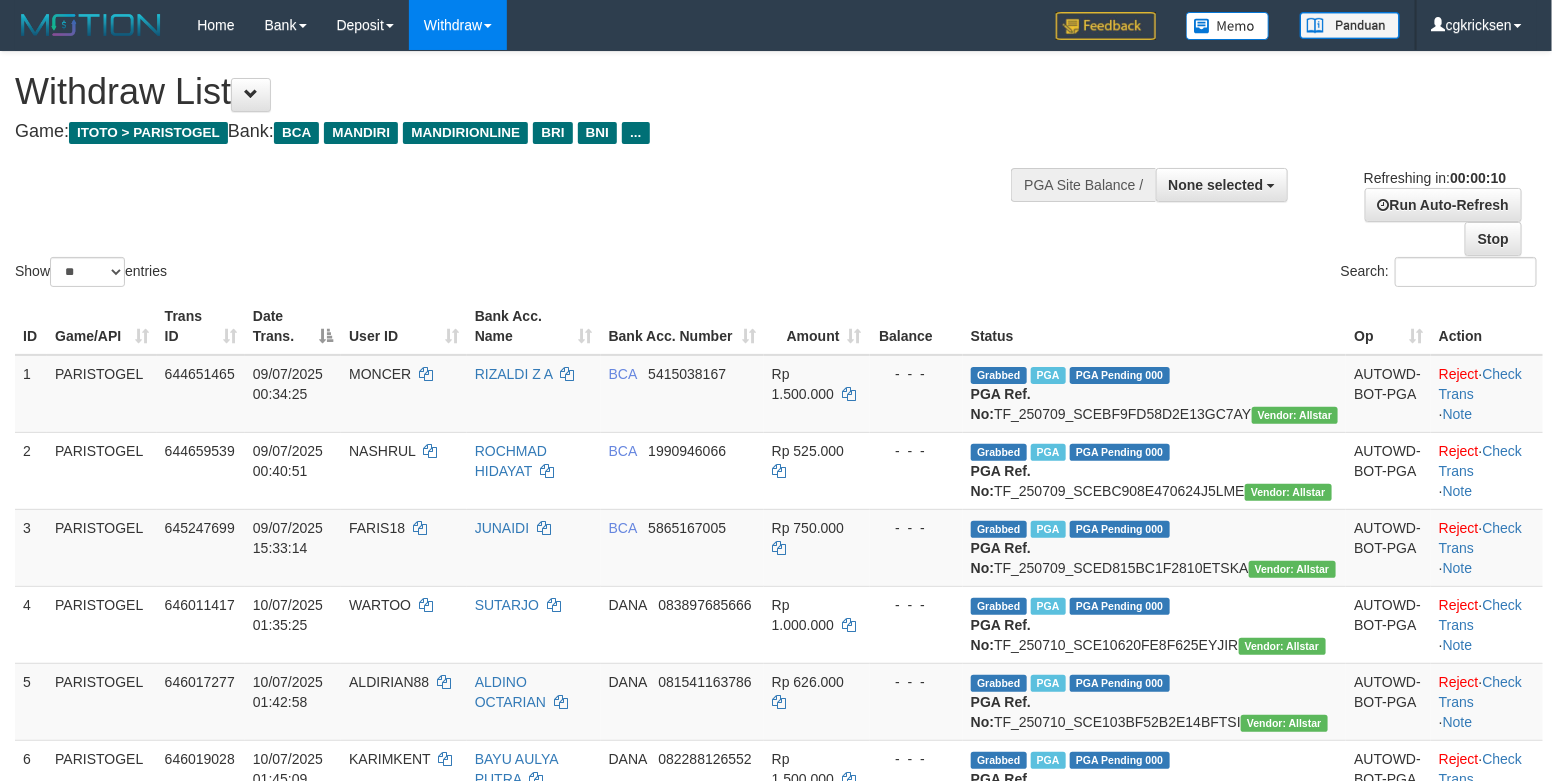 drag, startPoint x: 993, startPoint y: 289, endPoint x: 1261, endPoint y: 60, distance: 352.51242 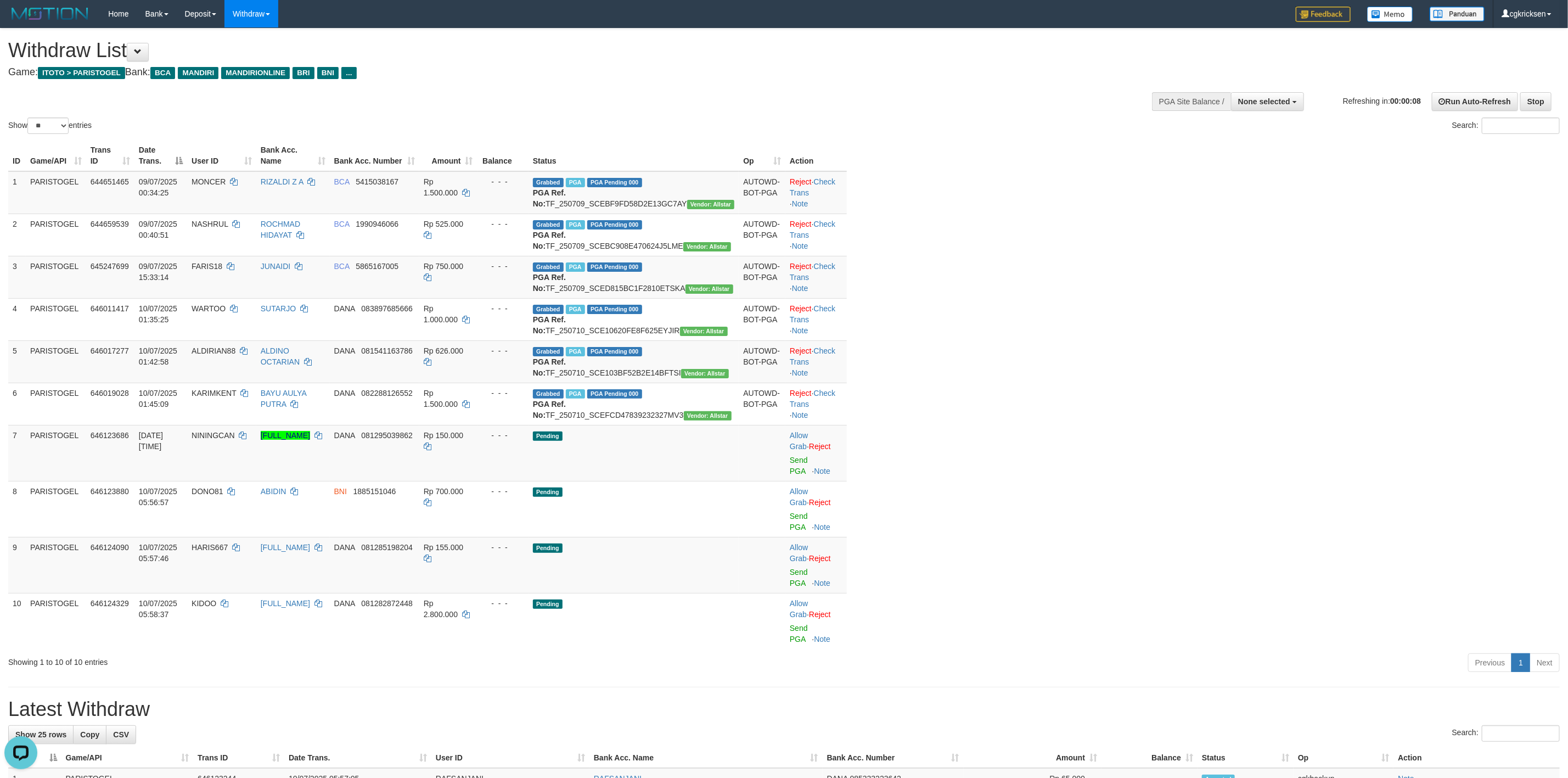 scroll, scrollTop: 0, scrollLeft: 0, axis: both 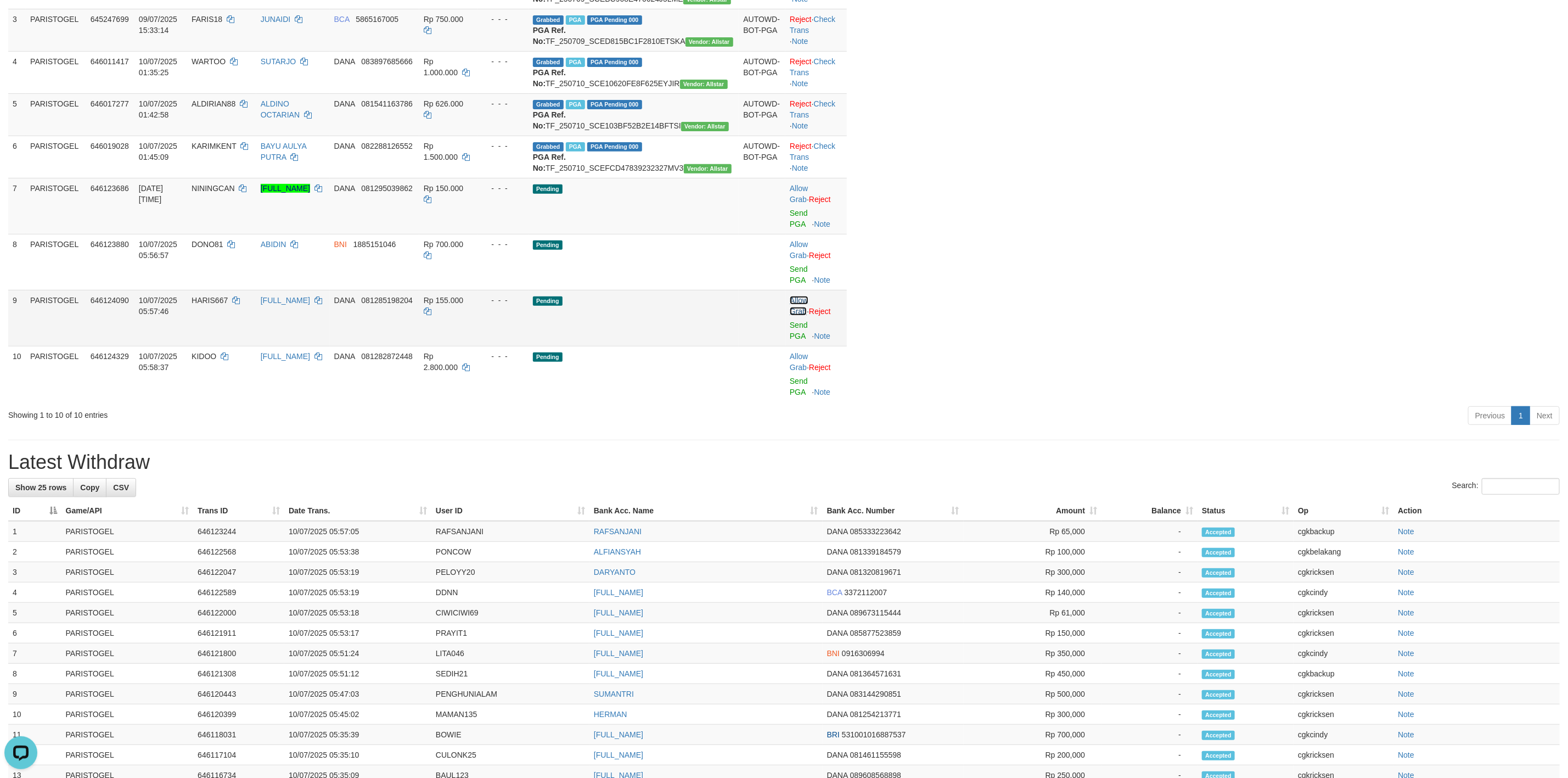 click on "Allow Grab" at bounding box center [799, 194] 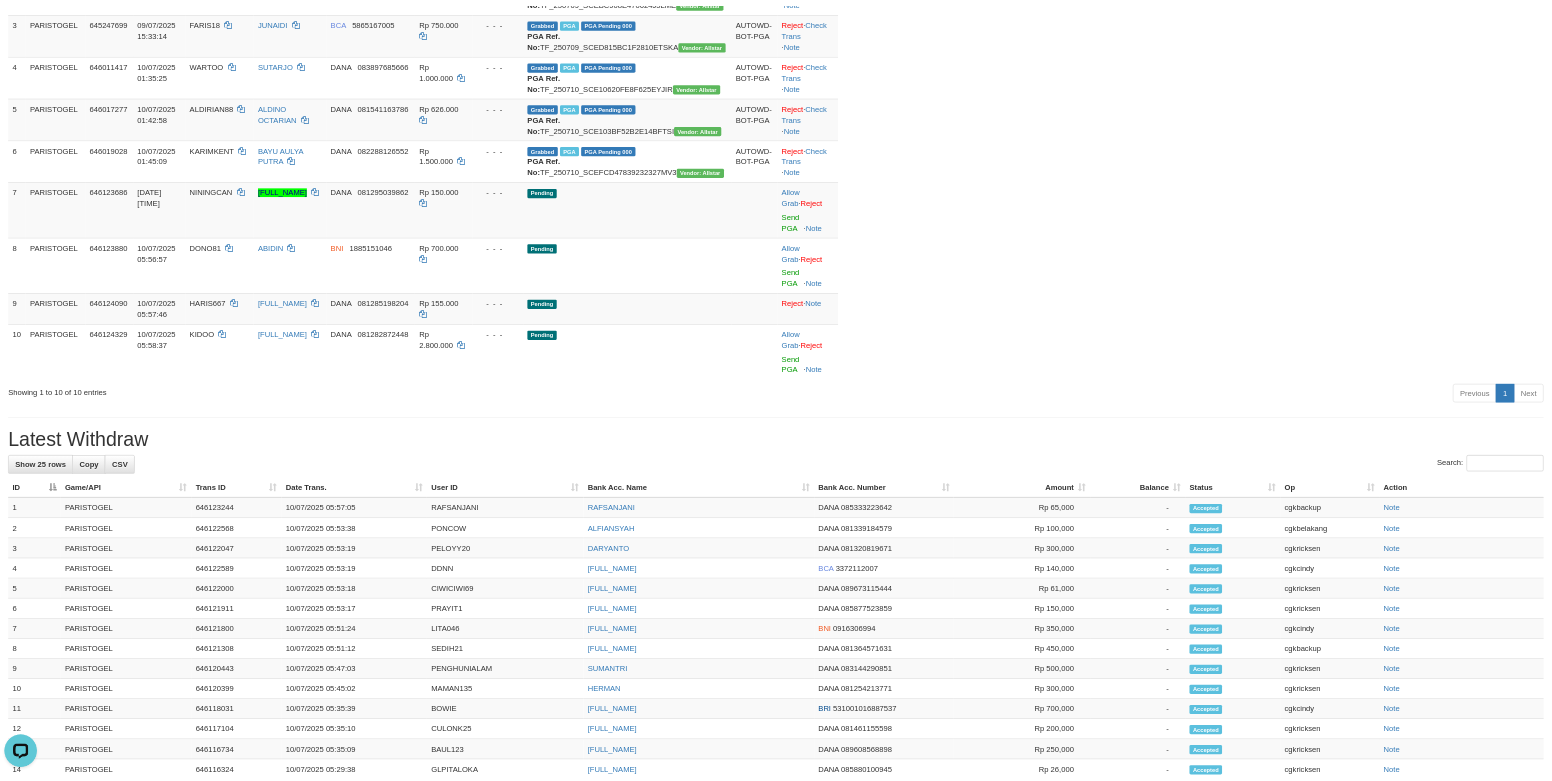 scroll, scrollTop: 471, scrollLeft: 0, axis: vertical 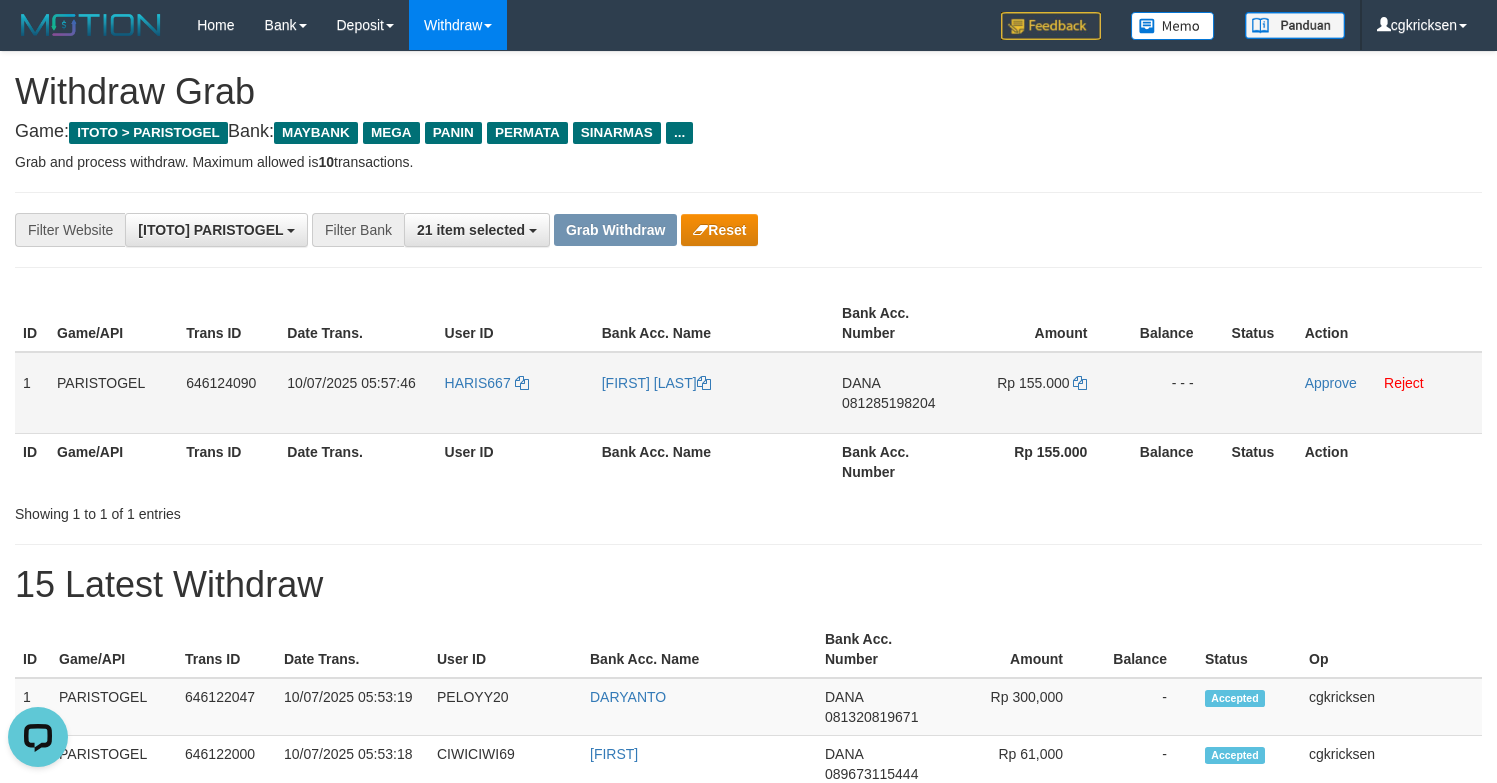 click on "10/07/2025 05:57:46" at bounding box center [357, 393] 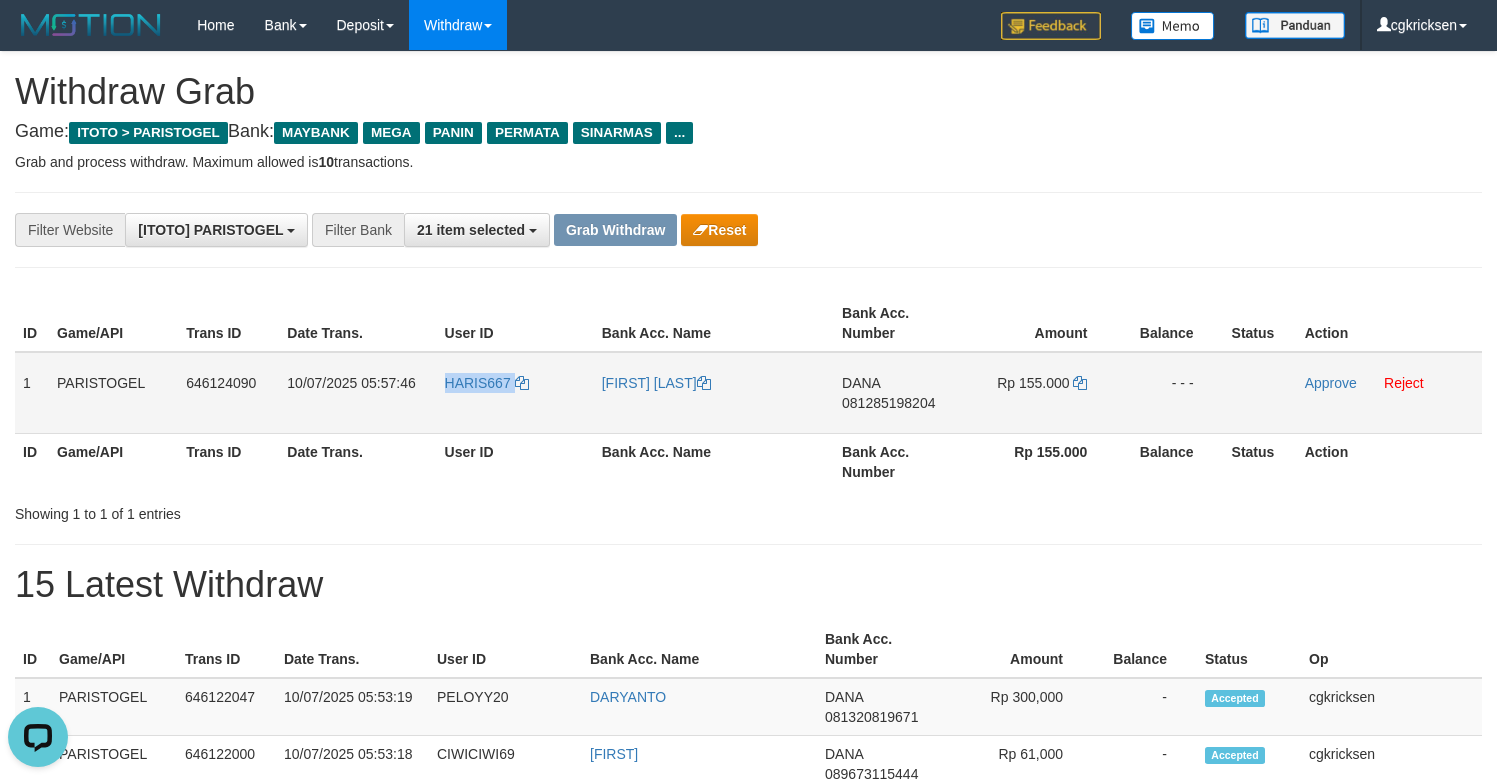 click on "HARIS667" at bounding box center (515, 393) 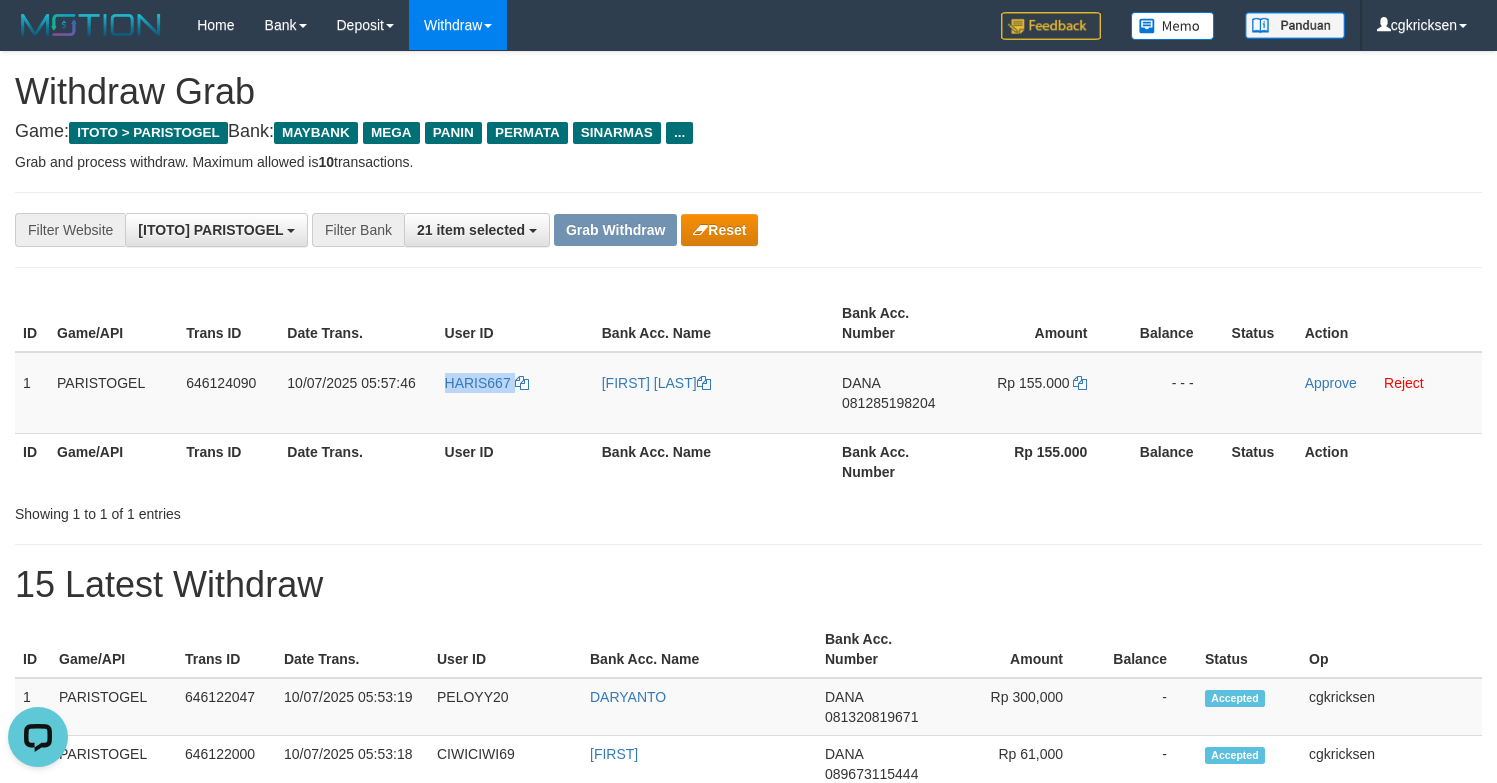 copy on "HARIS667" 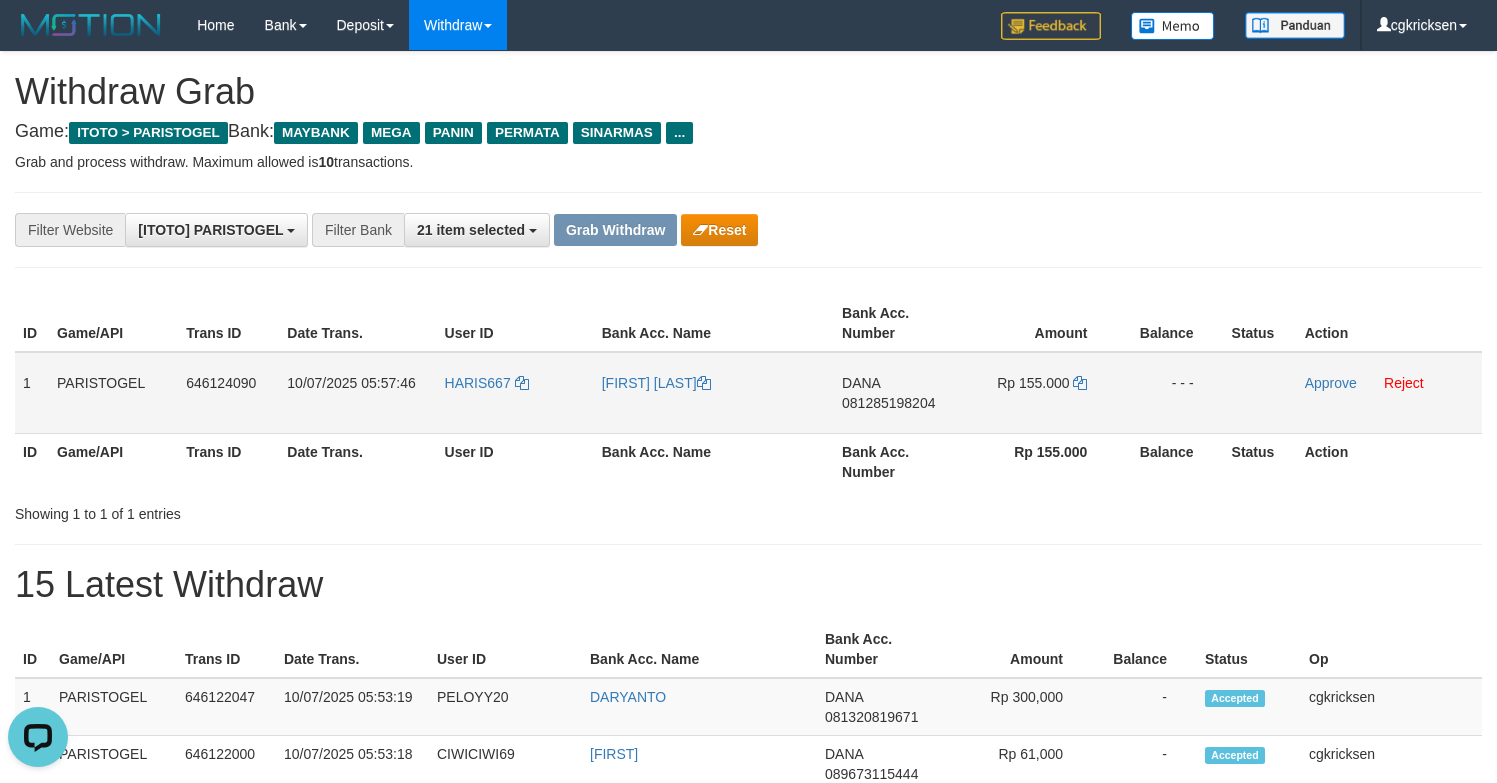 click on "[FIRST] [LAST]" at bounding box center [714, 393] 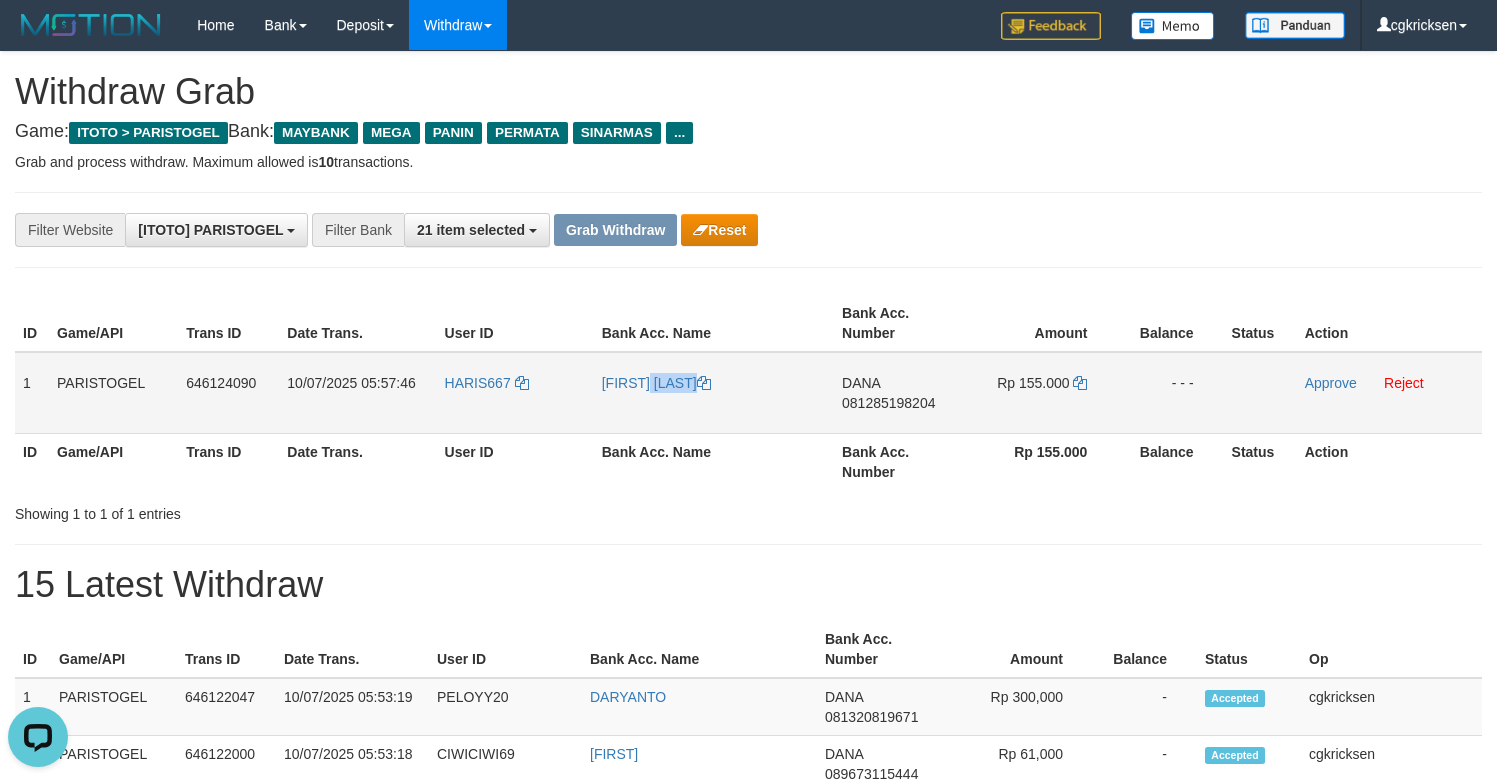 click on "[FIRST] [LAST]" at bounding box center [714, 393] 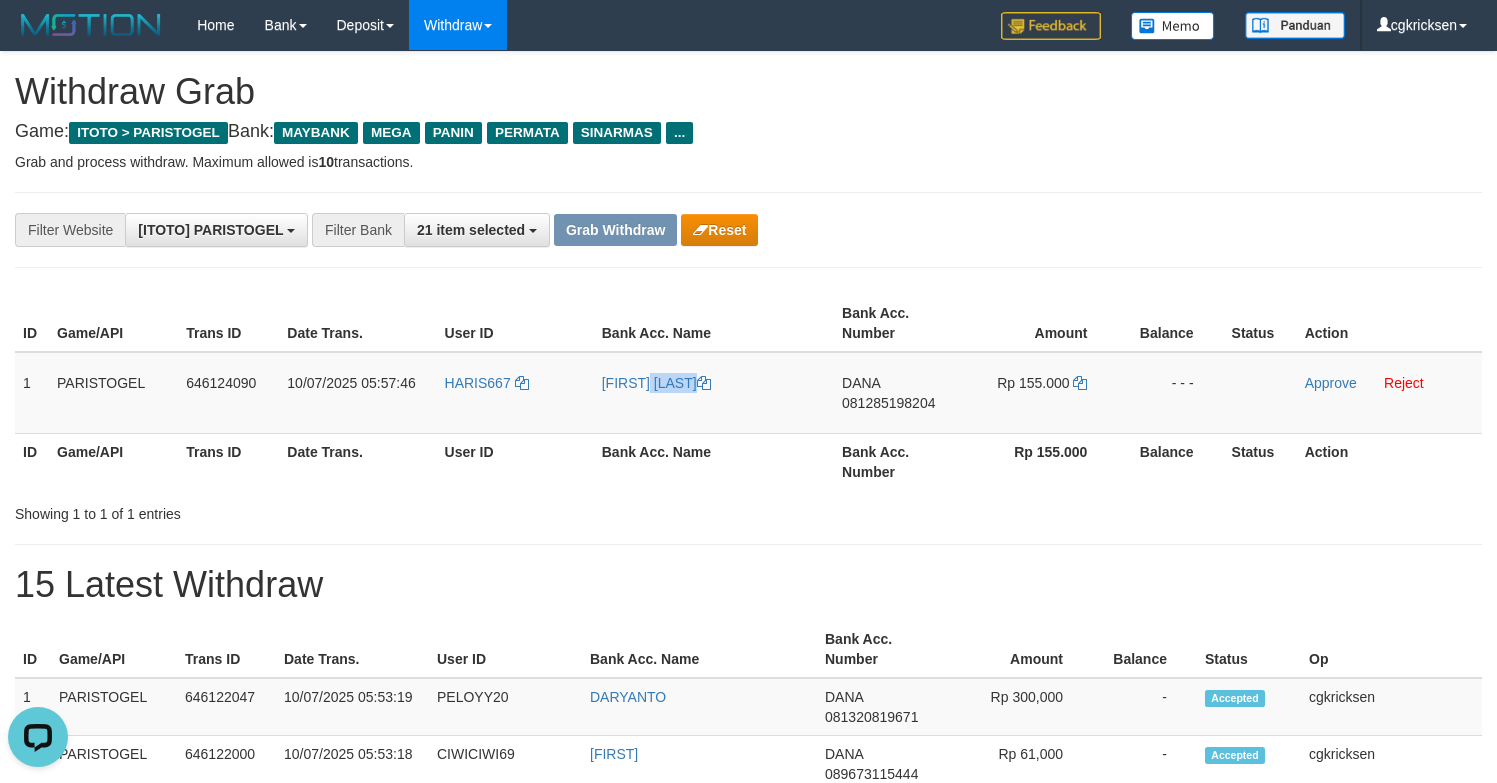 copy on "[FIRST] [LAST]" 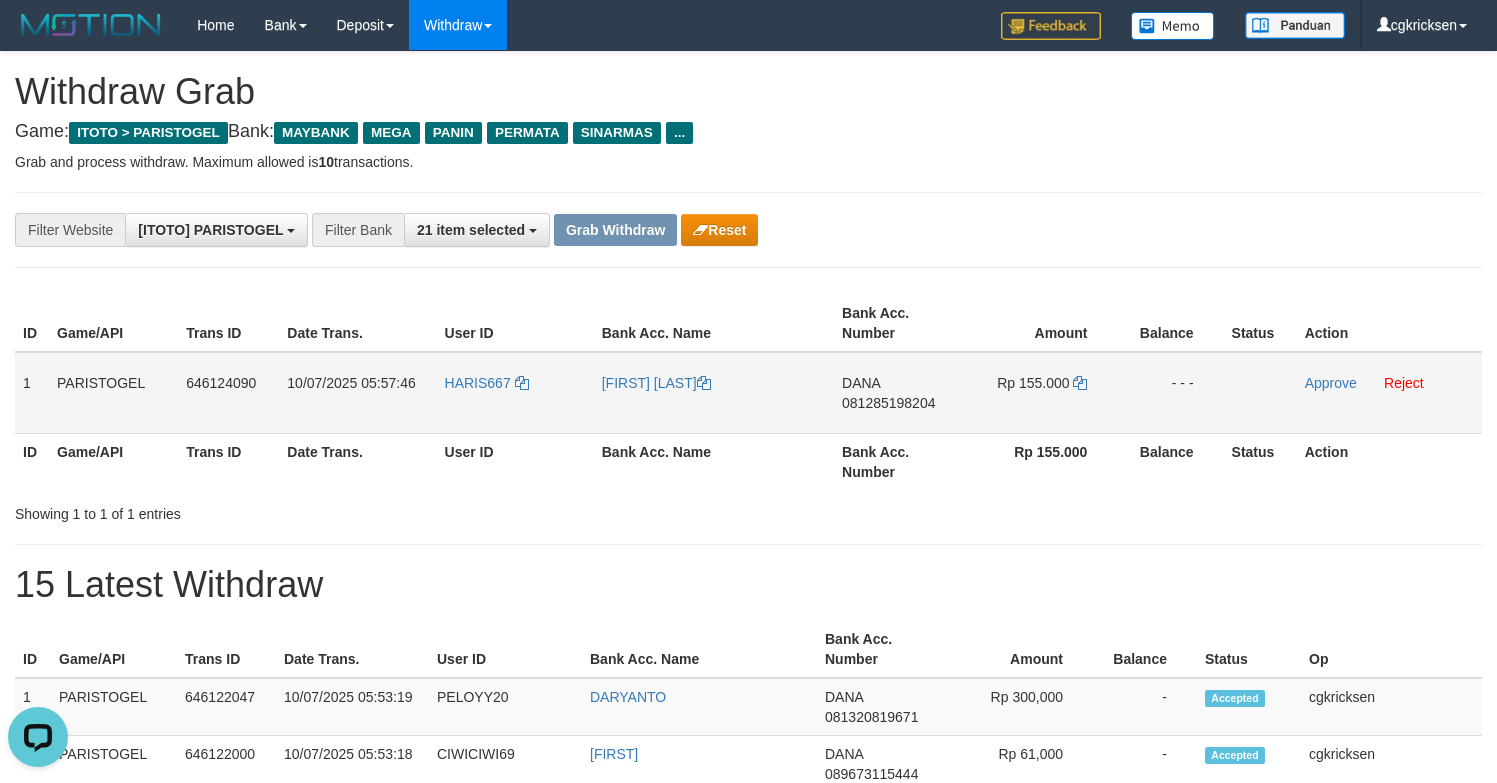 click on "DANA
081285198204" at bounding box center (898, 393) 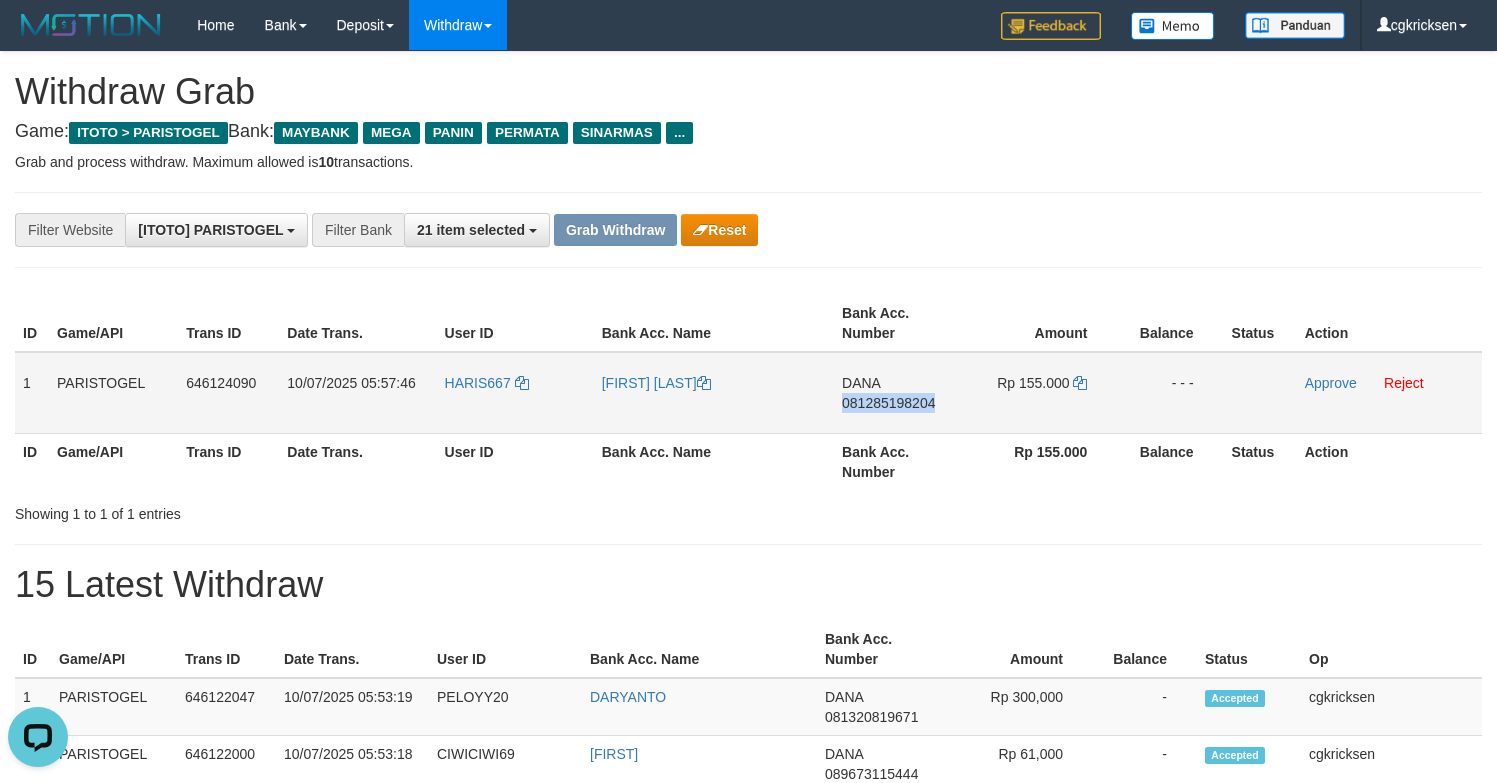 click on "DANA
081285198204" at bounding box center (898, 393) 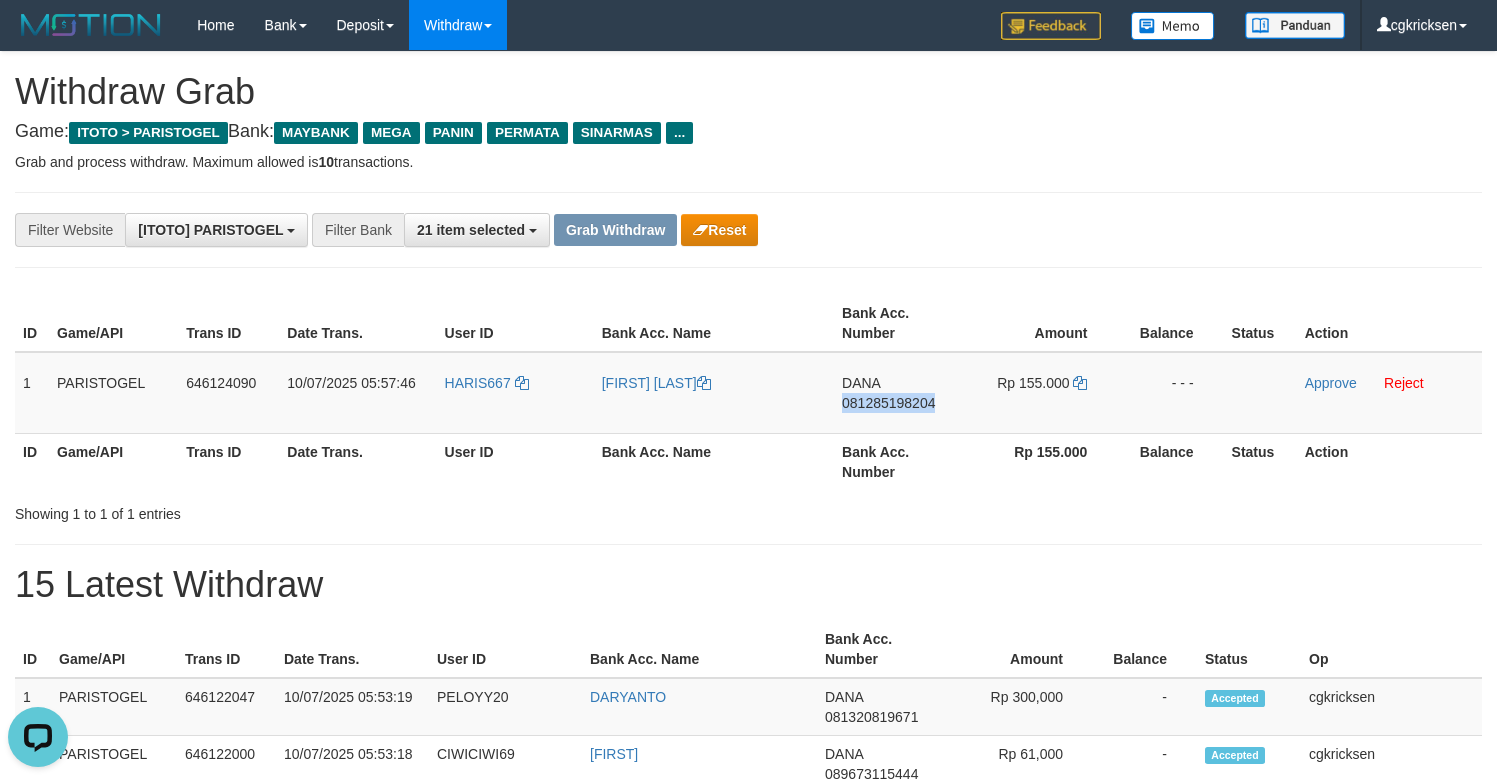 copy on "081285198204" 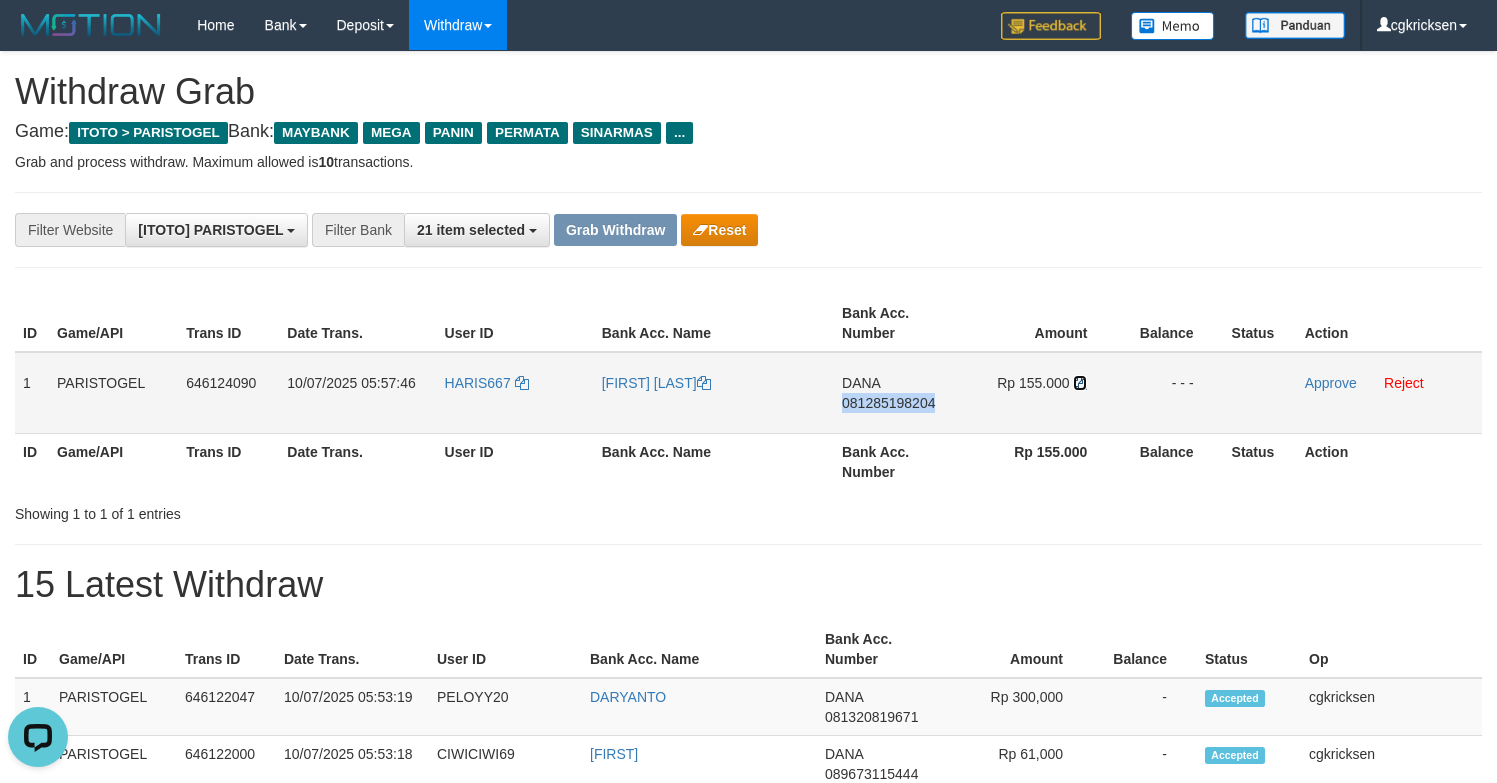 click at bounding box center (704, 383) 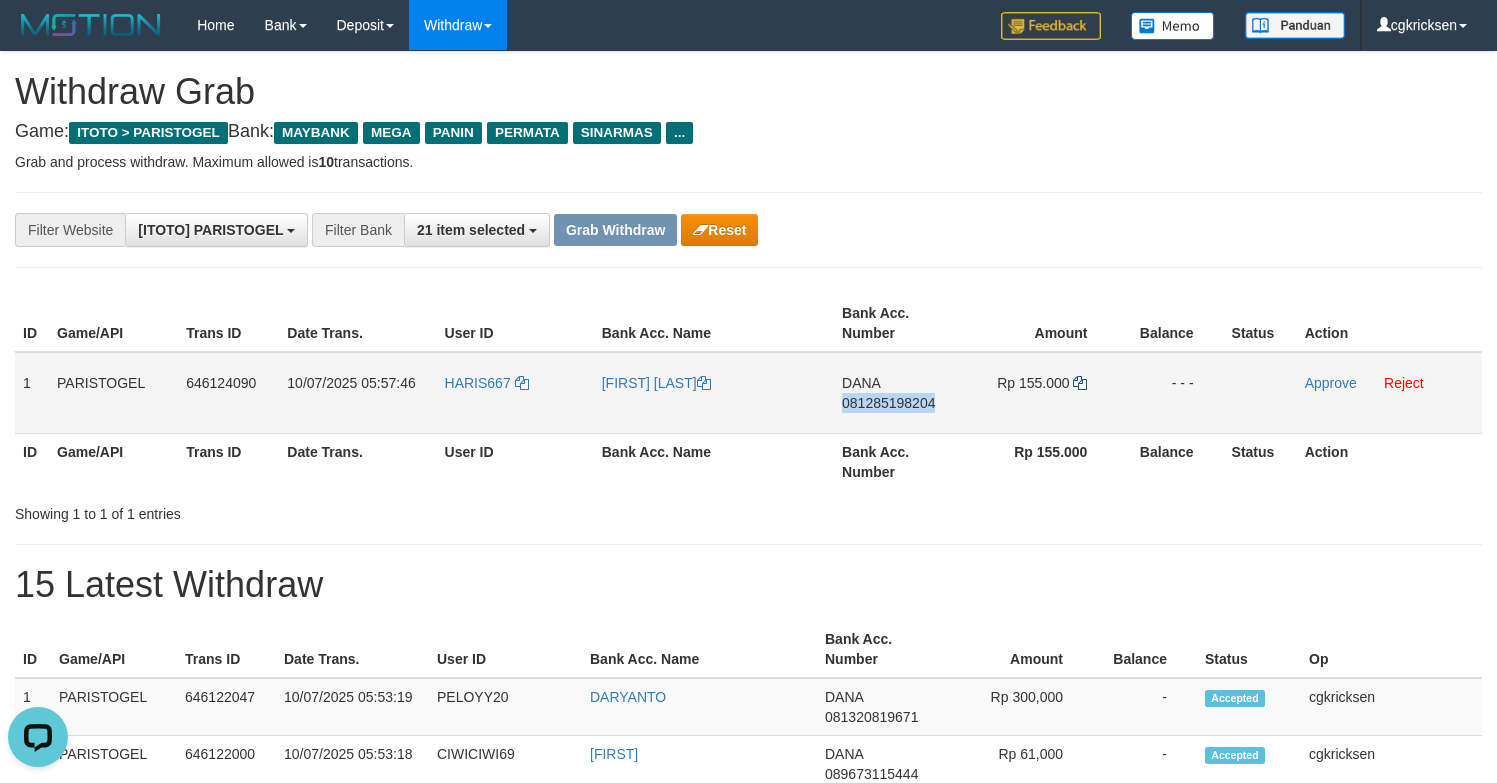 copy on "081285198204" 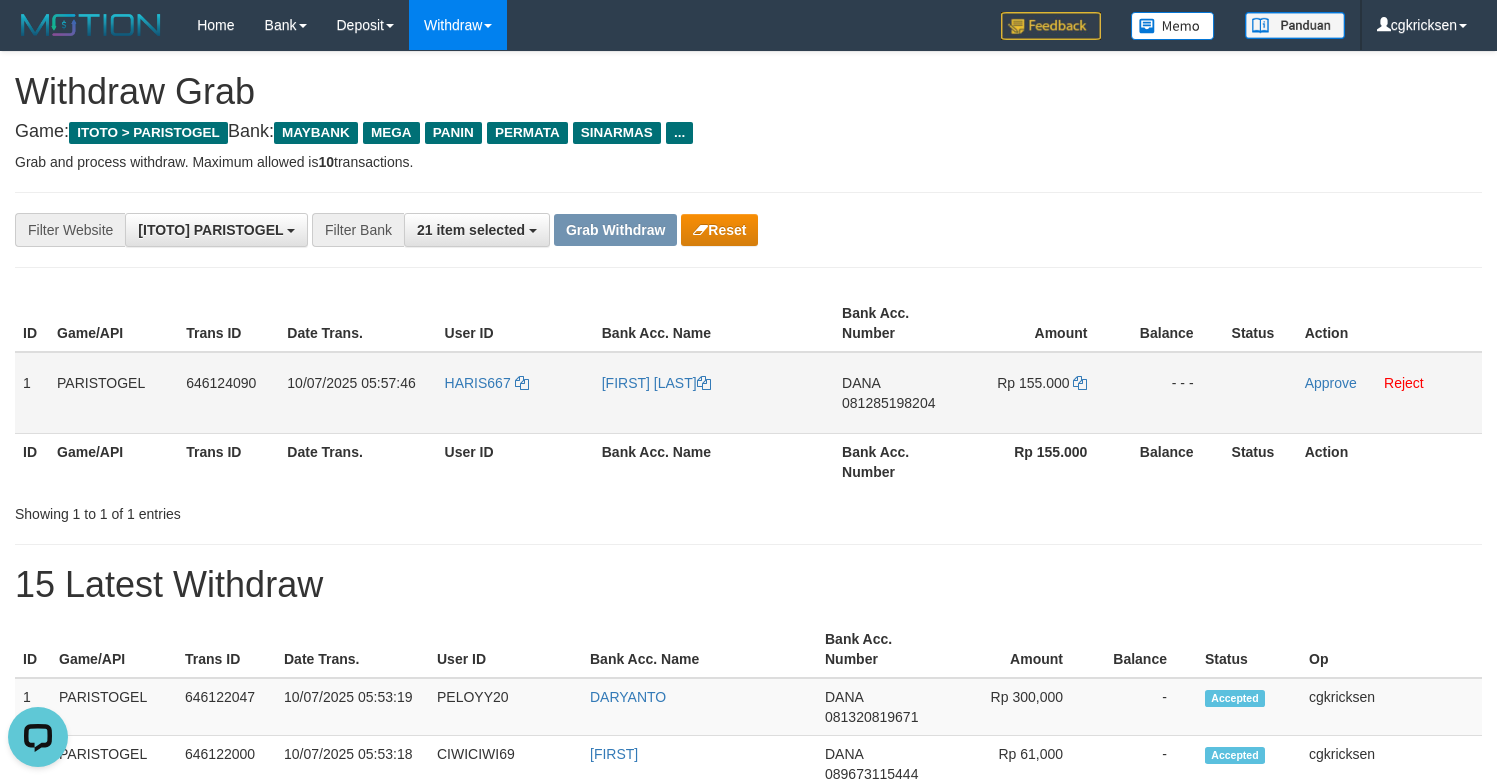click at bounding box center [1260, 393] 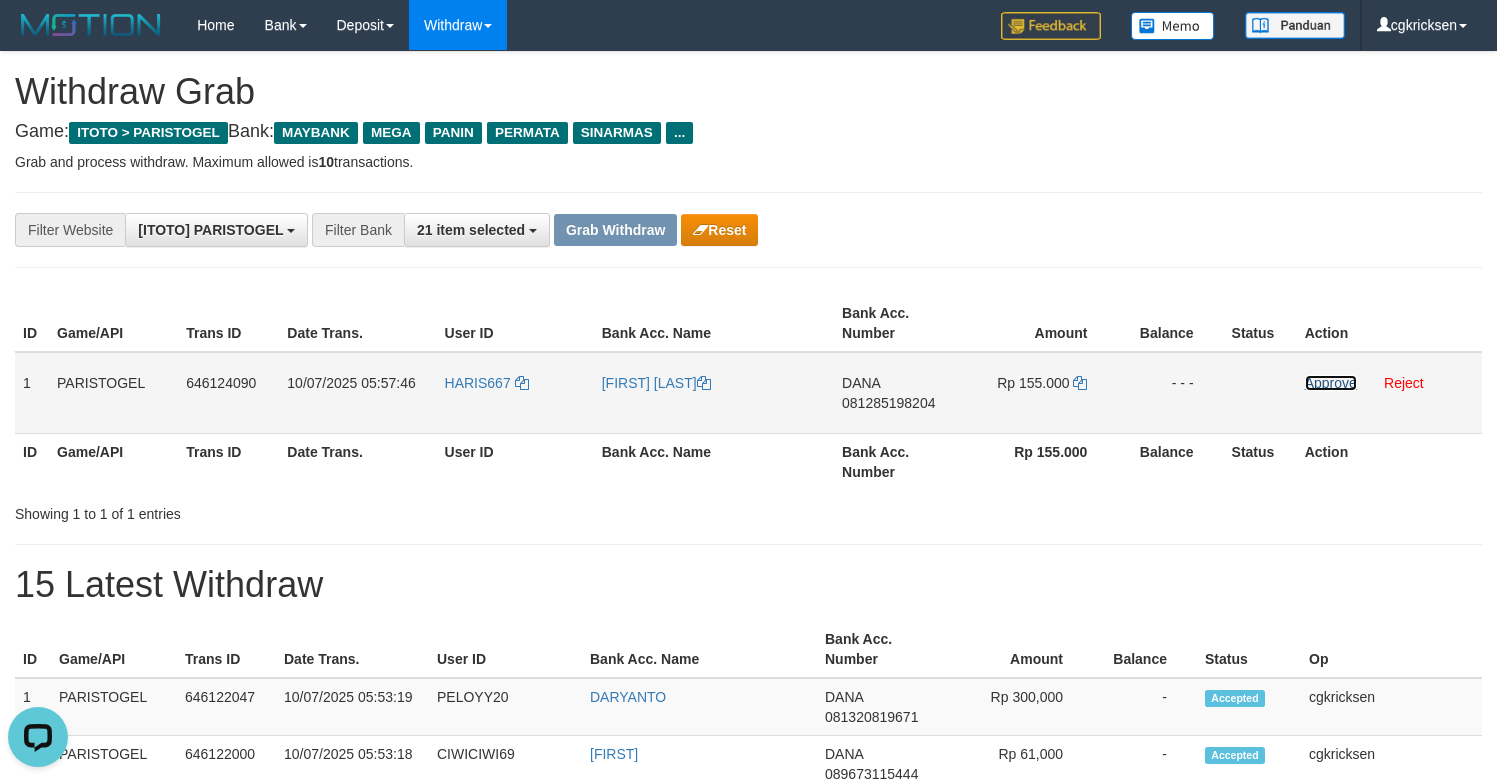 click on "Approve" at bounding box center (1331, 383) 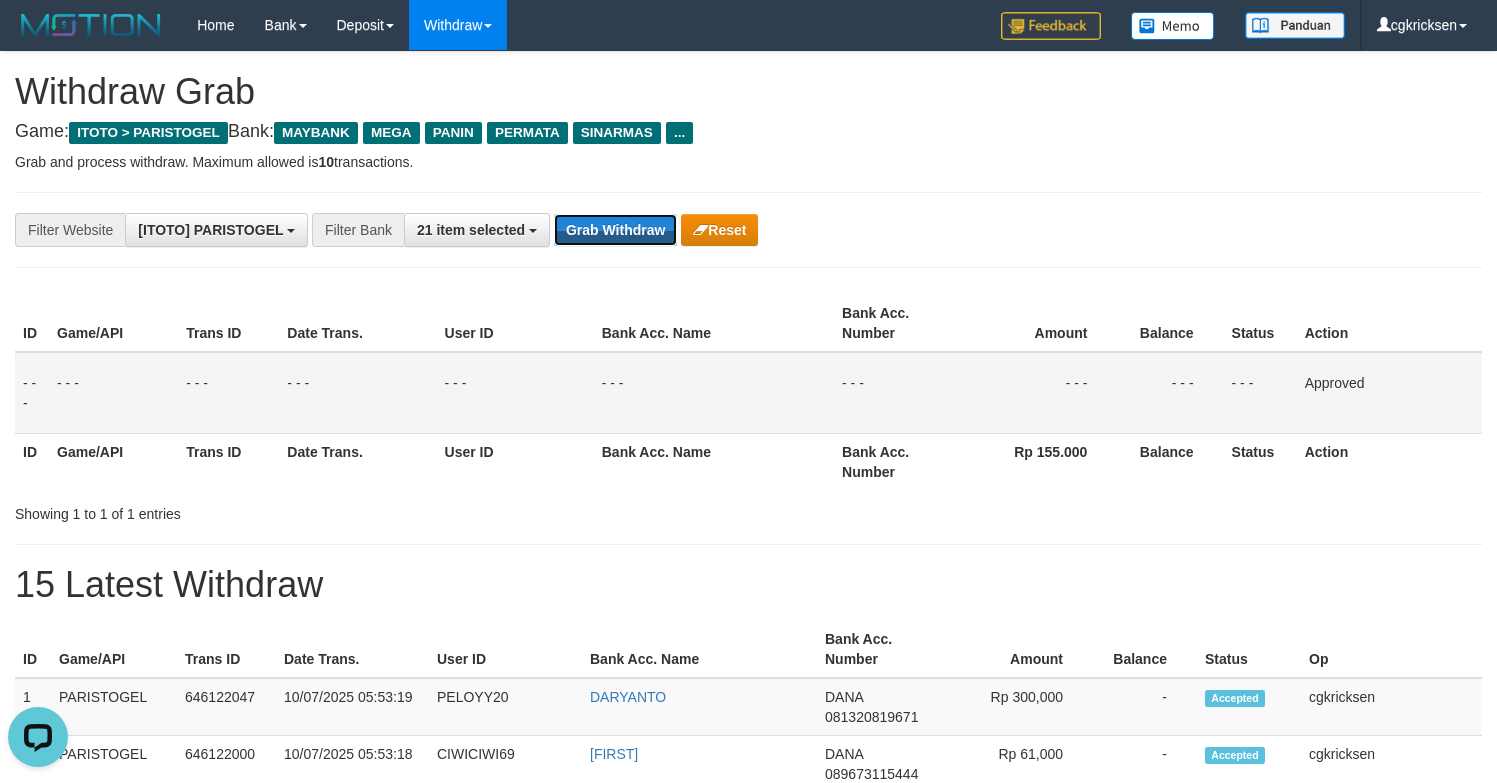 drag, startPoint x: 649, startPoint y: 237, endPoint x: 400, endPoint y: 79, distance: 294.8983 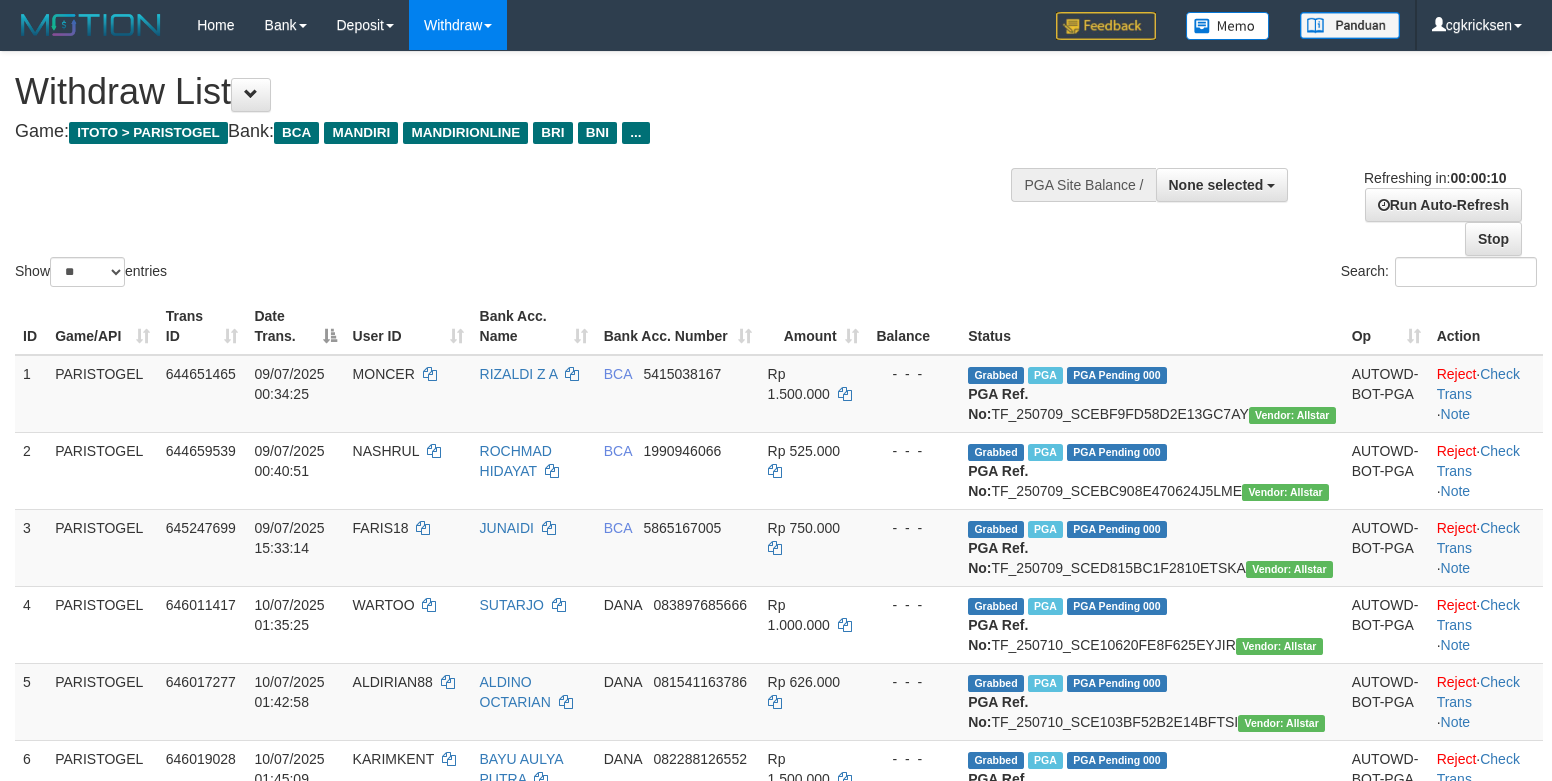 scroll, scrollTop: 0, scrollLeft: 0, axis: both 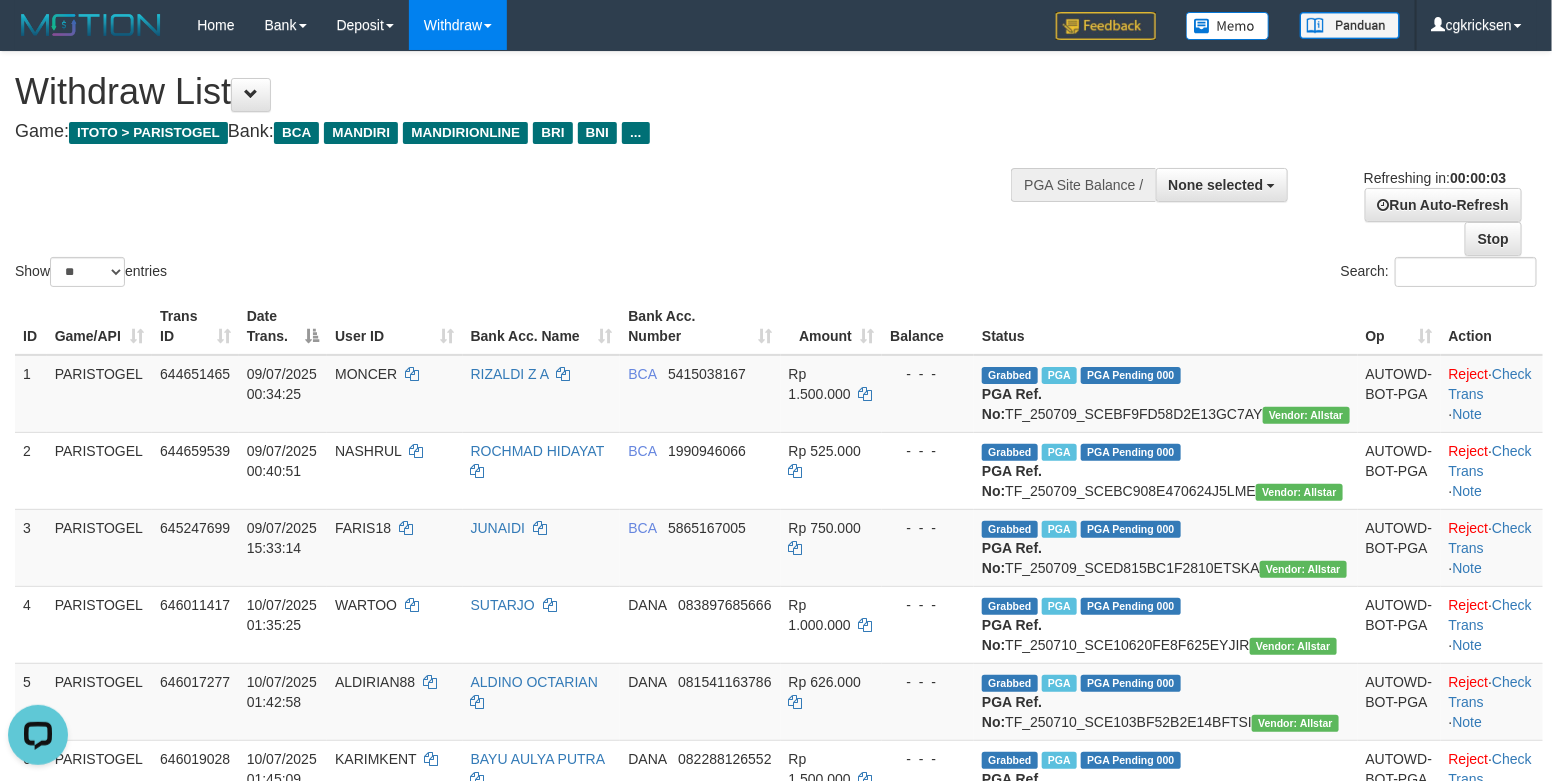 click on "Search:" at bounding box center [1164, 274] 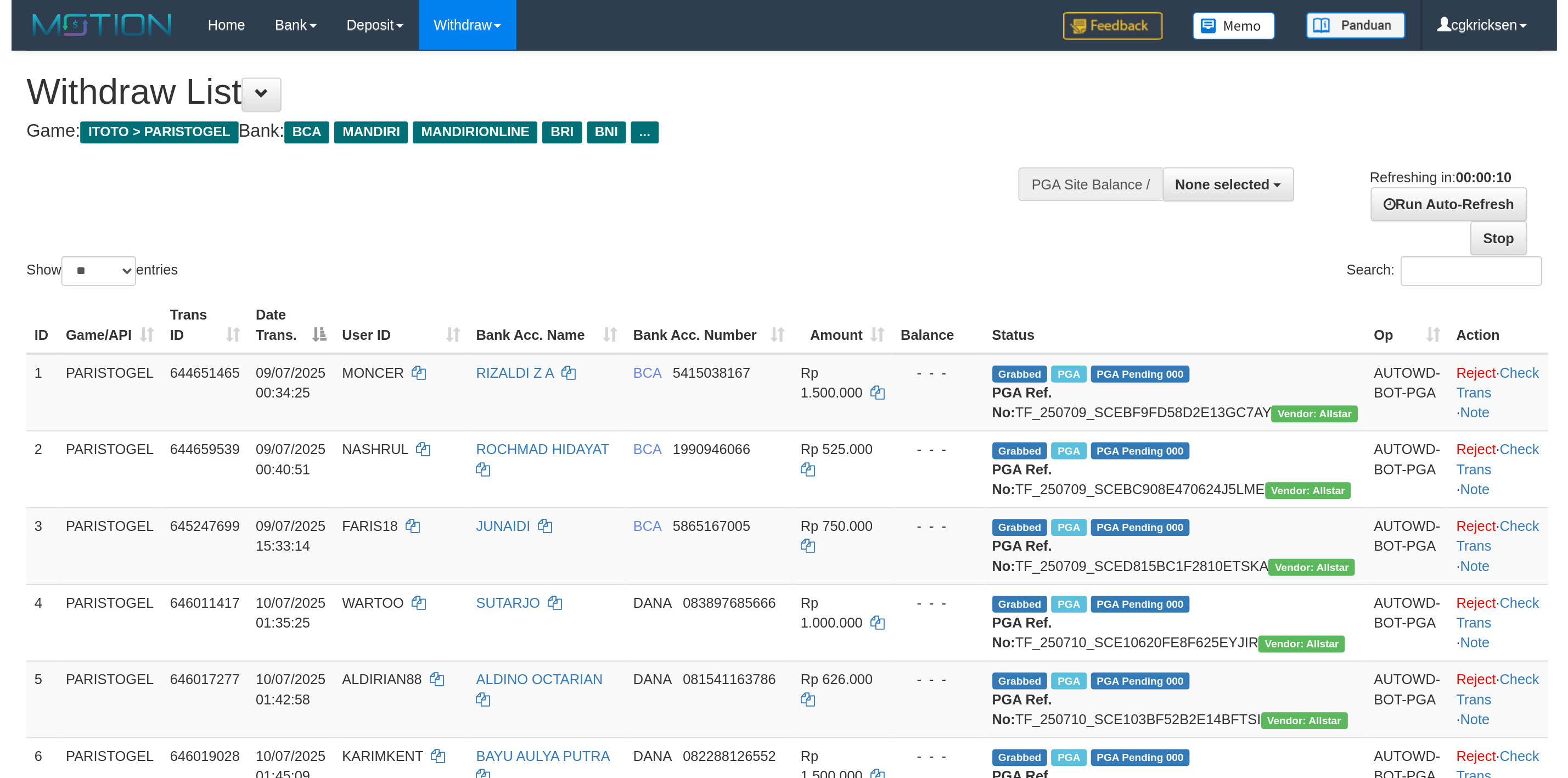 scroll, scrollTop: 0, scrollLeft: 0, axis: both 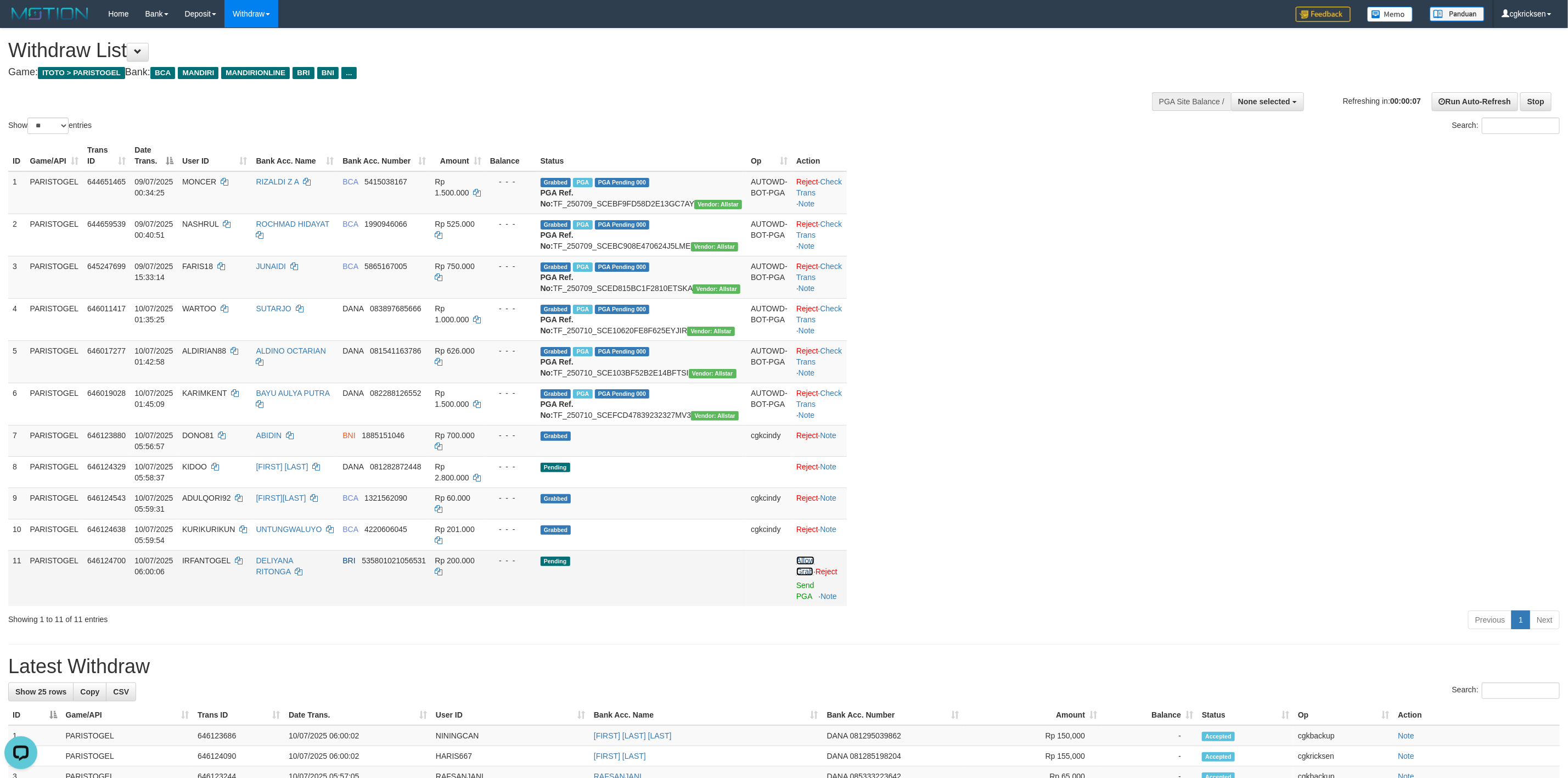 click on "Allow Grab" at bounding box center [805, 566] 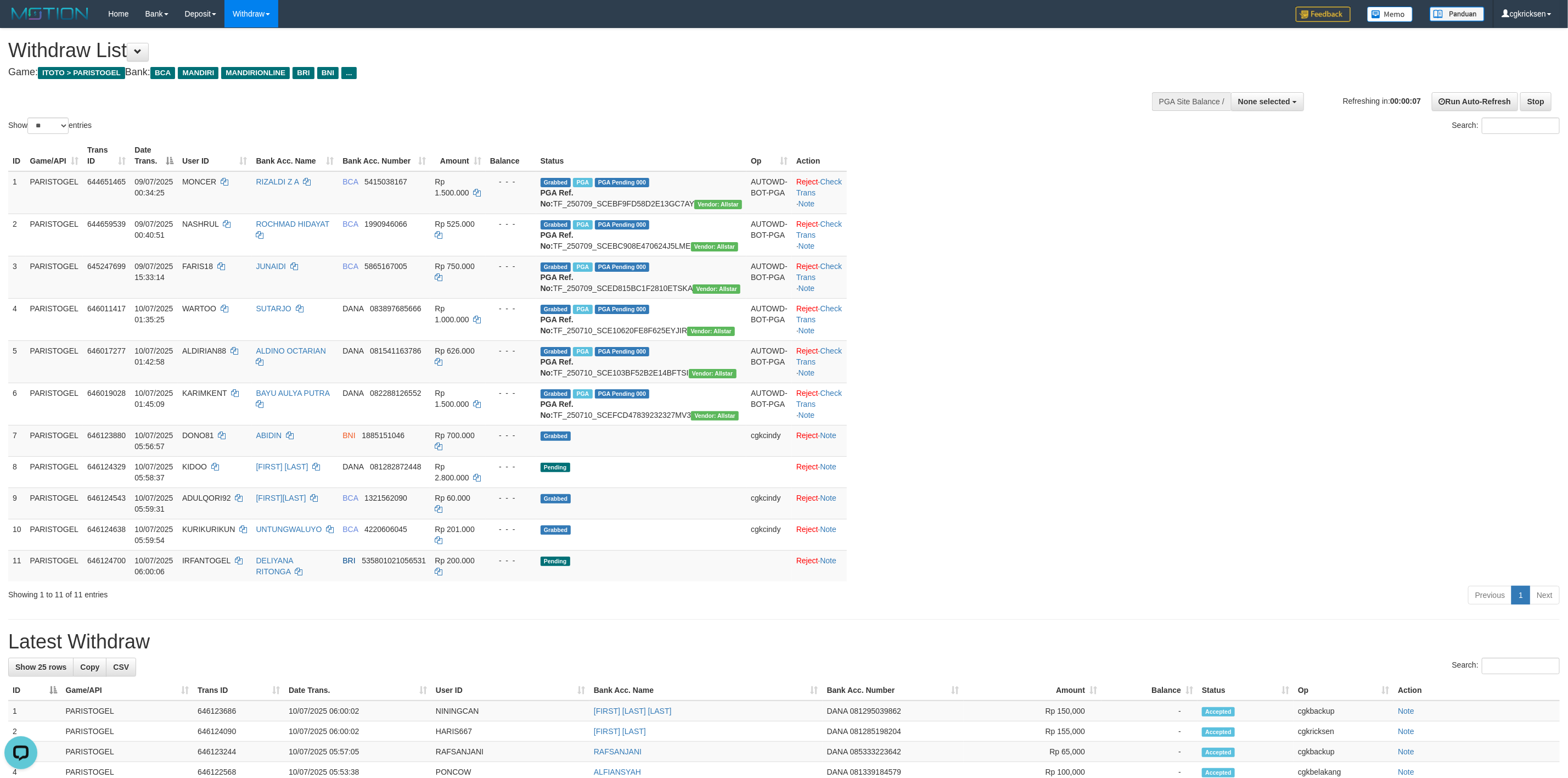 click on "ID Game/API Trans ID Date Trans. User ID Bank Acc. Name Bank Acc. Number Amount Balance Status Op Action
1 PARISTOGEL 644651465 09/07/2025 00:34:25 MONCER    RIZALDI Z A    BCA     5415038167 Rp 1.500.000    -  -  - Grabbed   PGA   PGA Pending 000 {"status":"000","data":{"unique_id":"1867-644651465-20250709","reference_no":"TF_250709_SCEBF9FD58D2E13GC7AY","amount":"1500000.00","fee":"0.00","merchant_surcharge_rate":"0.00","charge_to":"MERC","payout_amount":"1500000.00","disbursement_status":0,"disbursement_description":"ON PROCESS","created_at":"2025-07-09 00:42:13","executed_at":"2025-07-09 00:42:13","bank":{"code":"014","name":"BANK CENTRAL ASIA","account_number":"5415038167","account_name":"RIZALDI Z A"},"note":"cgkcindy","merchant_balance":{"balance_effective":560000002,"balance_pending":0,"balance_disbursement":133588000,"balance_collection":244466767}}} PGA Ref. No:  TF_250709_SCEBF9FD58D2E13GC7AY  Vendor: Allstar AUTOWD-BOT-PGA Reject ·    Check Trans    ·    2" at bounding box center [784, 361] 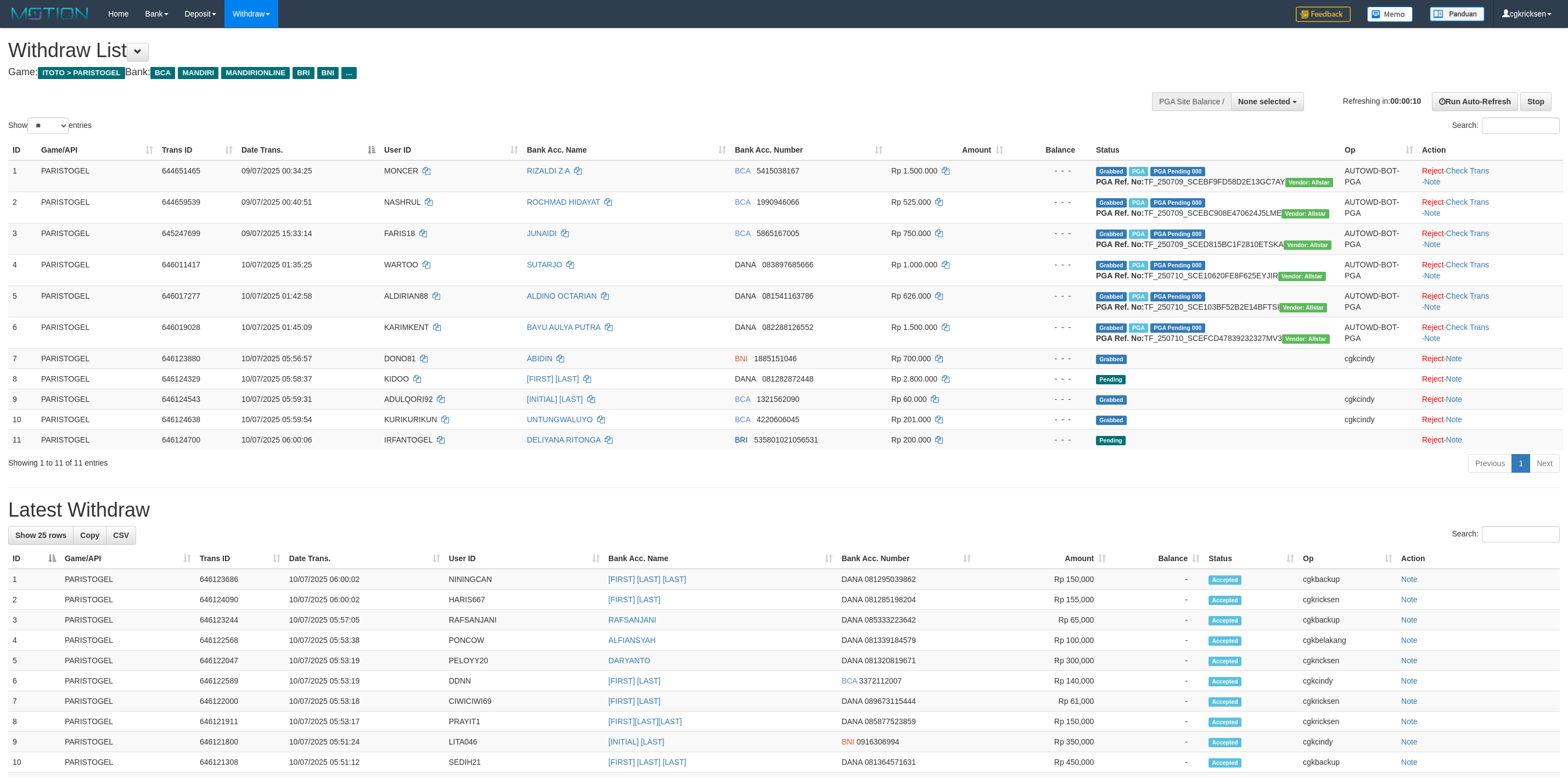 scroll, scrollTop: 0, scrollLeft: 0, axis: both 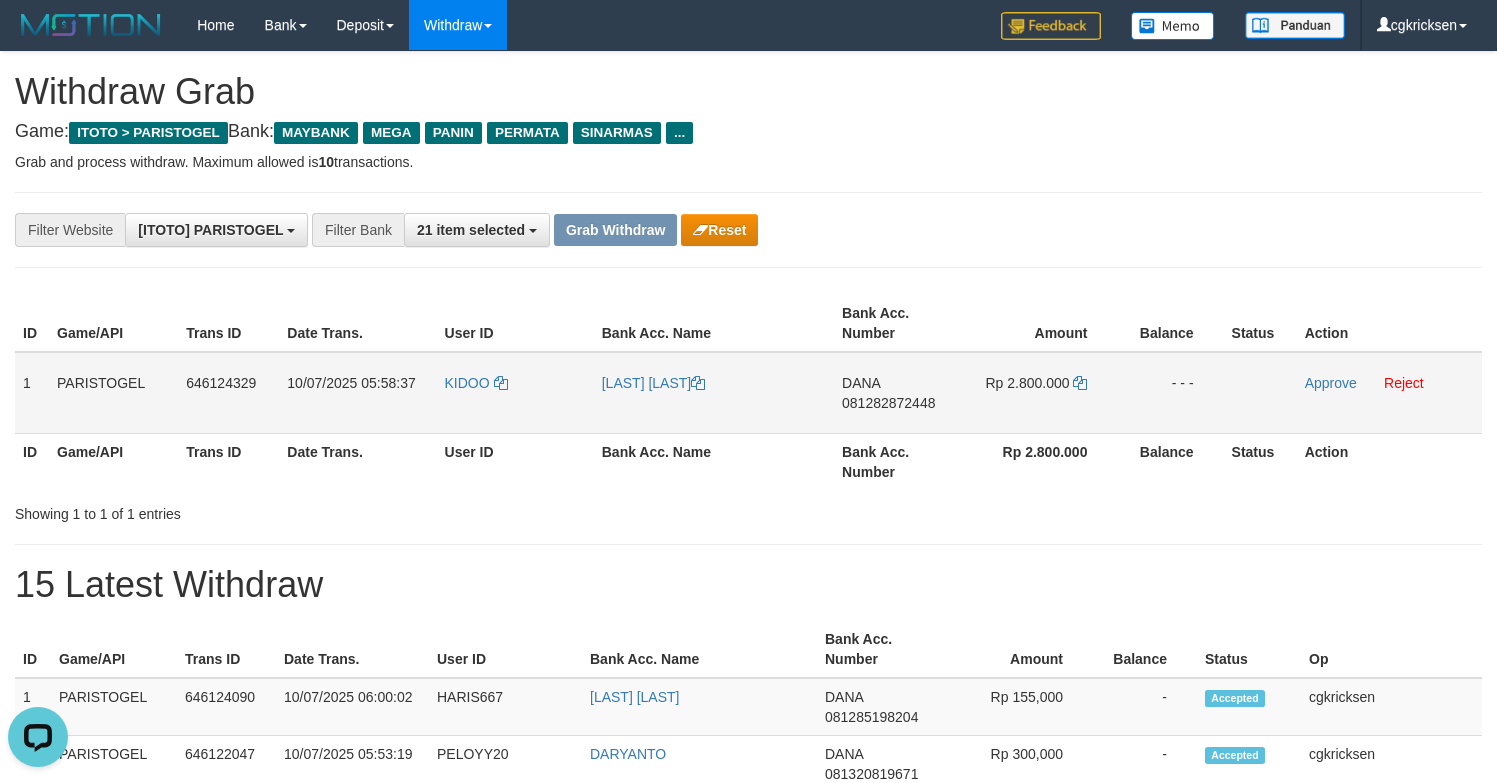 click on "KIDOO" at bounding box center [515, 393] 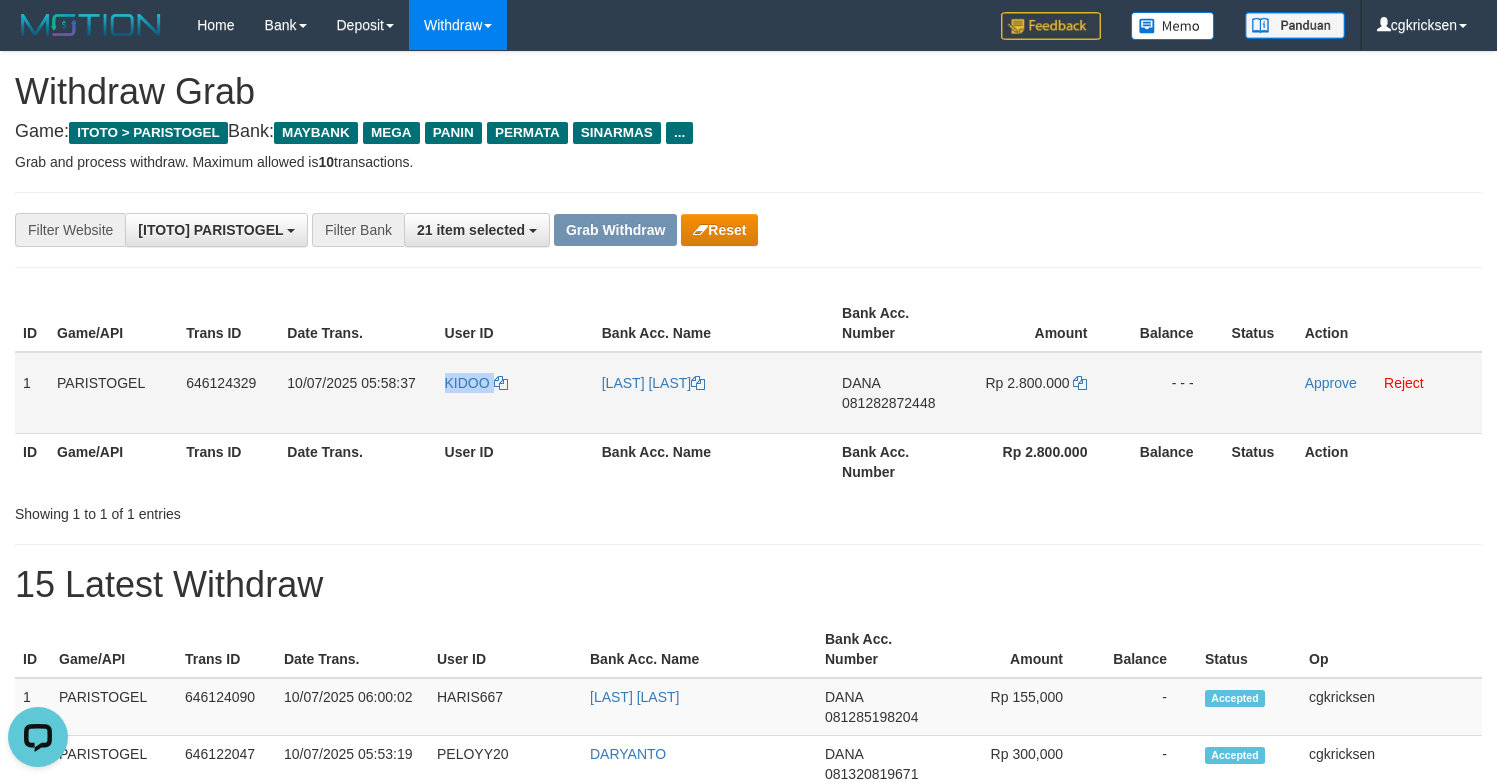 click on "KIDOO" at bounding box center [515, 393] 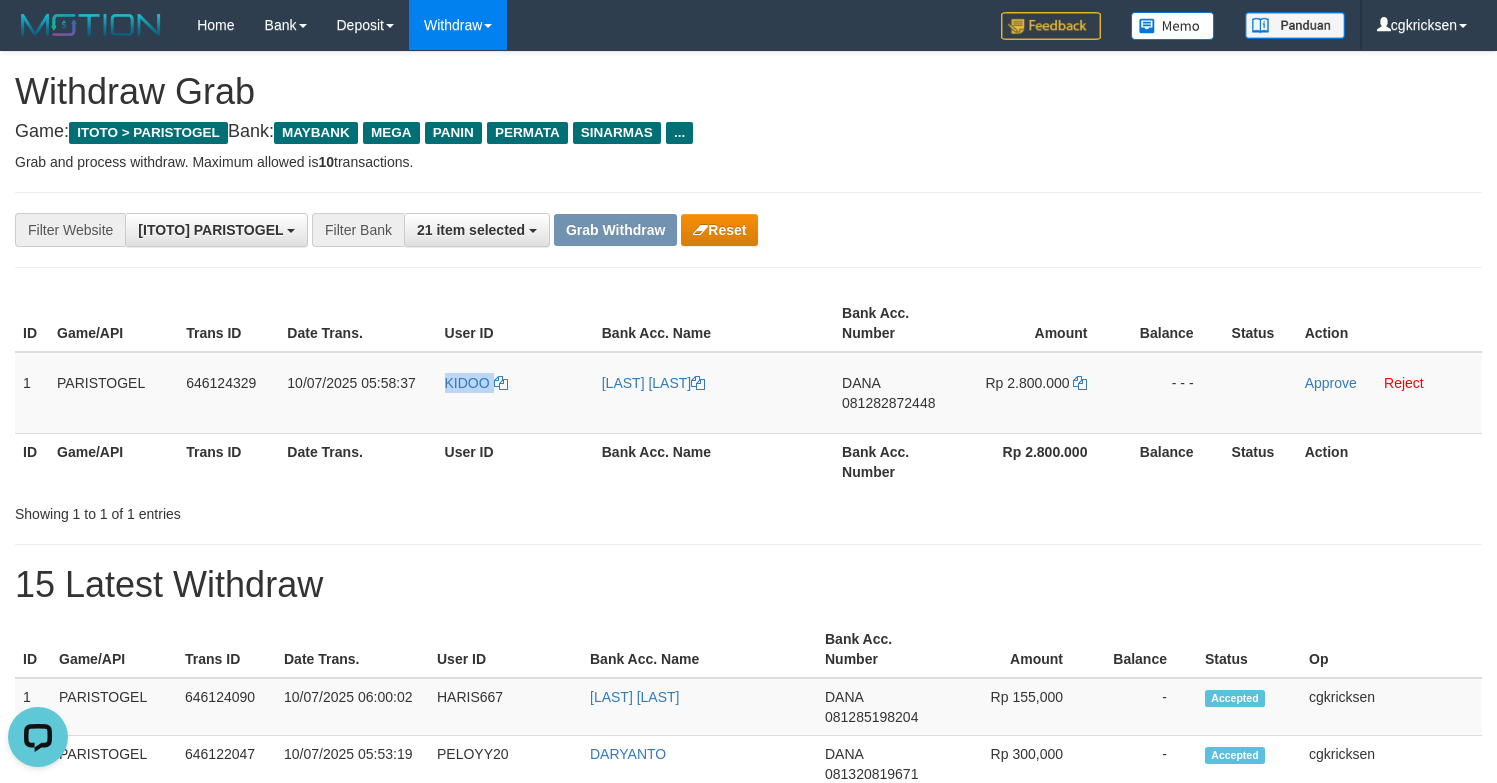 copy on "KIDOO" 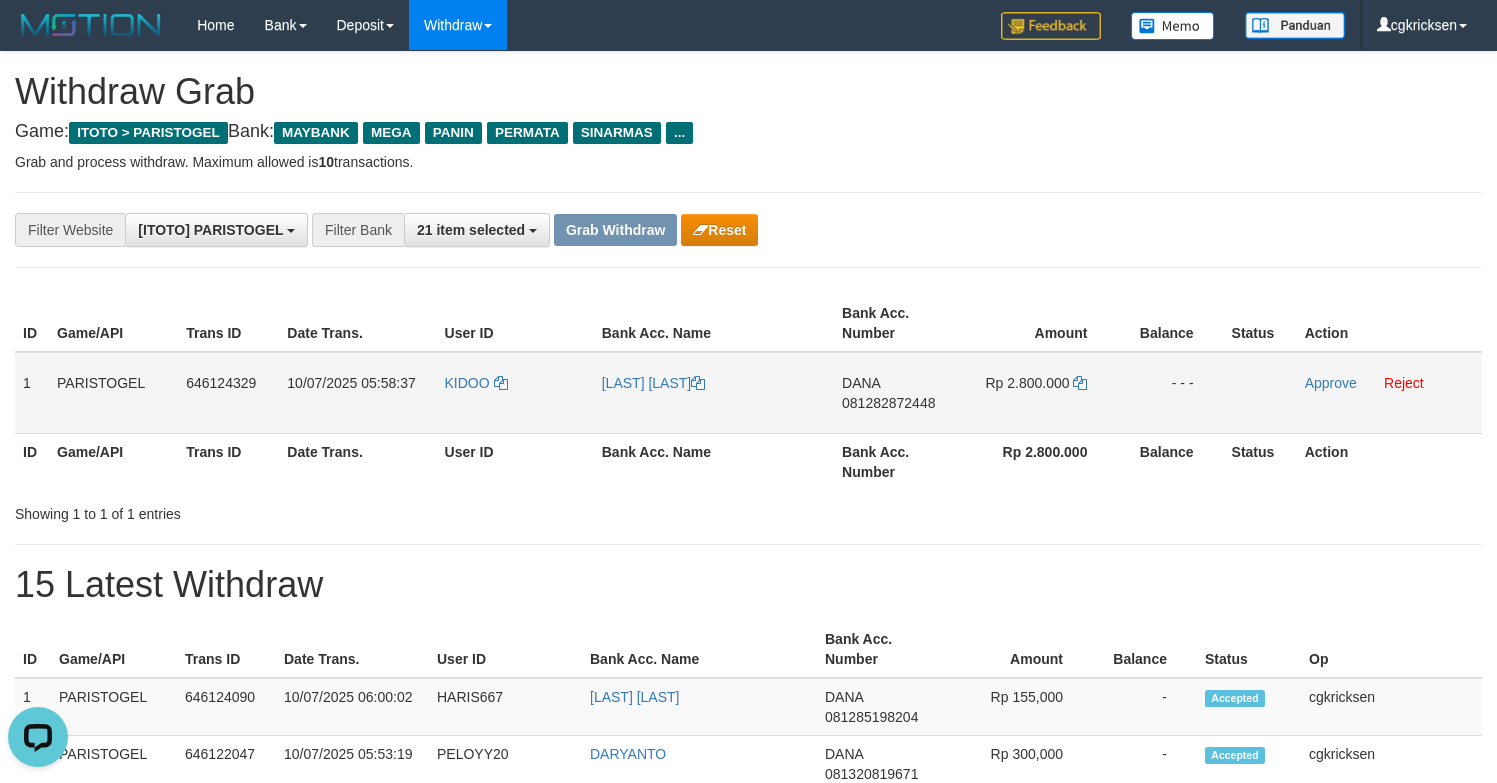 click on "[LAST] [LAST]" at bounding box center (714, 393) 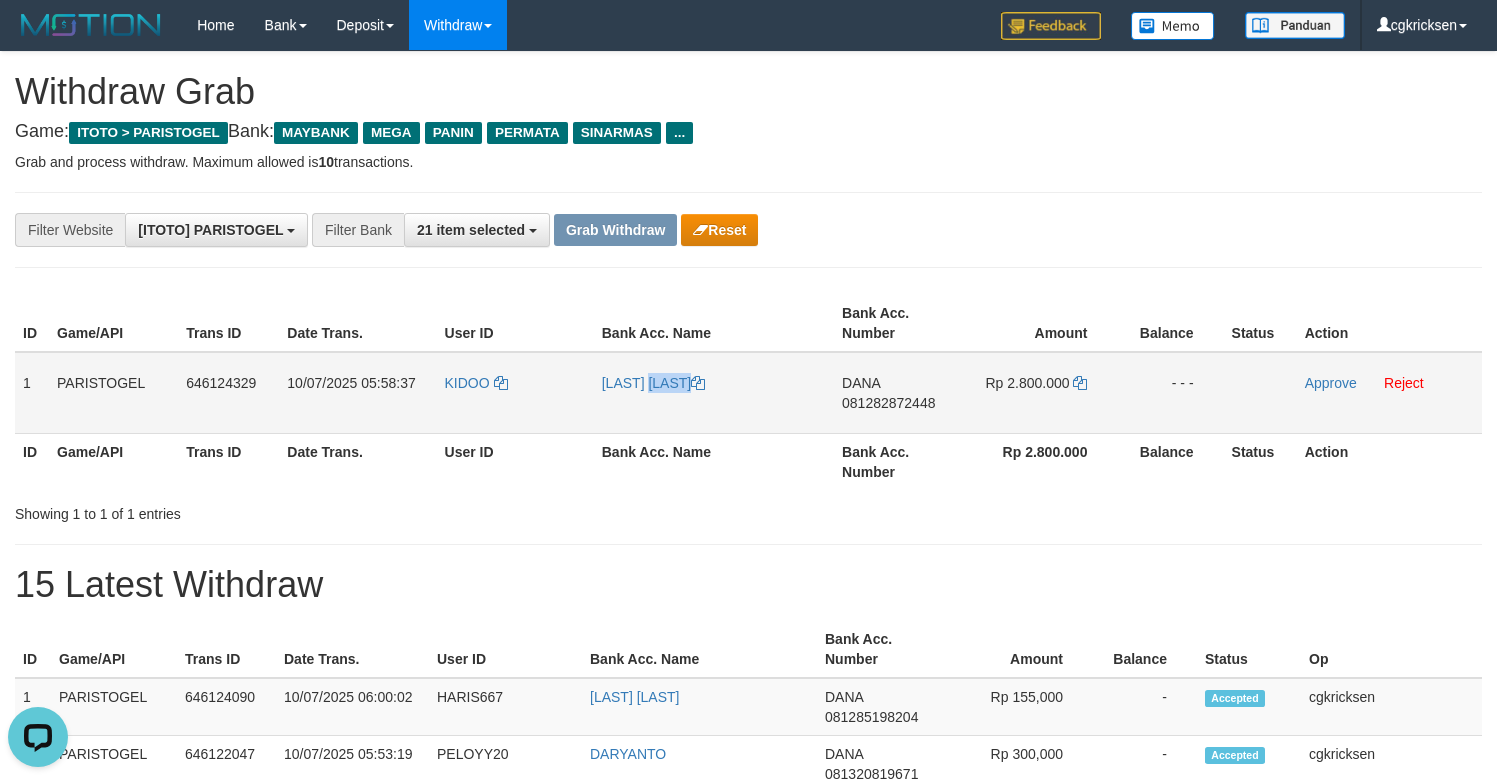 click on "[FIRST] [LAST]" at bounding box center [714, 393] 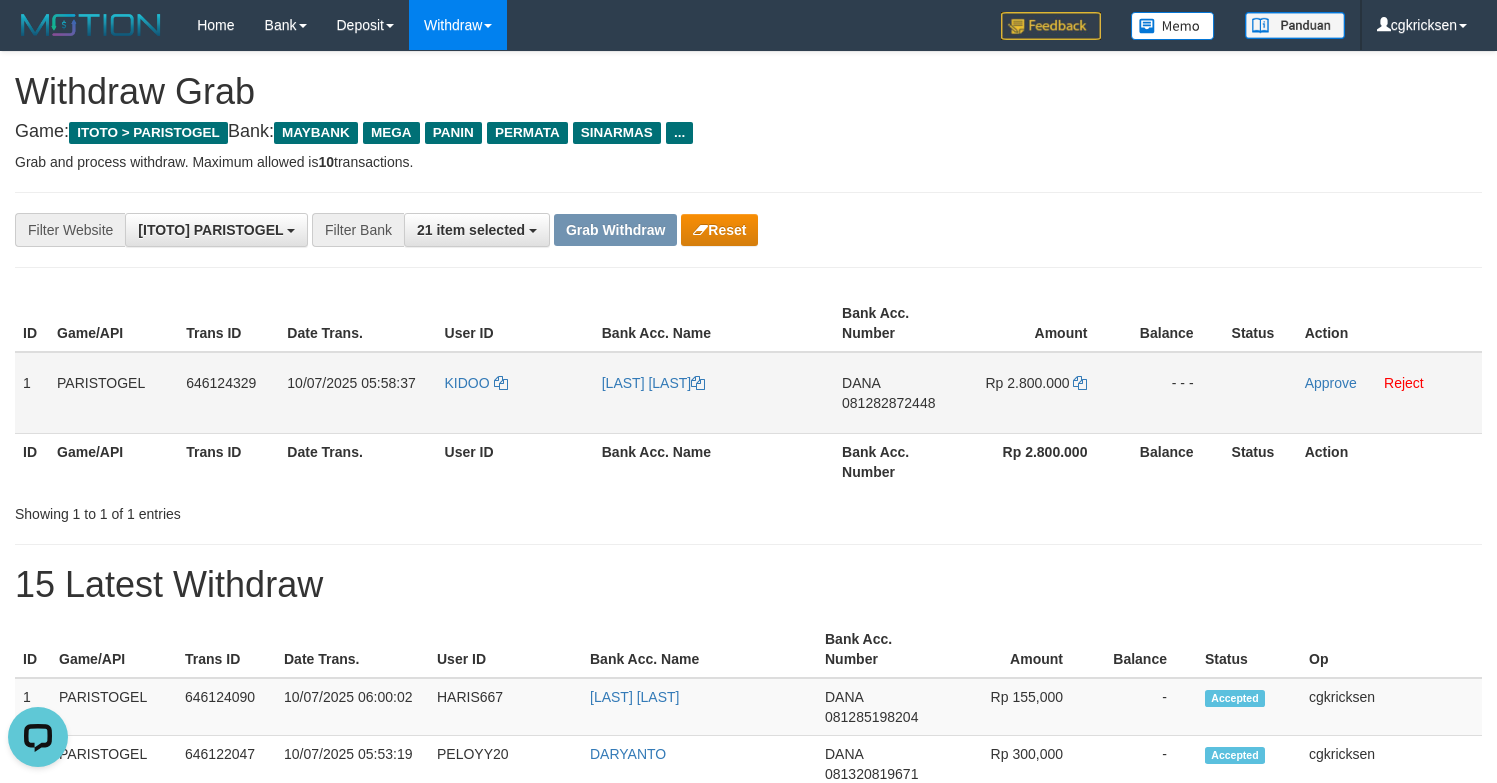 click on "Rp 2.800.000" at bounding box center (1040, 393) 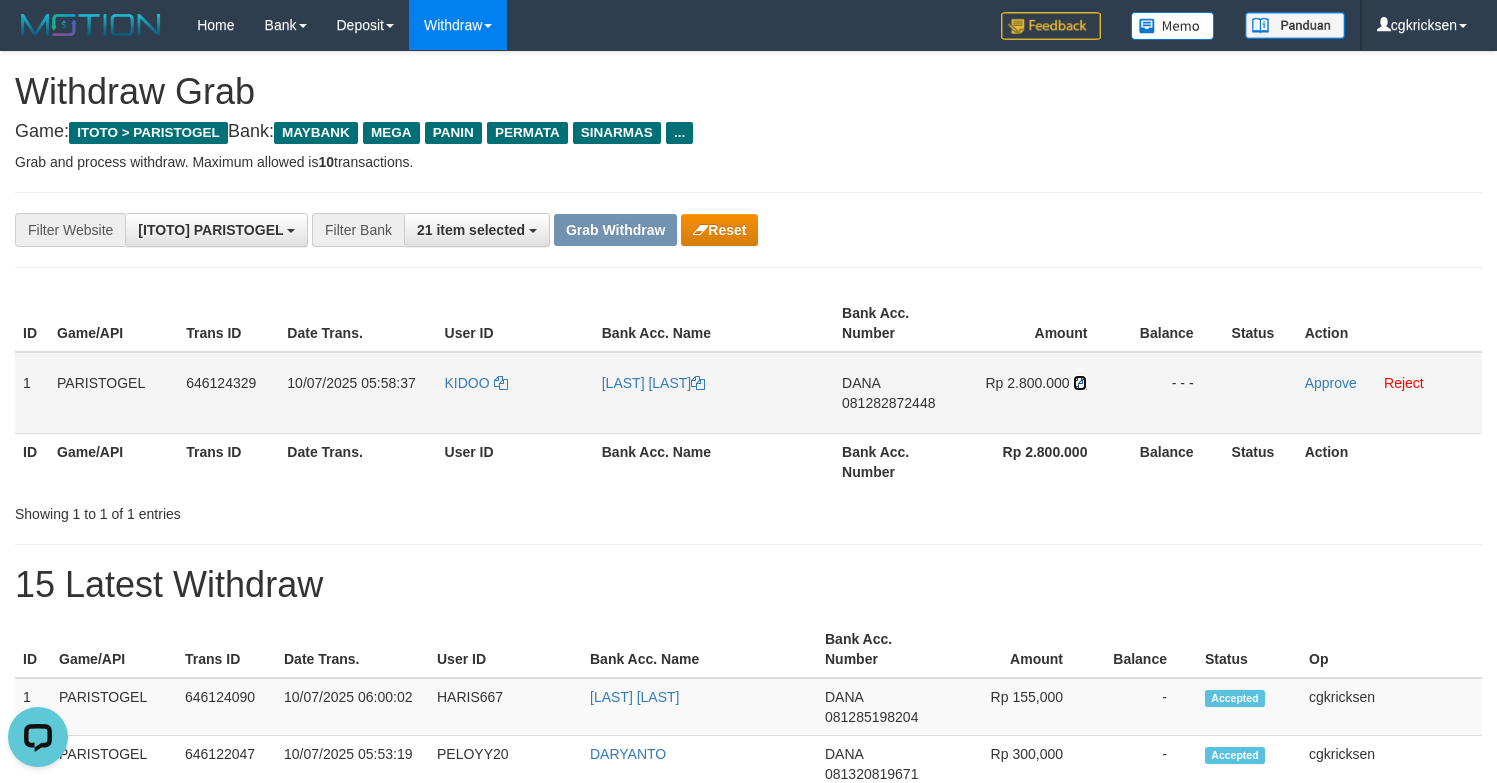 click at bounding box center (698, 383) 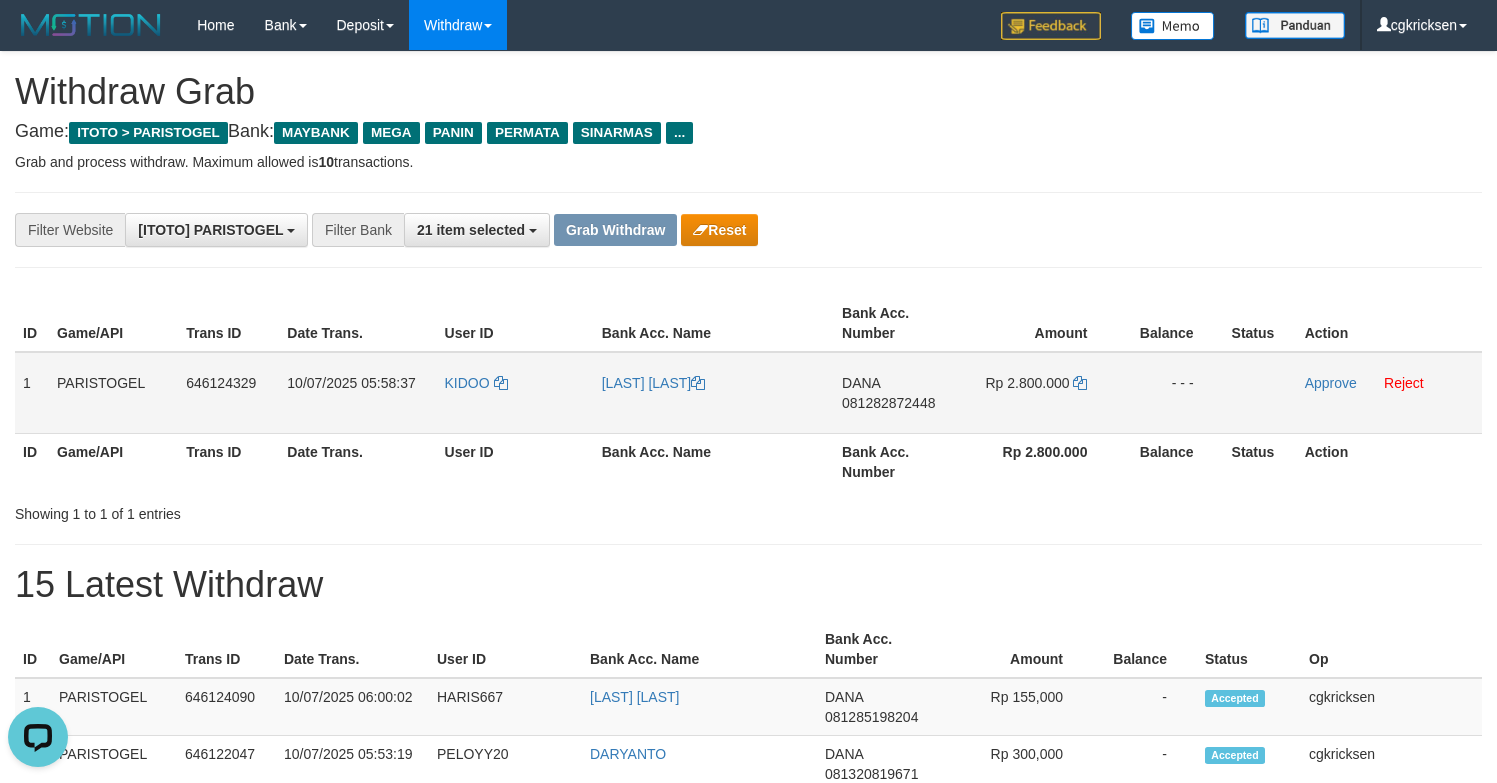 click on "[FIRST] [LAST]" at bounding box center [714, 393] 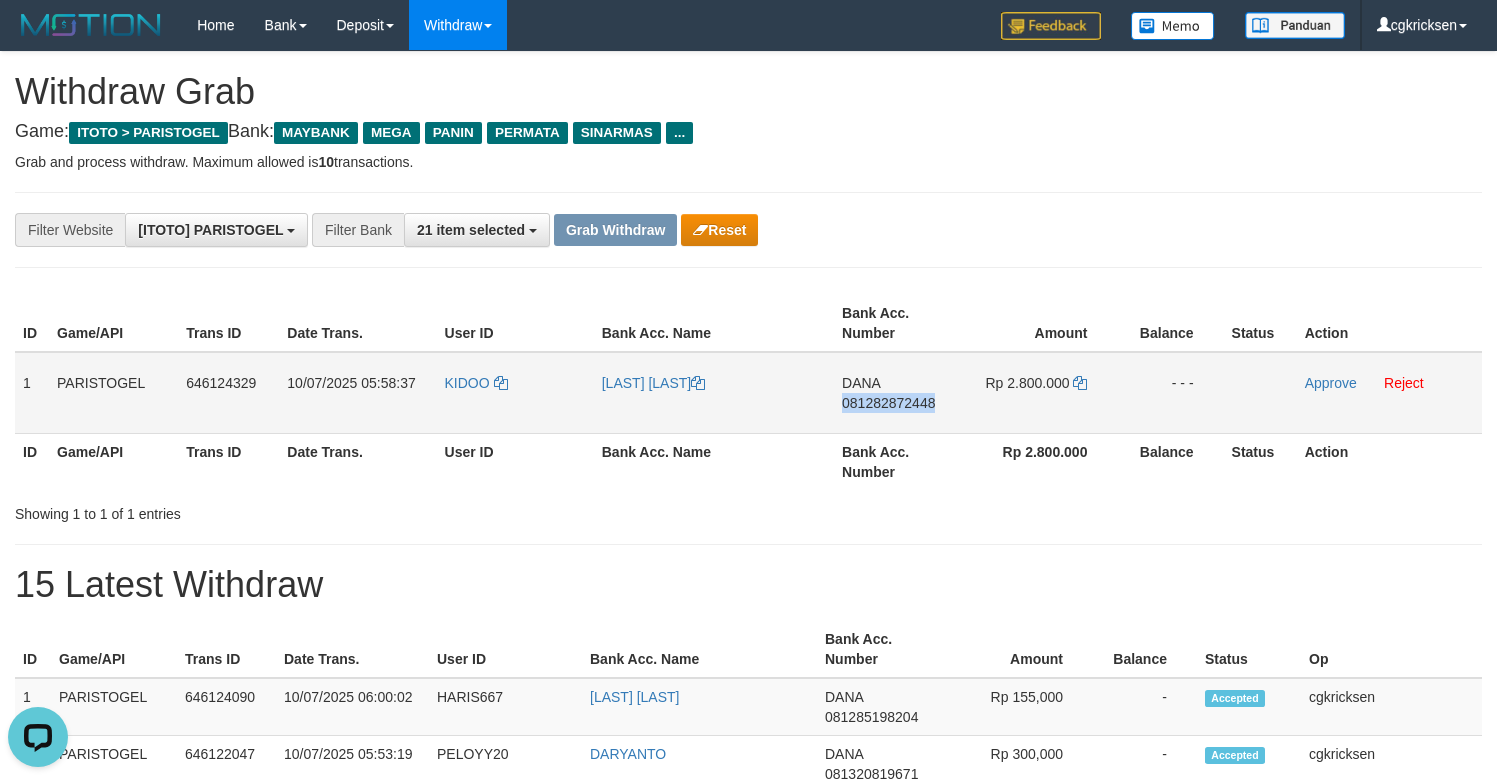 click on "DANA
081282872448" at bounding box center (898, 393) 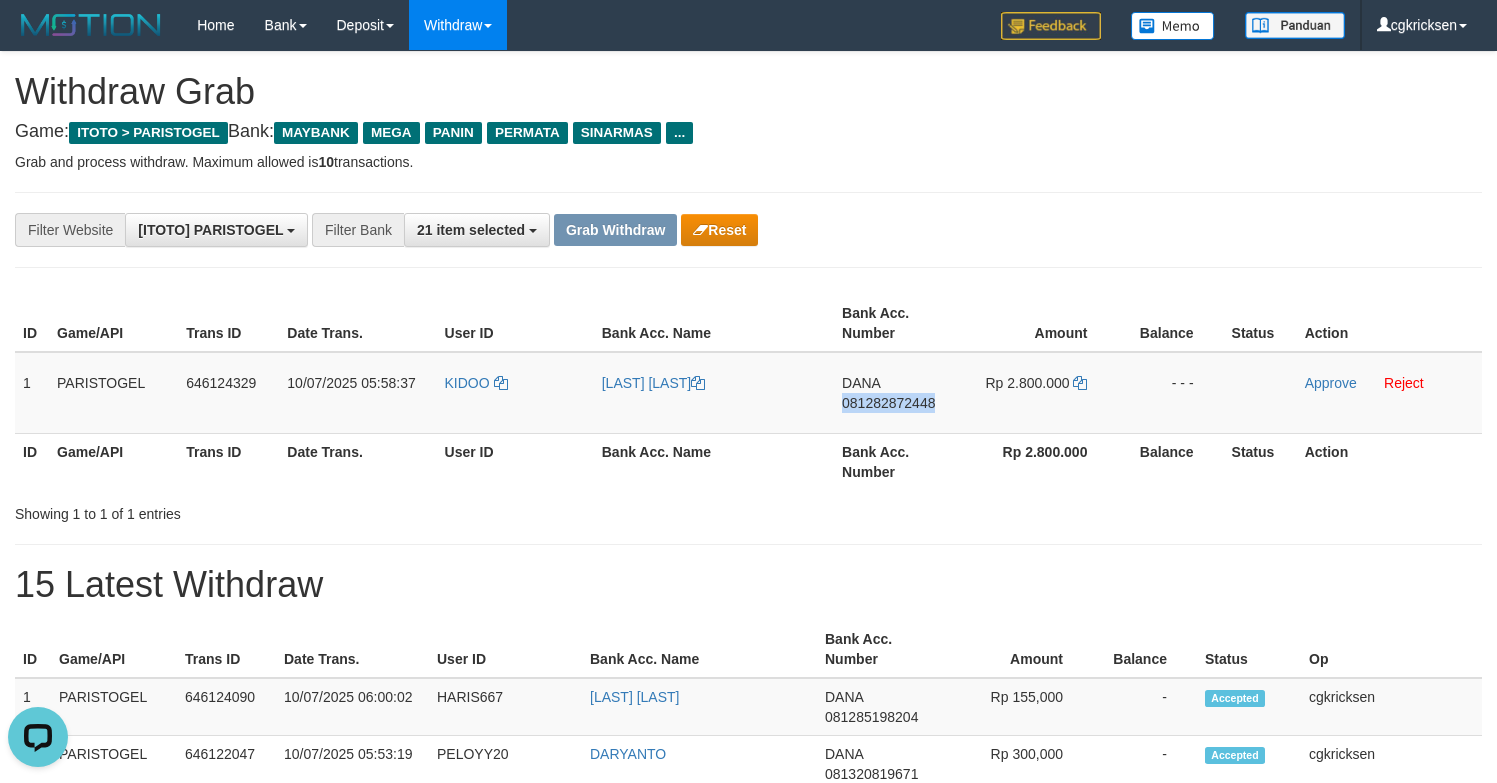 copy on "081282872448" 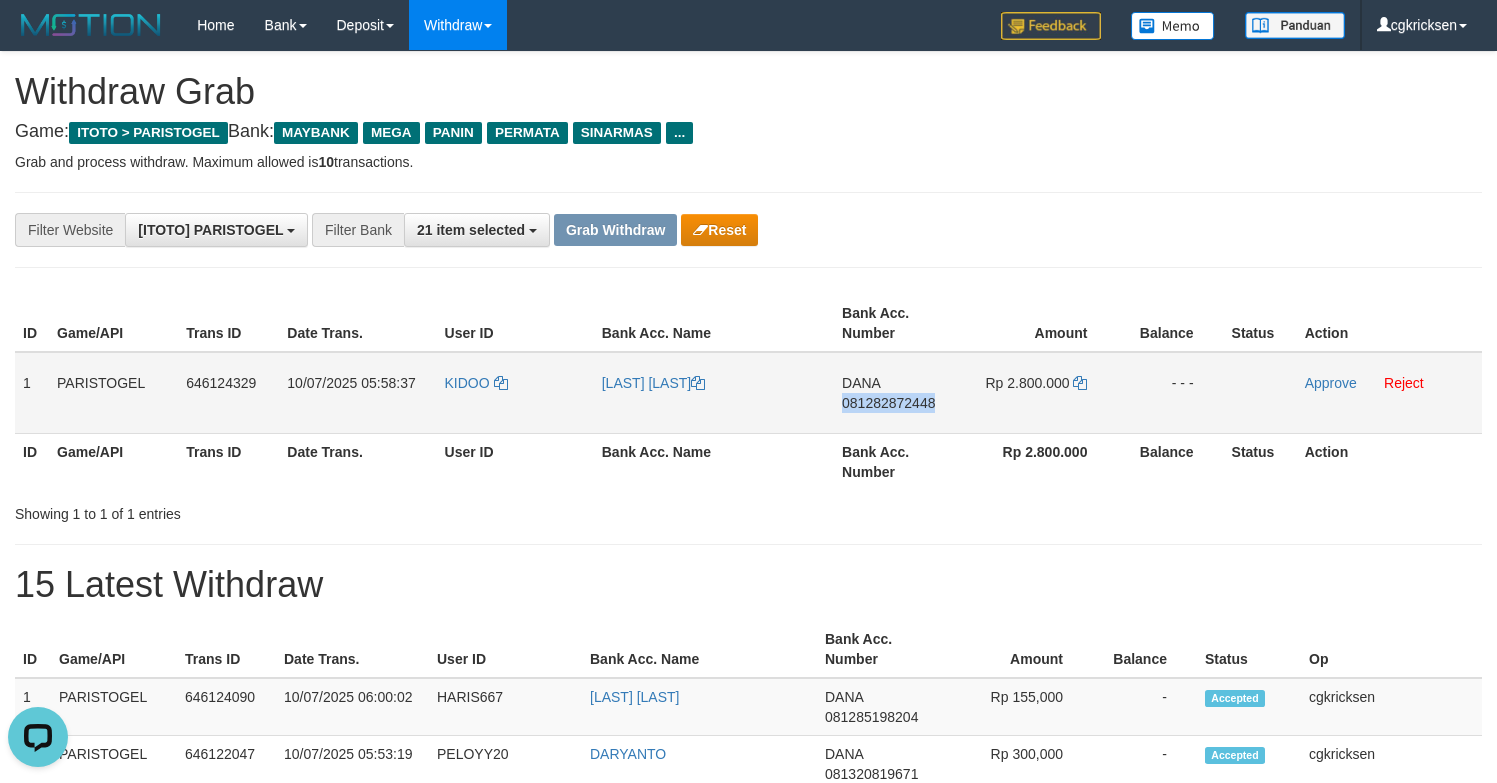 click on "DANA
081282872448" at bounding box center (898, 393) 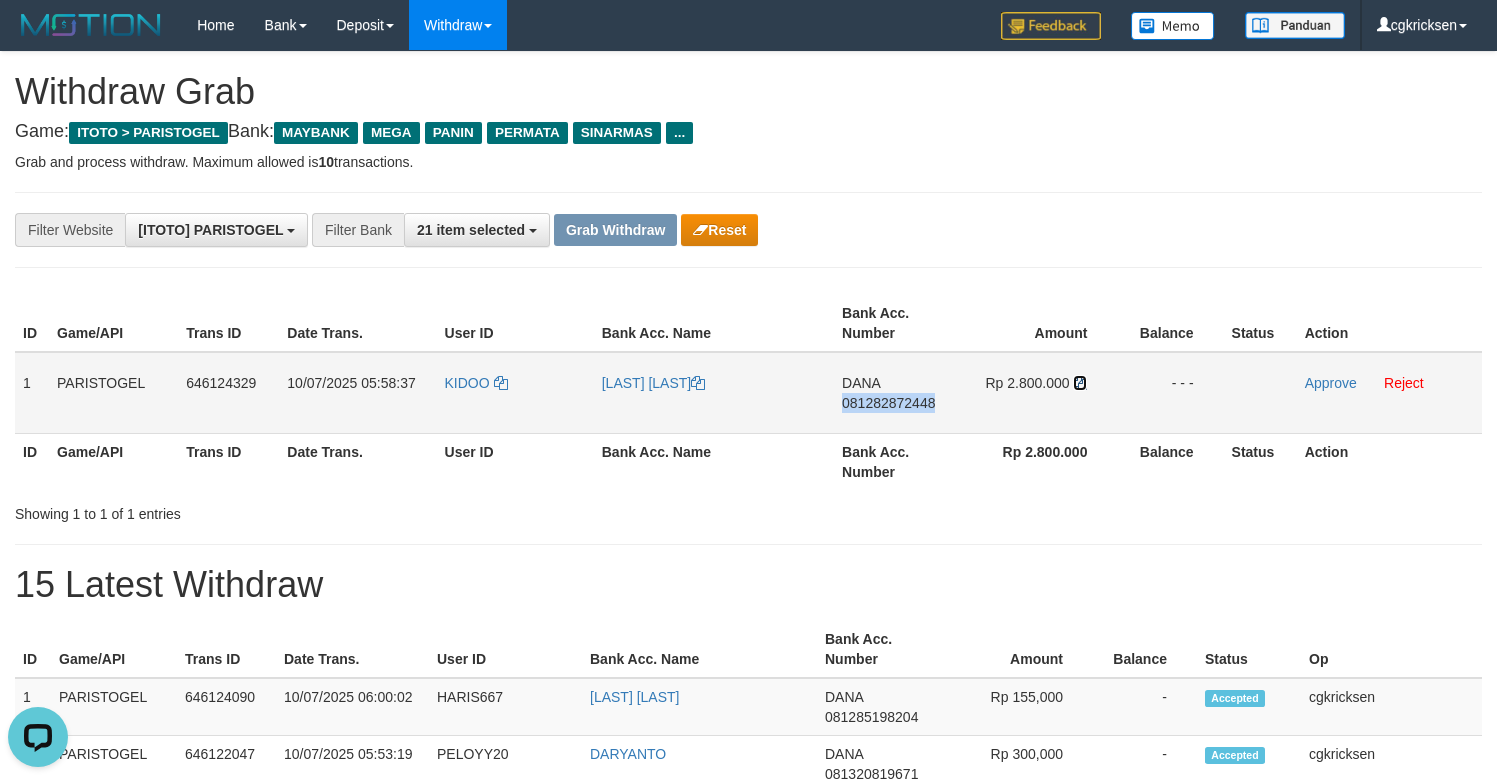 click at bounding box center (698, 383) 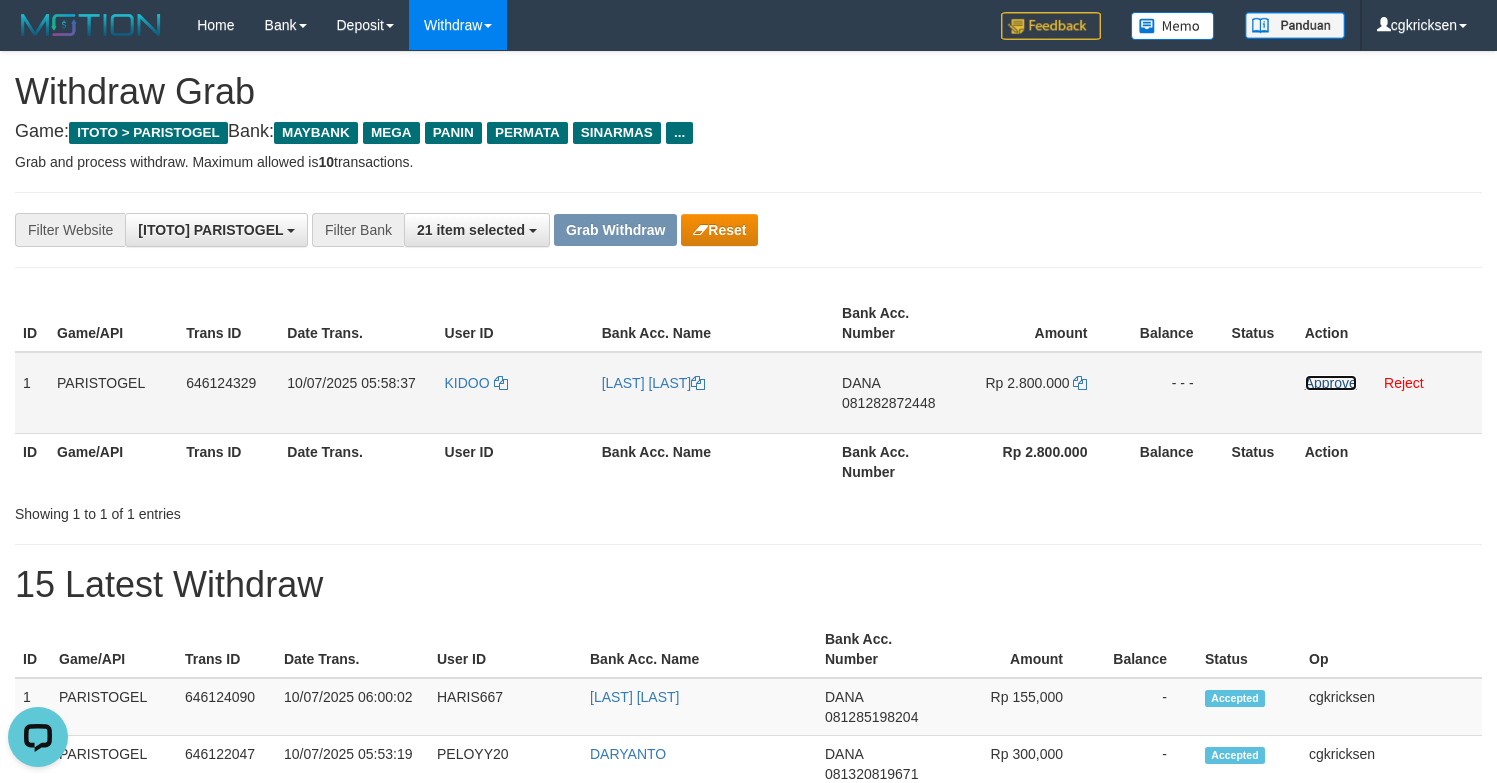 click on "Approve" at bounding box center (1331, 383) 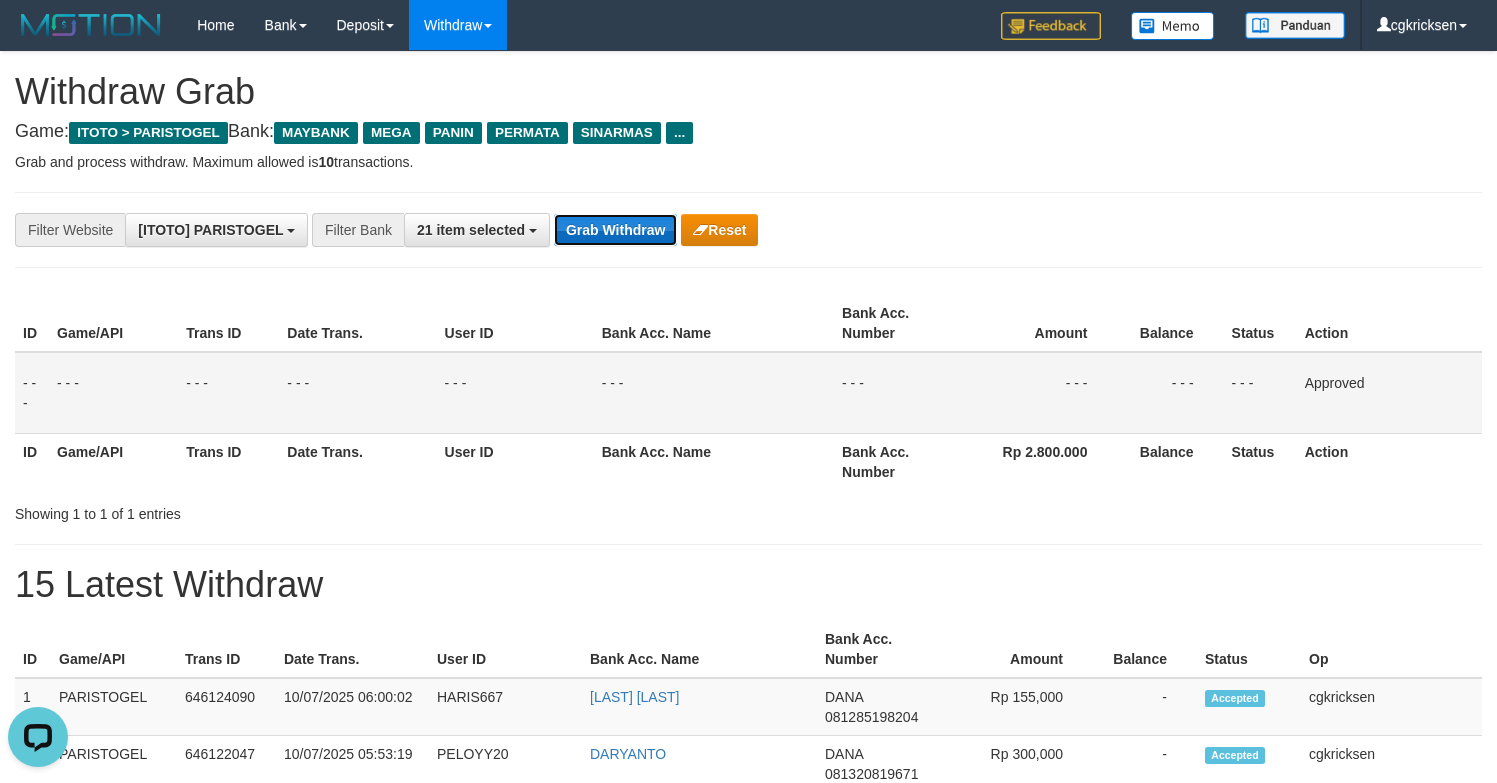 click on "Grab Withdraw" at bounding box center [615, 230] 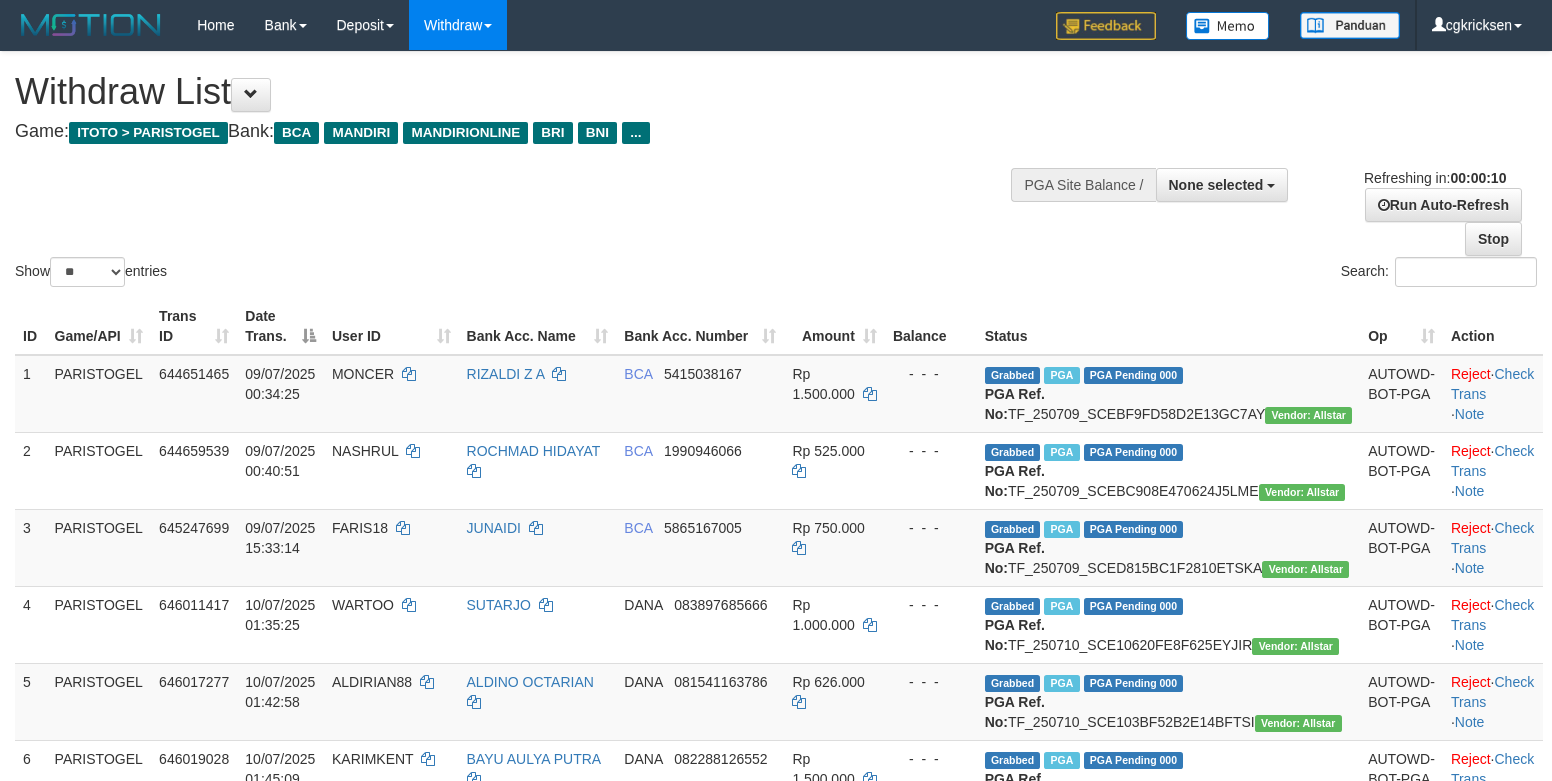 scroll, scrollTop: 0, scrollLeft: 0, axis: both 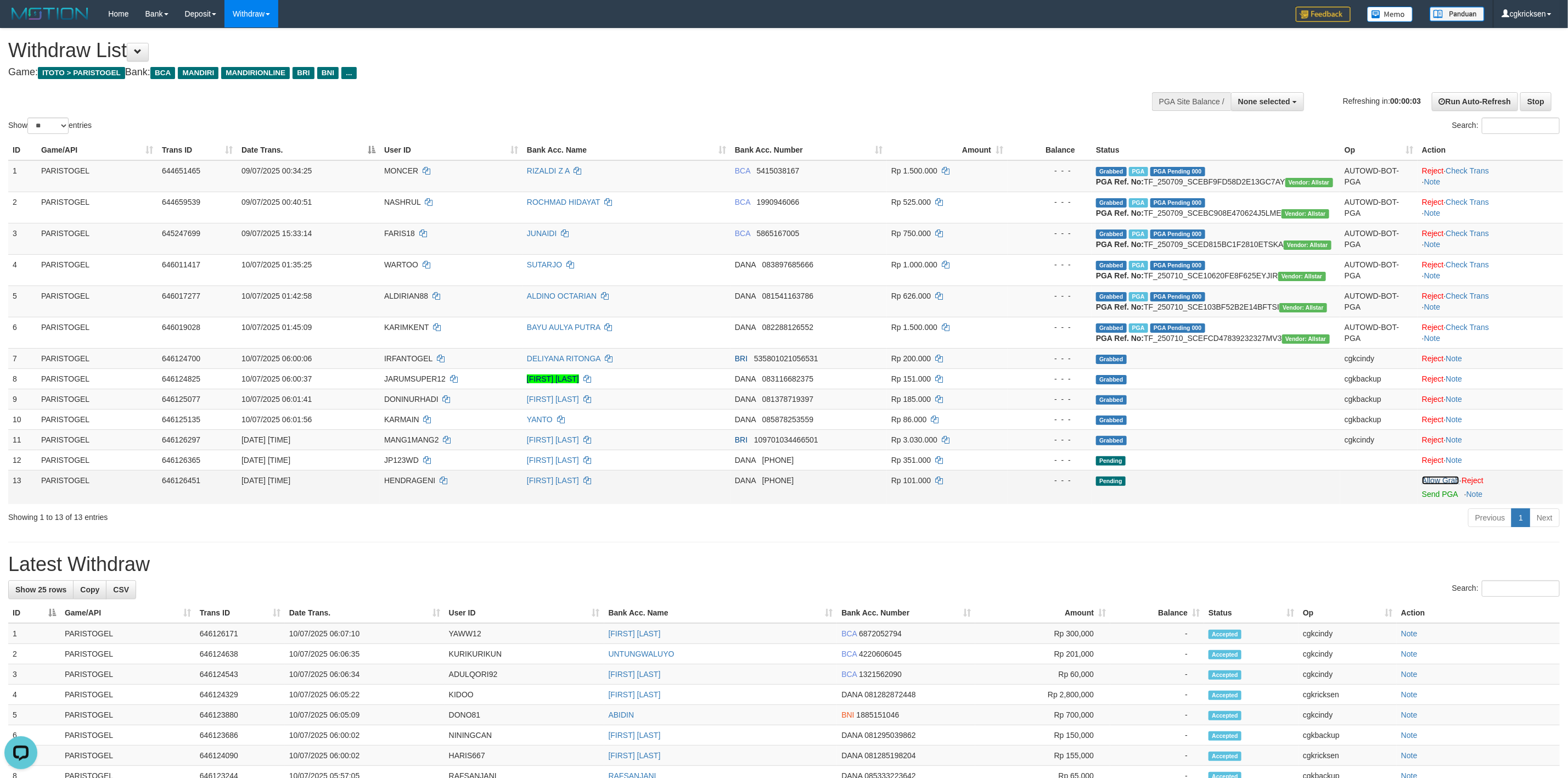 click on "Allow Grab" at bounding box center (1441, 480) 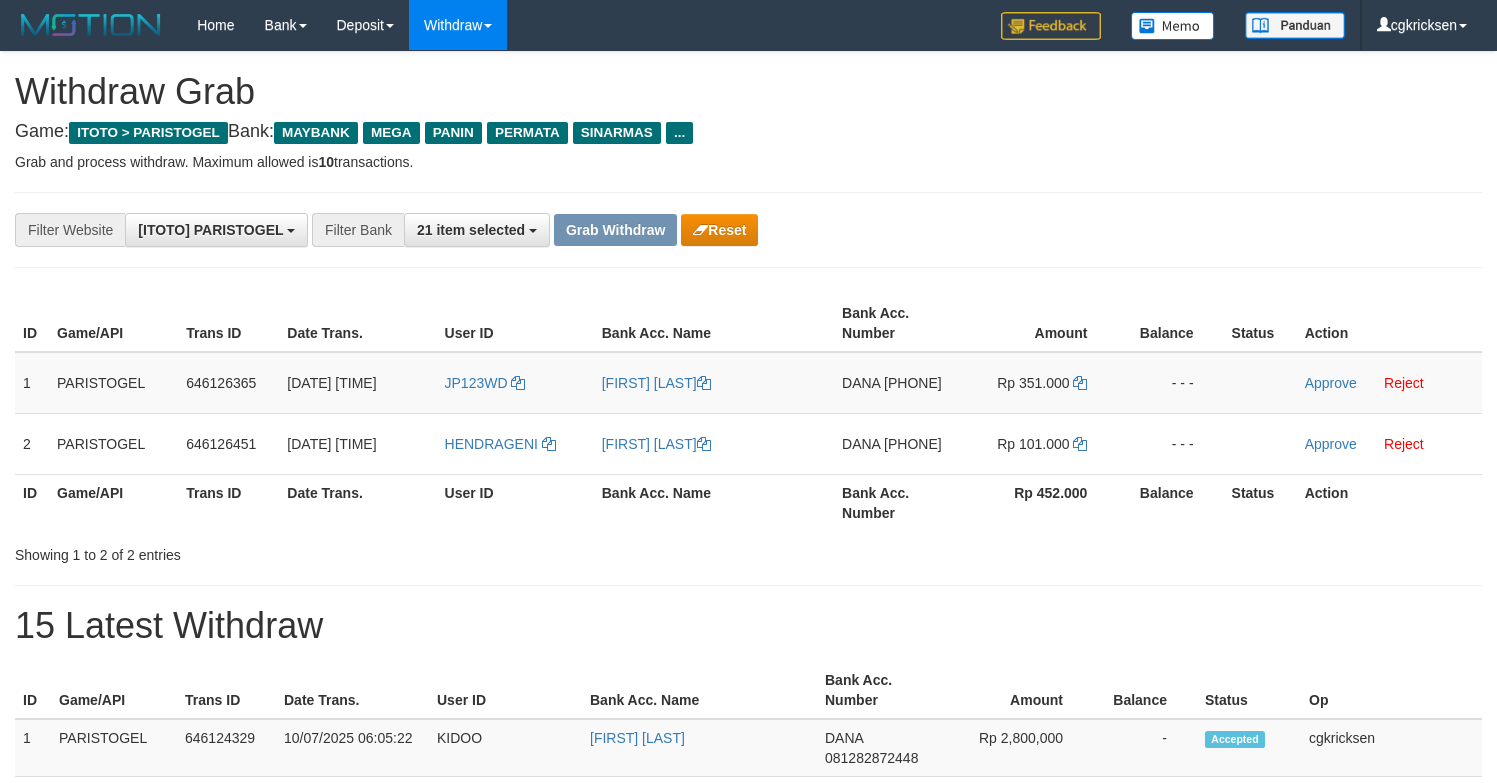 scroll, scrollTop: 0, scrollLeft: 0, axis: both 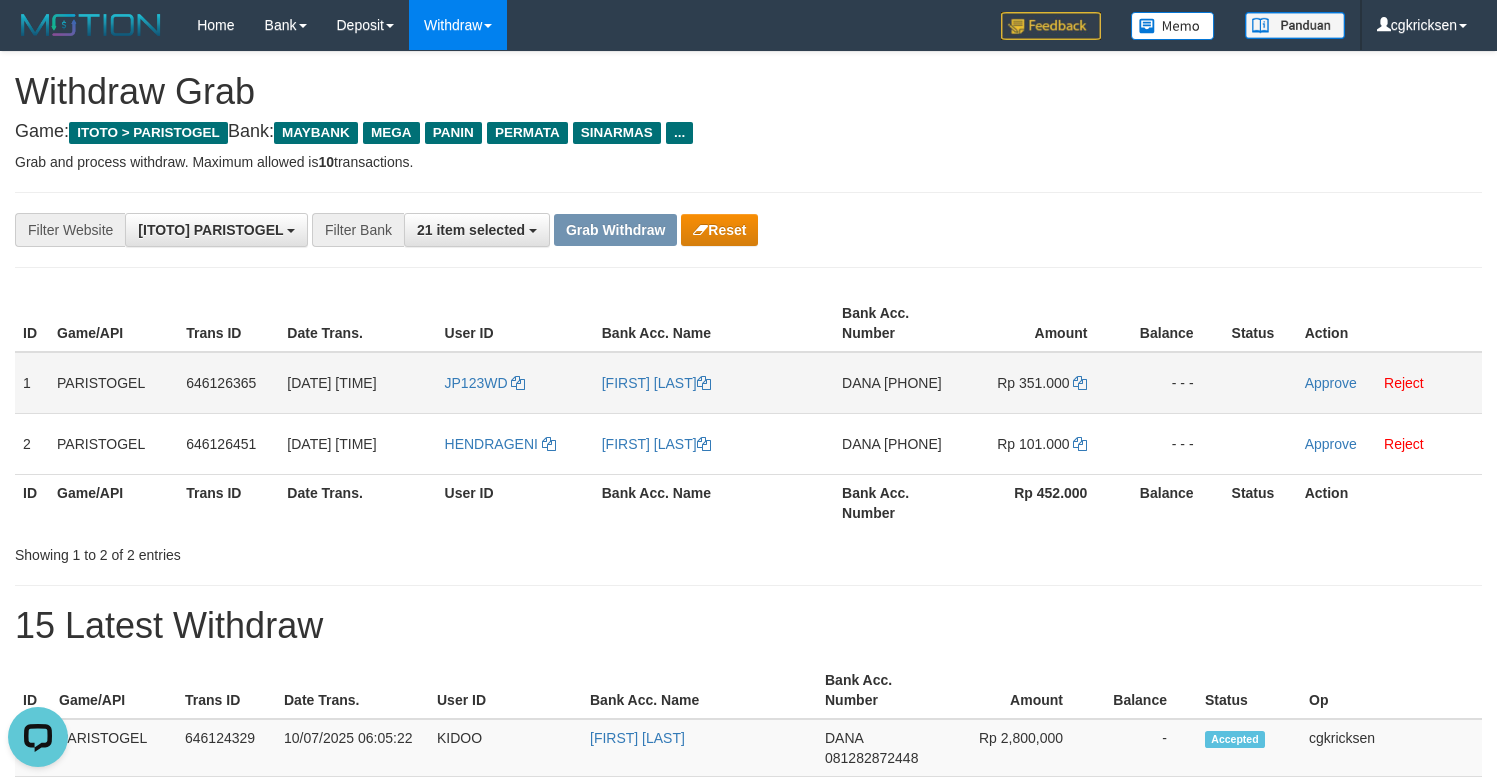 drag, startPoint x: 597, startPoint y: 391, endPoint x: 604, endPoint y: 417, distance: 26.925823 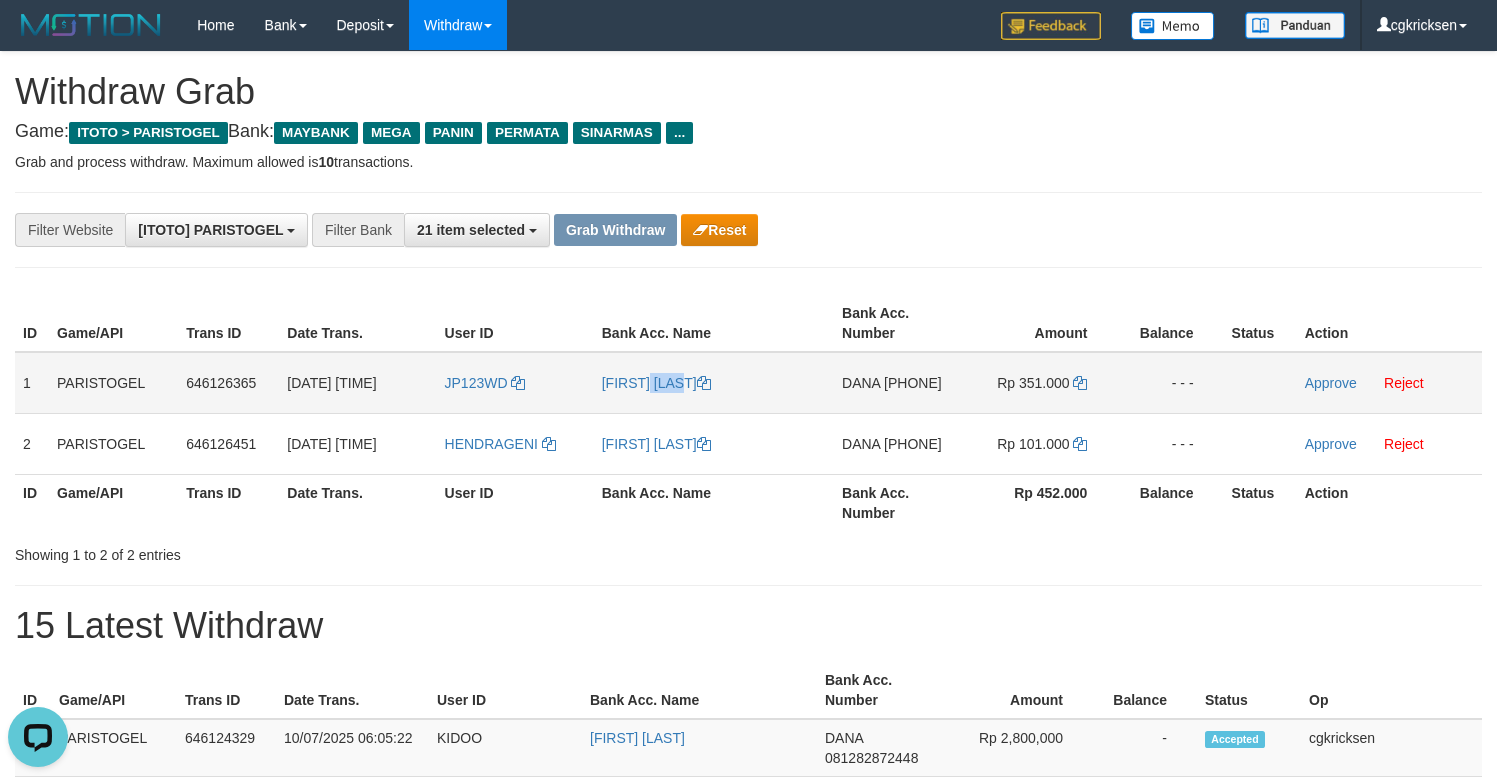 click on "[FIRST] [LAST]" at bounding box center (714, 383) 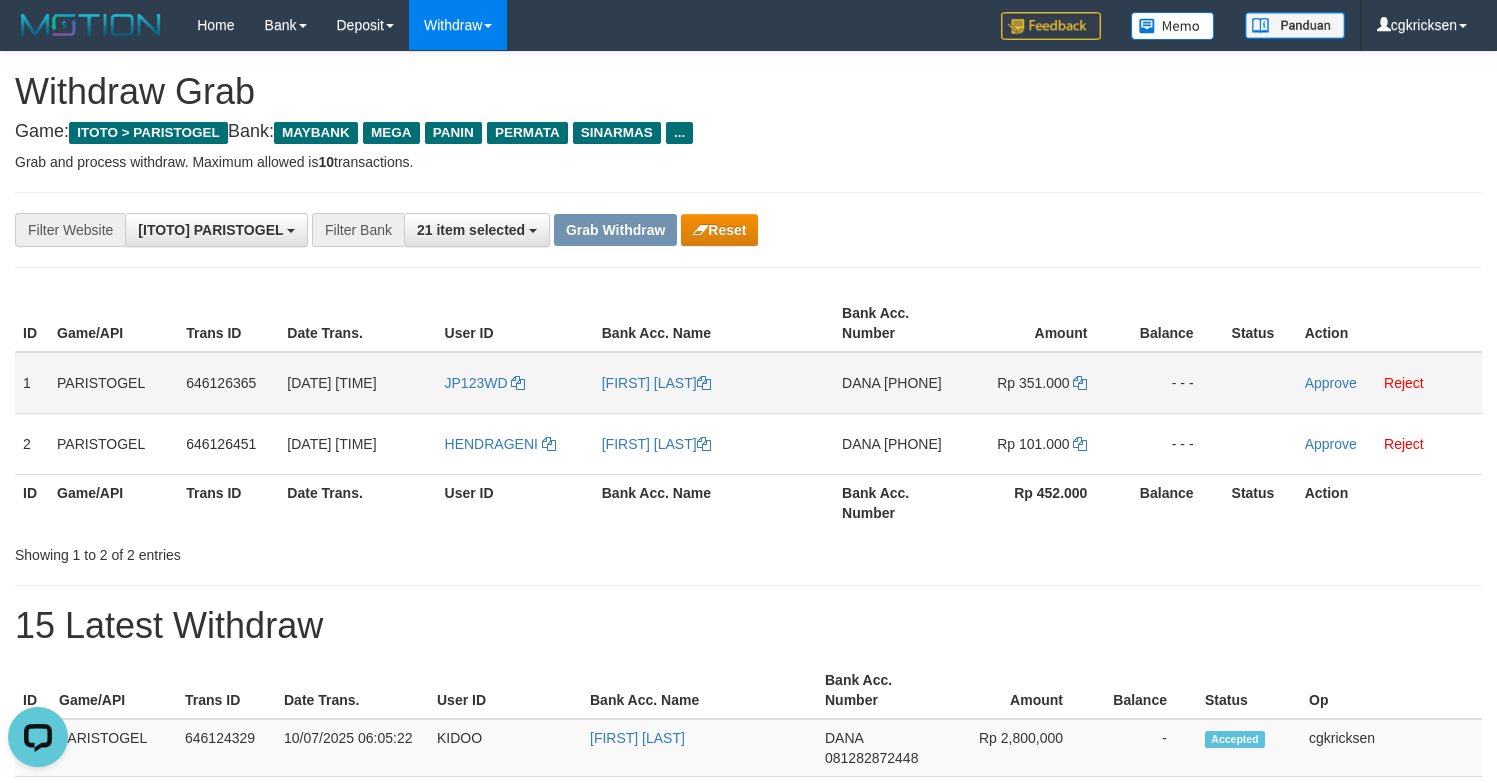 click on "[FIRST] [LAST]" at bounding box center (714, 383) 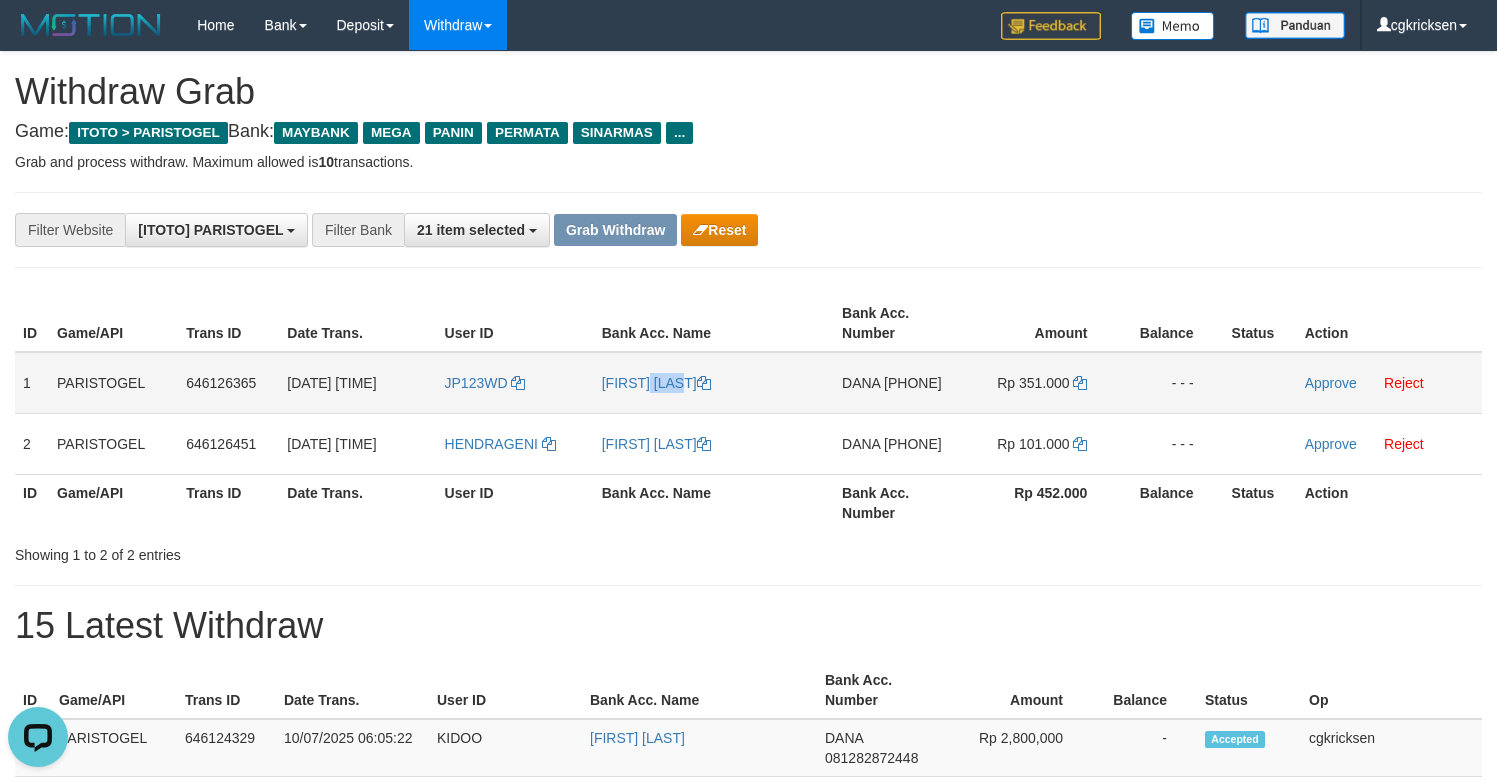 click on "[FIRST] [LAST]" at bounding box center (714, 383) 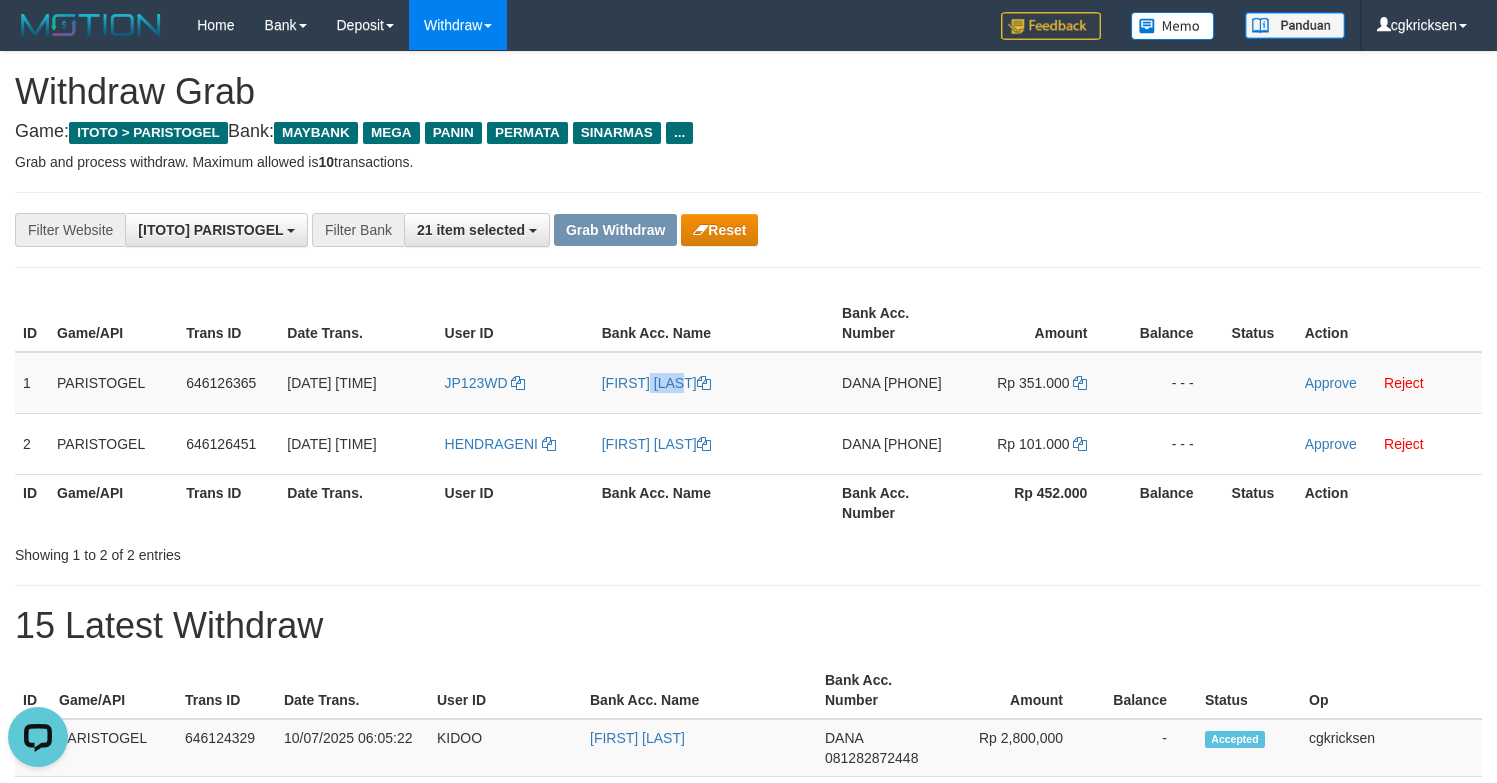 copy on "[FIRST] [LAST]" 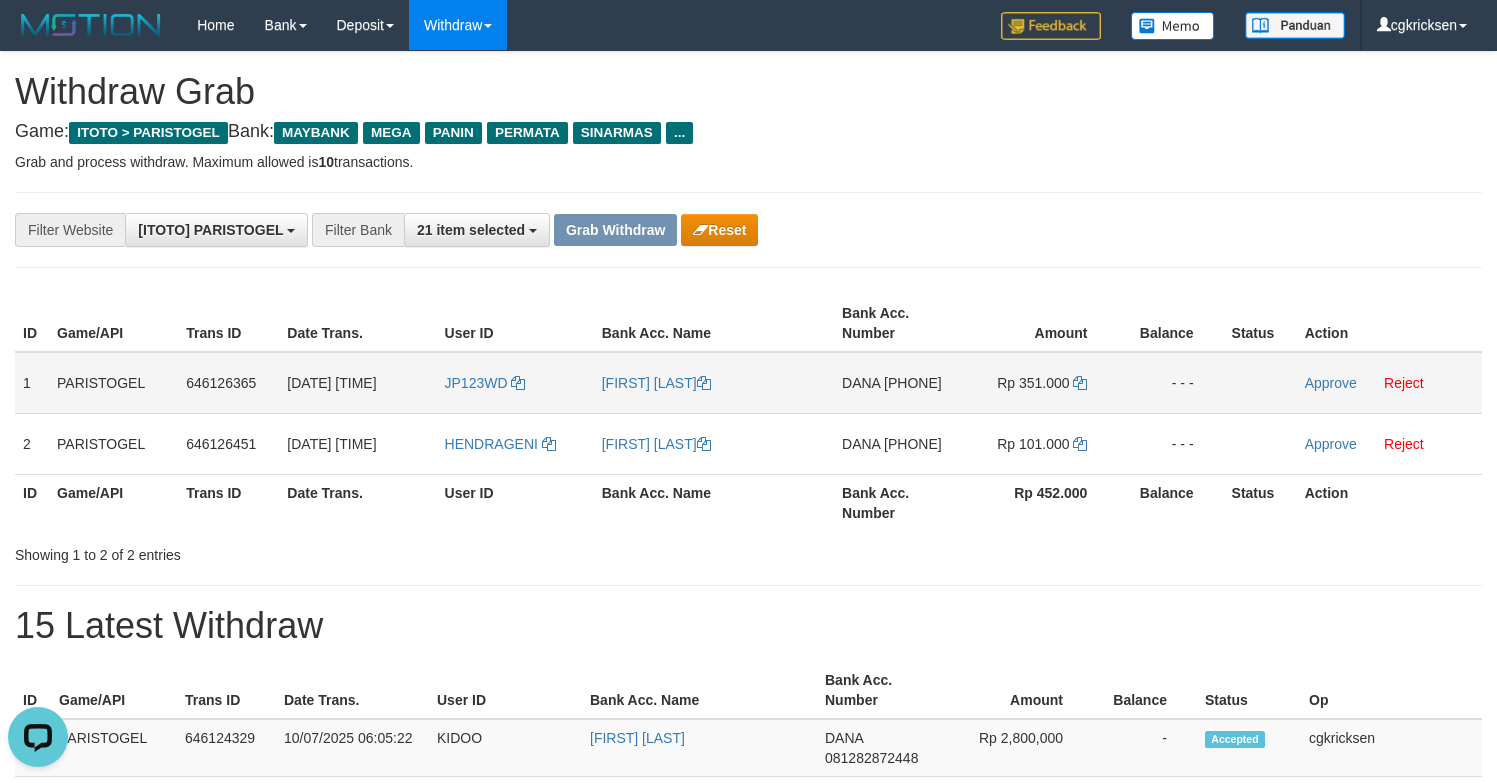 click on "JP123WD" at bounding box center (515, 383) 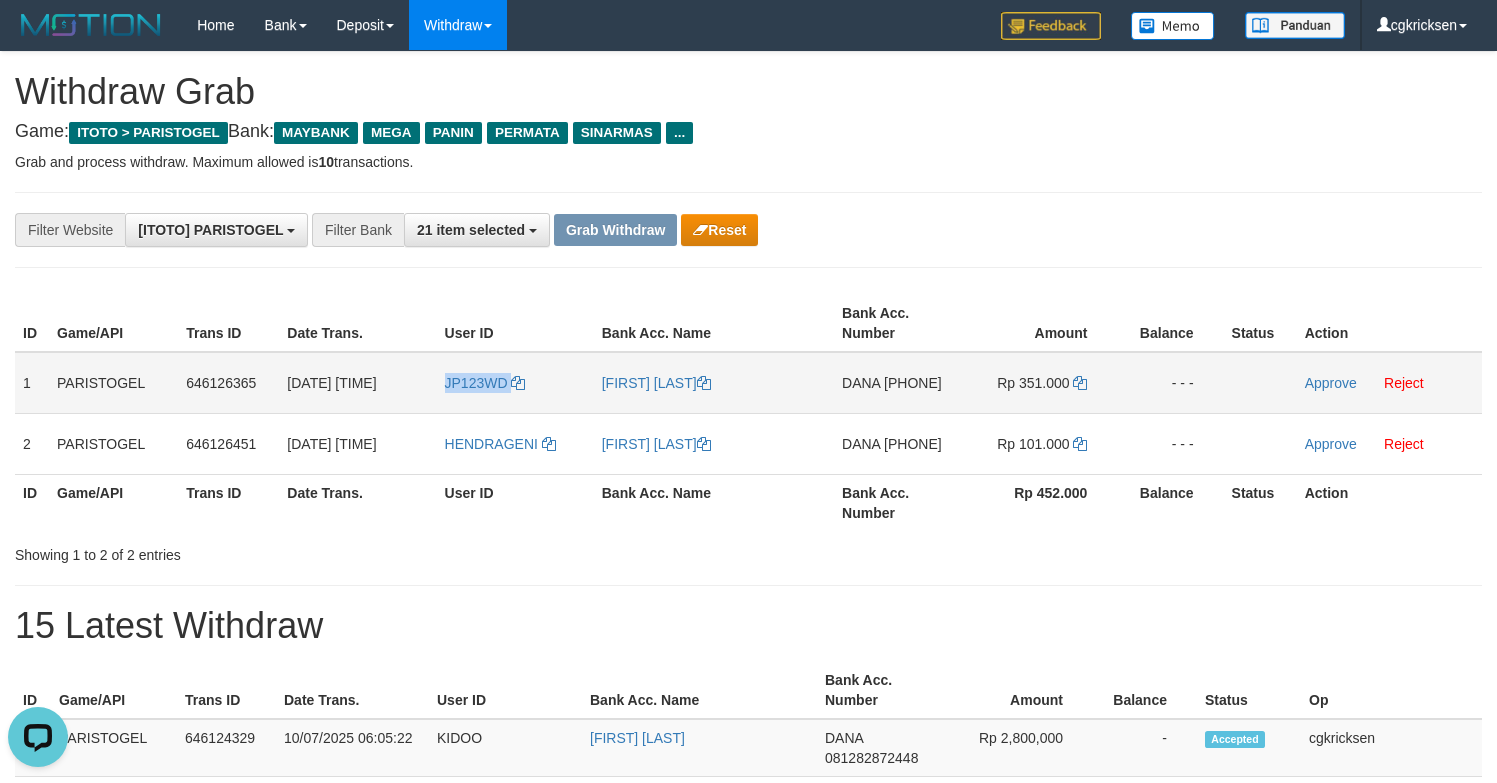 click on "JP123WD" at bounding box center [515, 383] 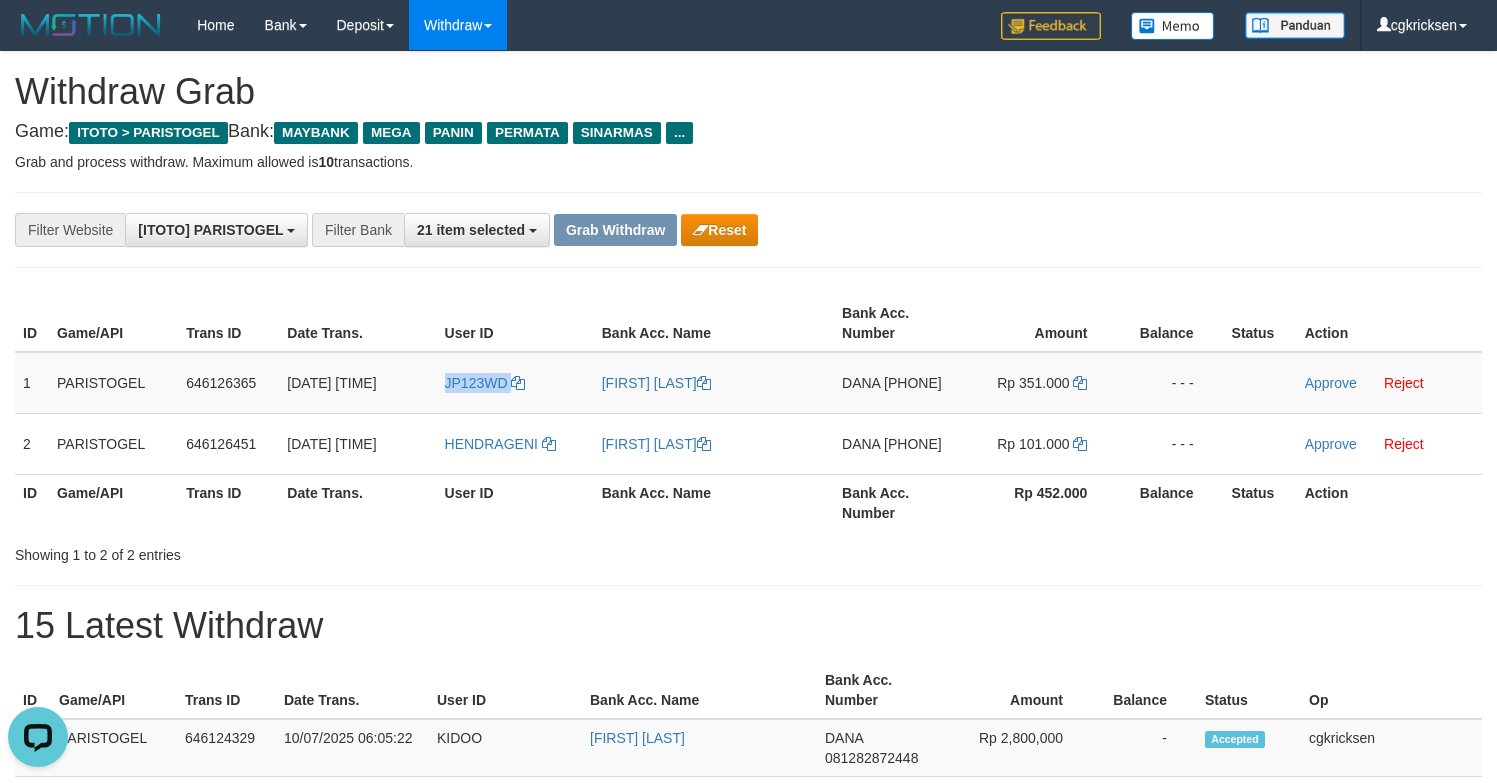 copy on "JP123WD" 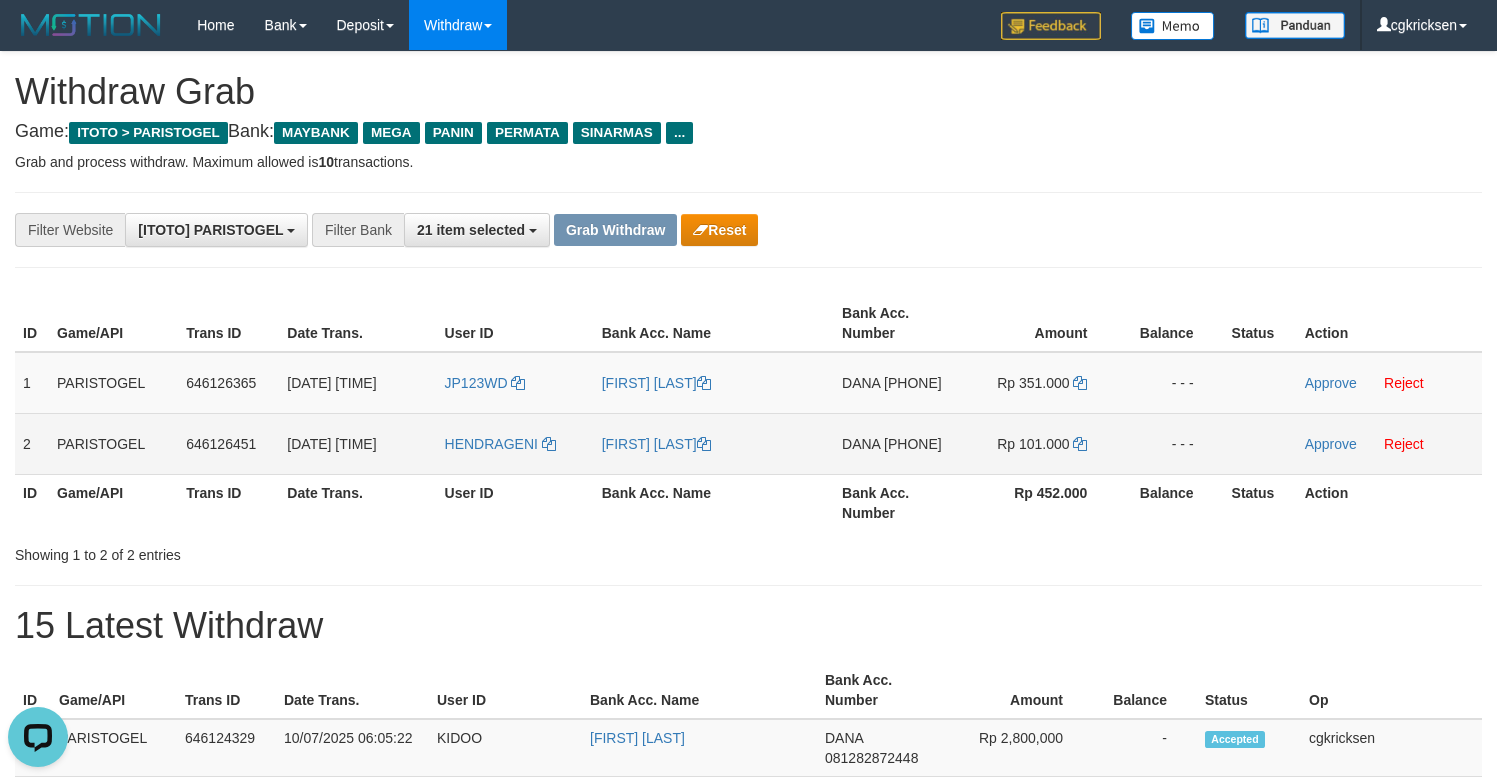 click on "HENDRAGENI" at bounding box center (515, 443) 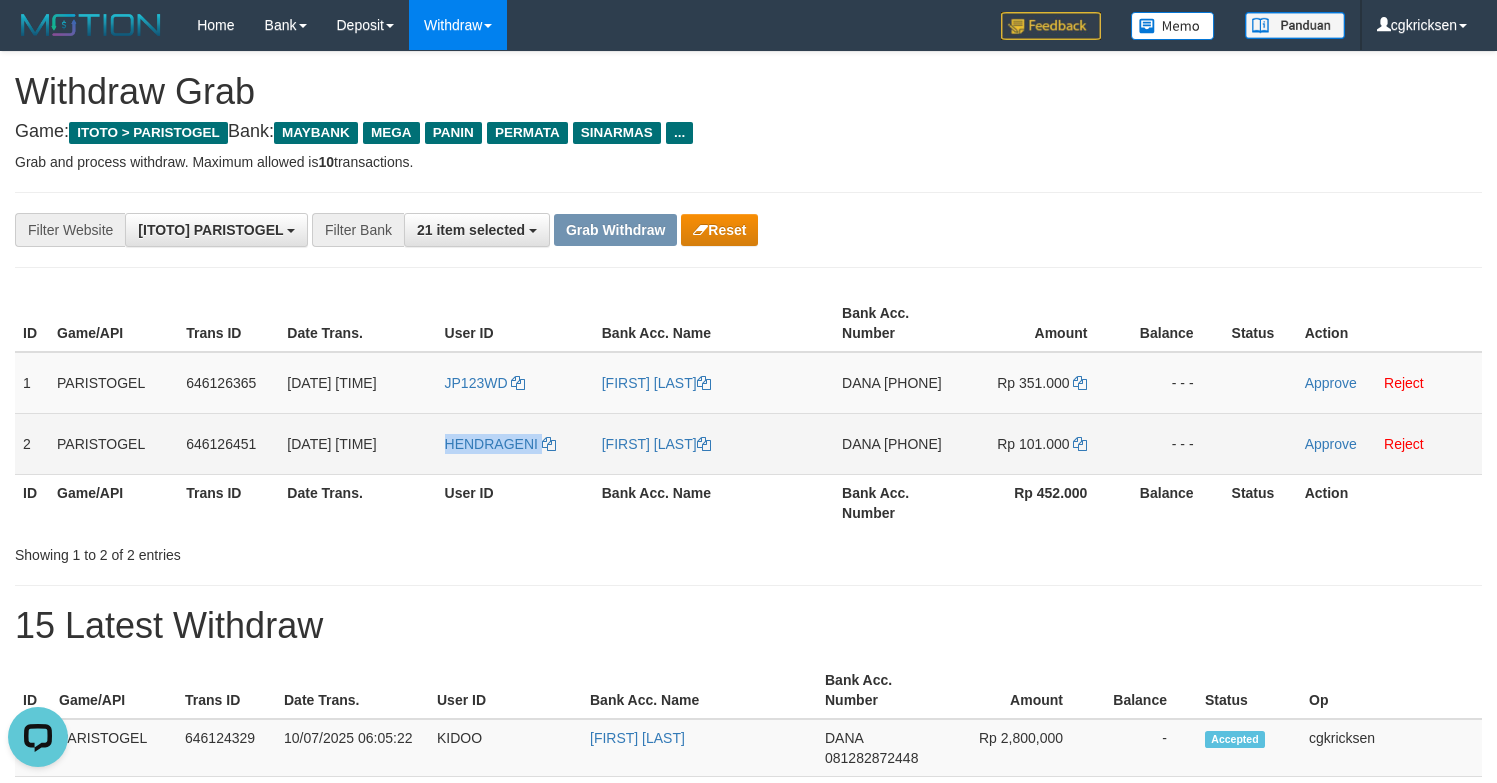 click on "HENDRAGENI" at bounding box center (515, 443) 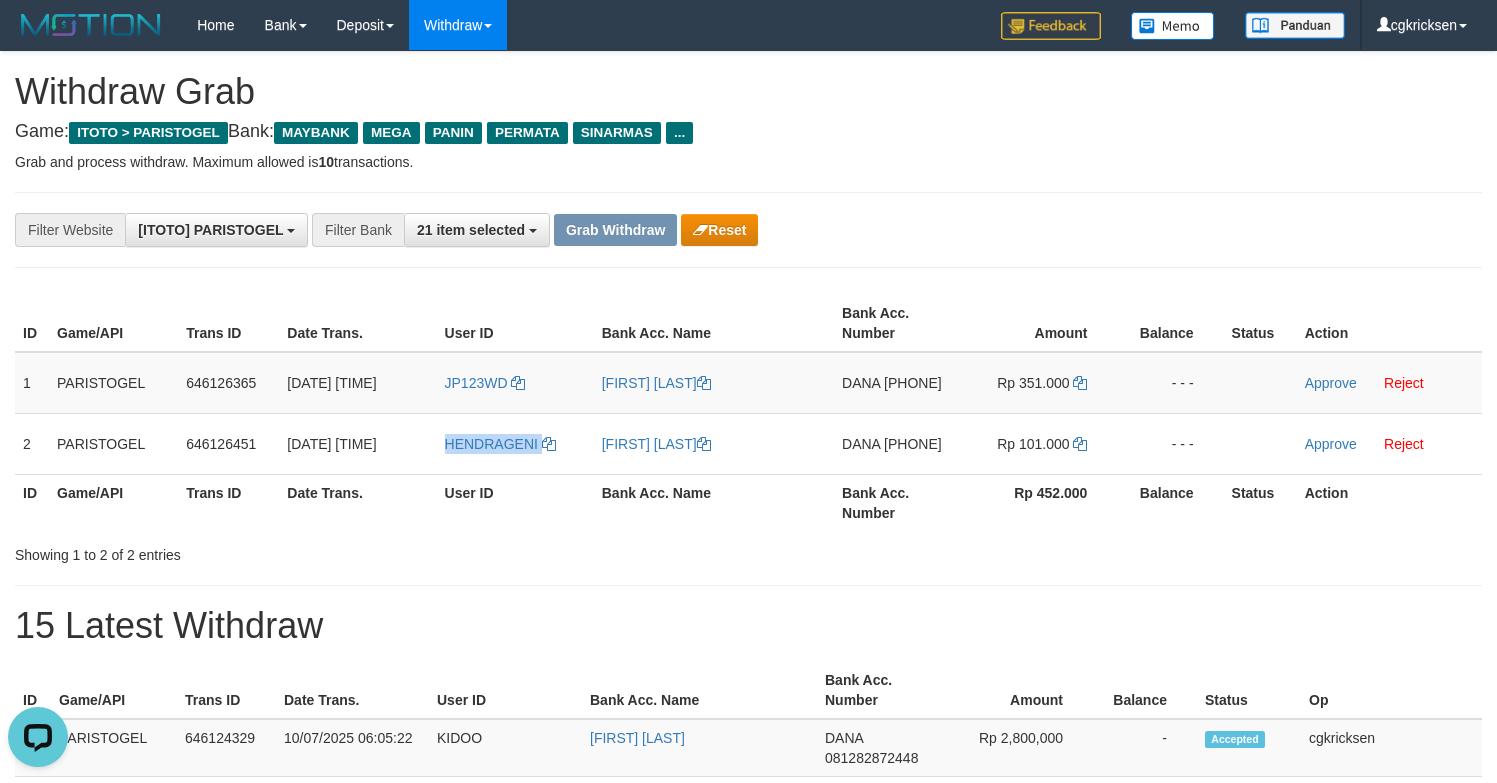 copy on "HENDRAGENI" 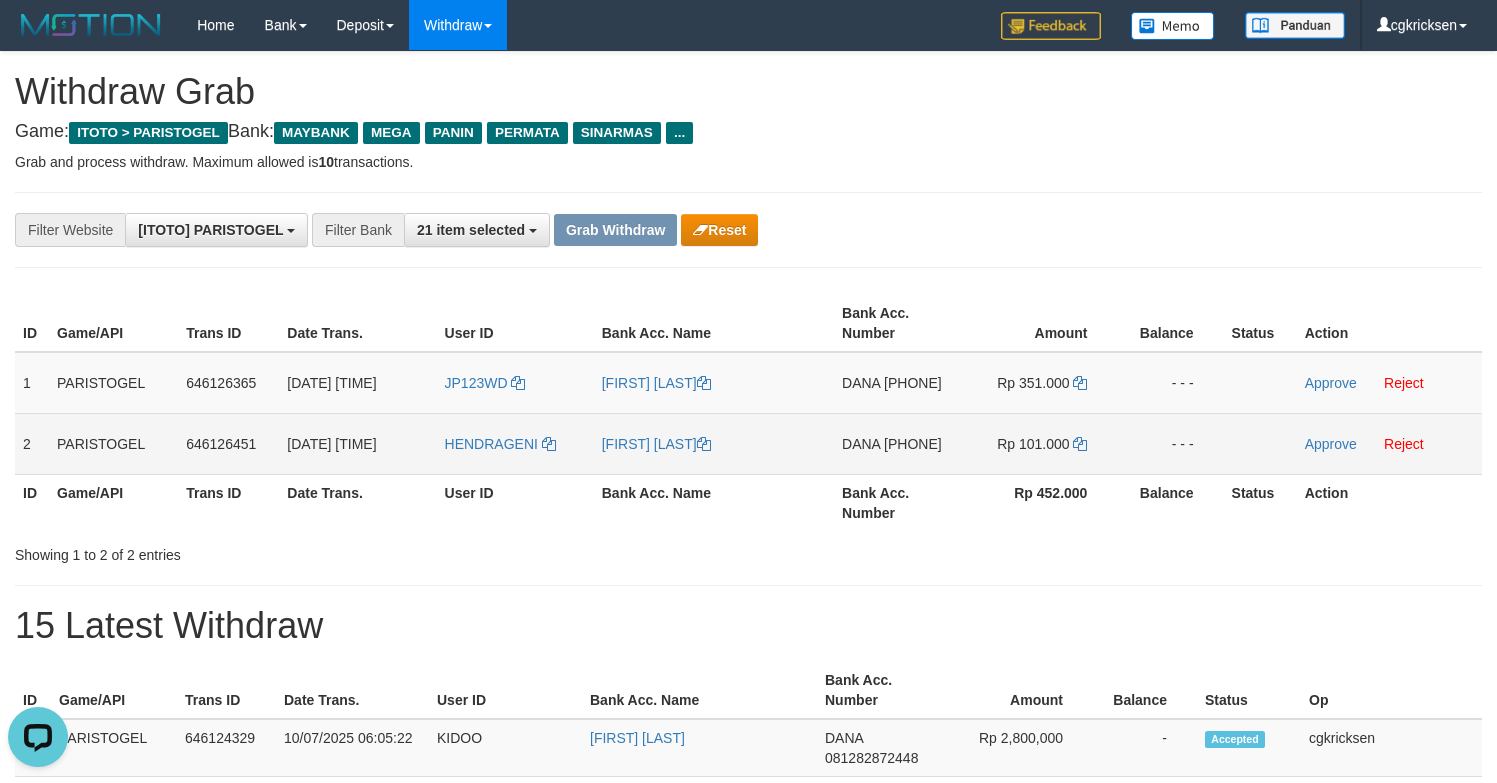 click on "[FIRST] [LAST]" at bounding box center (714, 443) 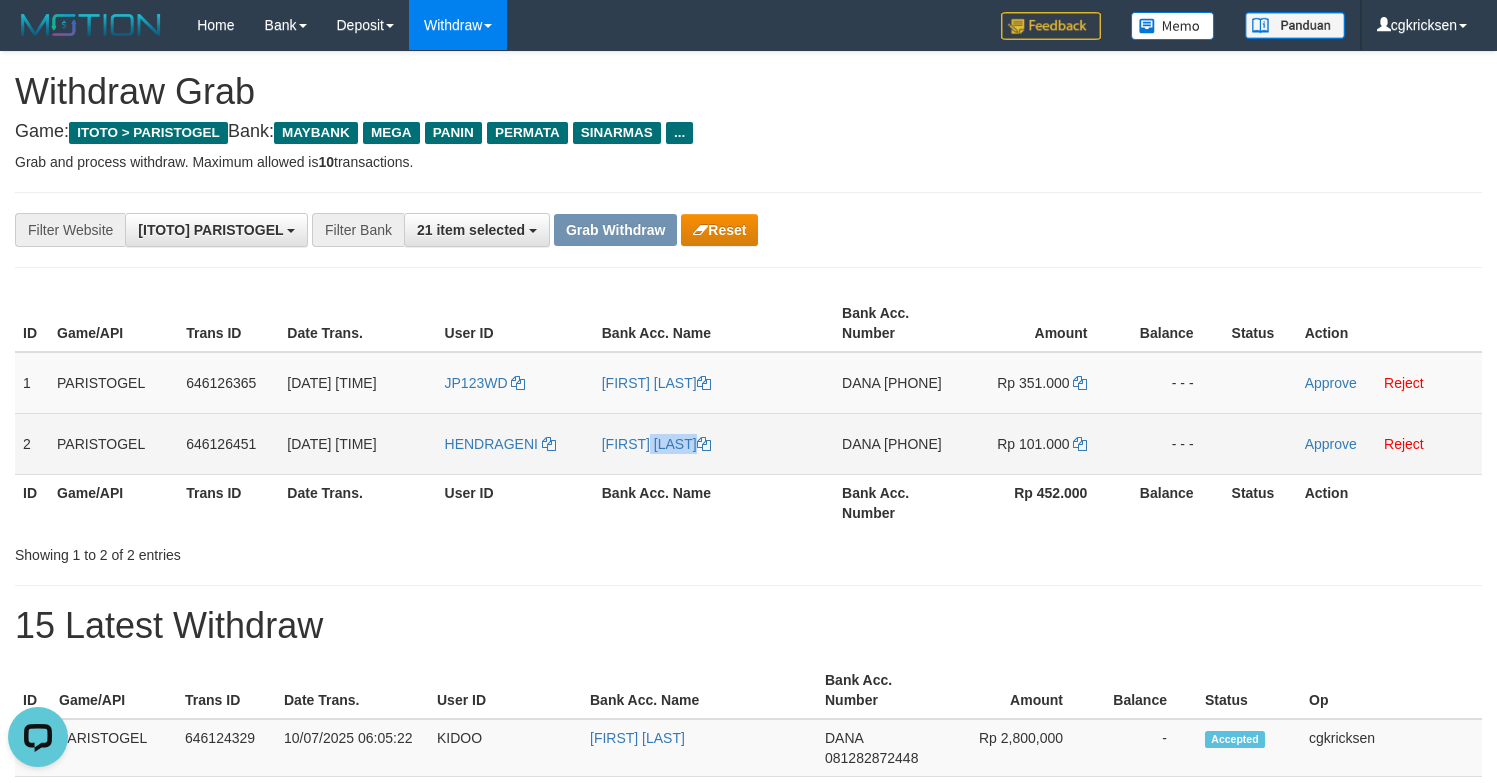click on "[FIRST] [LAST]" at bounding box center (714, 443) 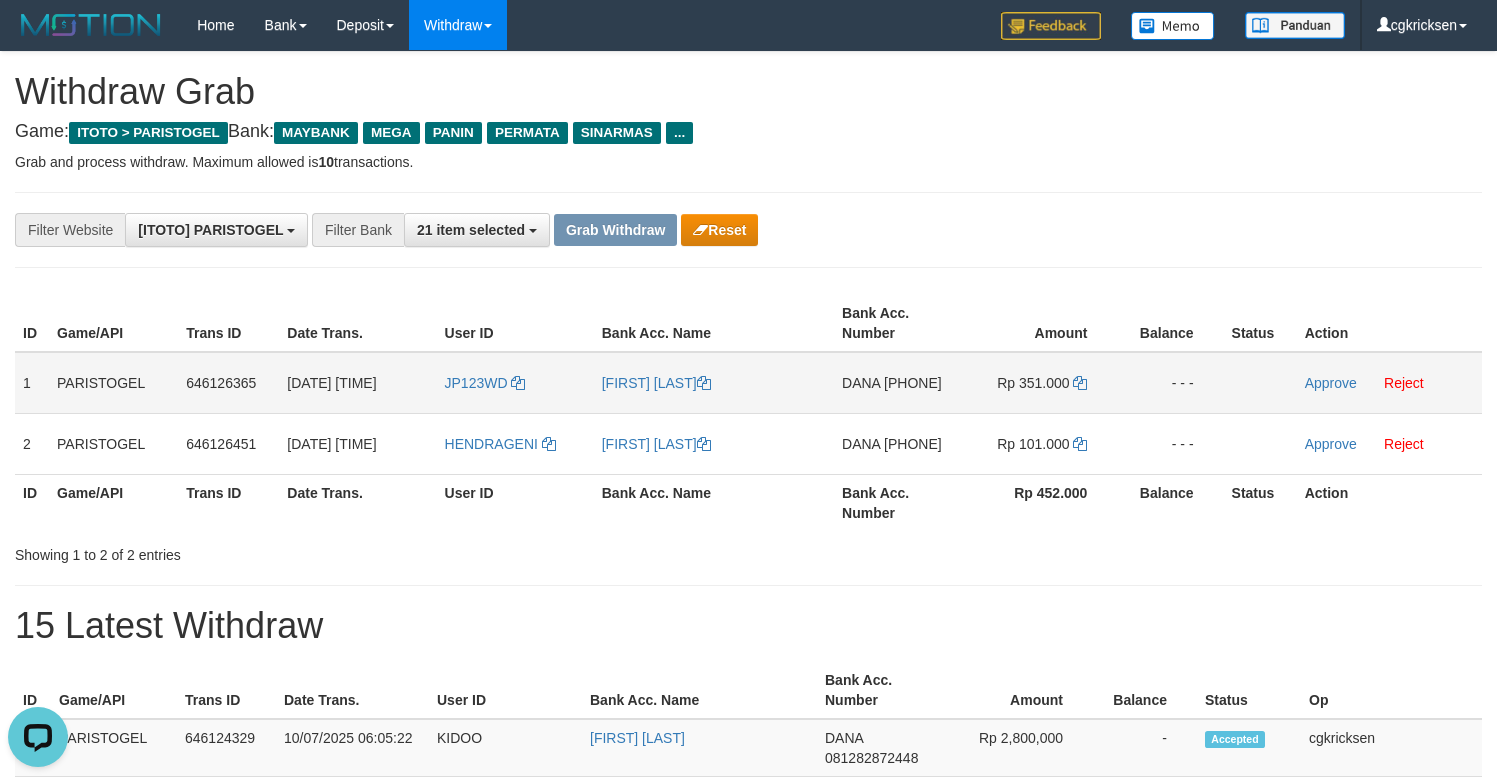 click on "DANA
089508044021" at bounding box center [898, 383] 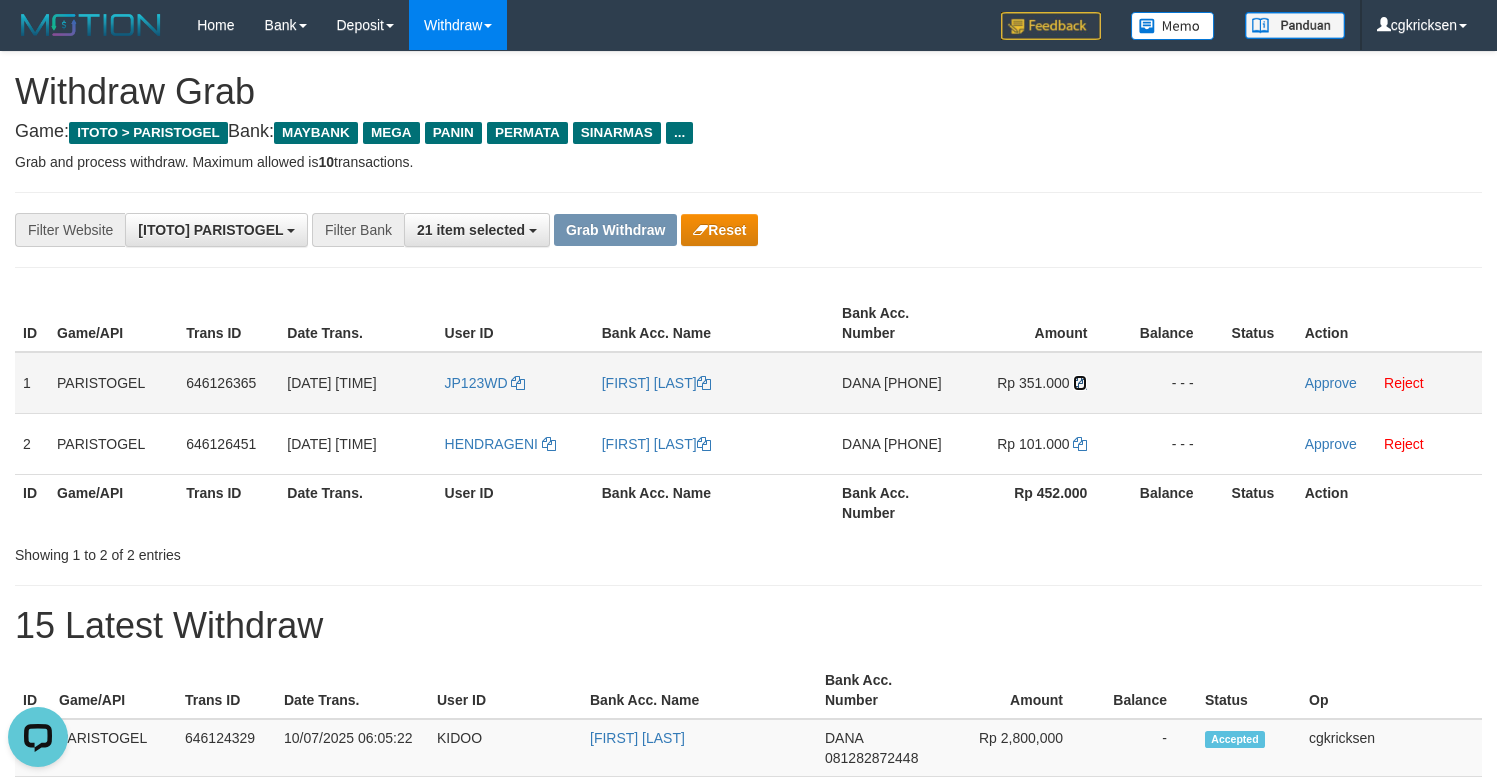 drag, startPoint x: 1086, startPoint y: 390, endPoint x: 1095, endPoint y: 385, distance: 10.29563 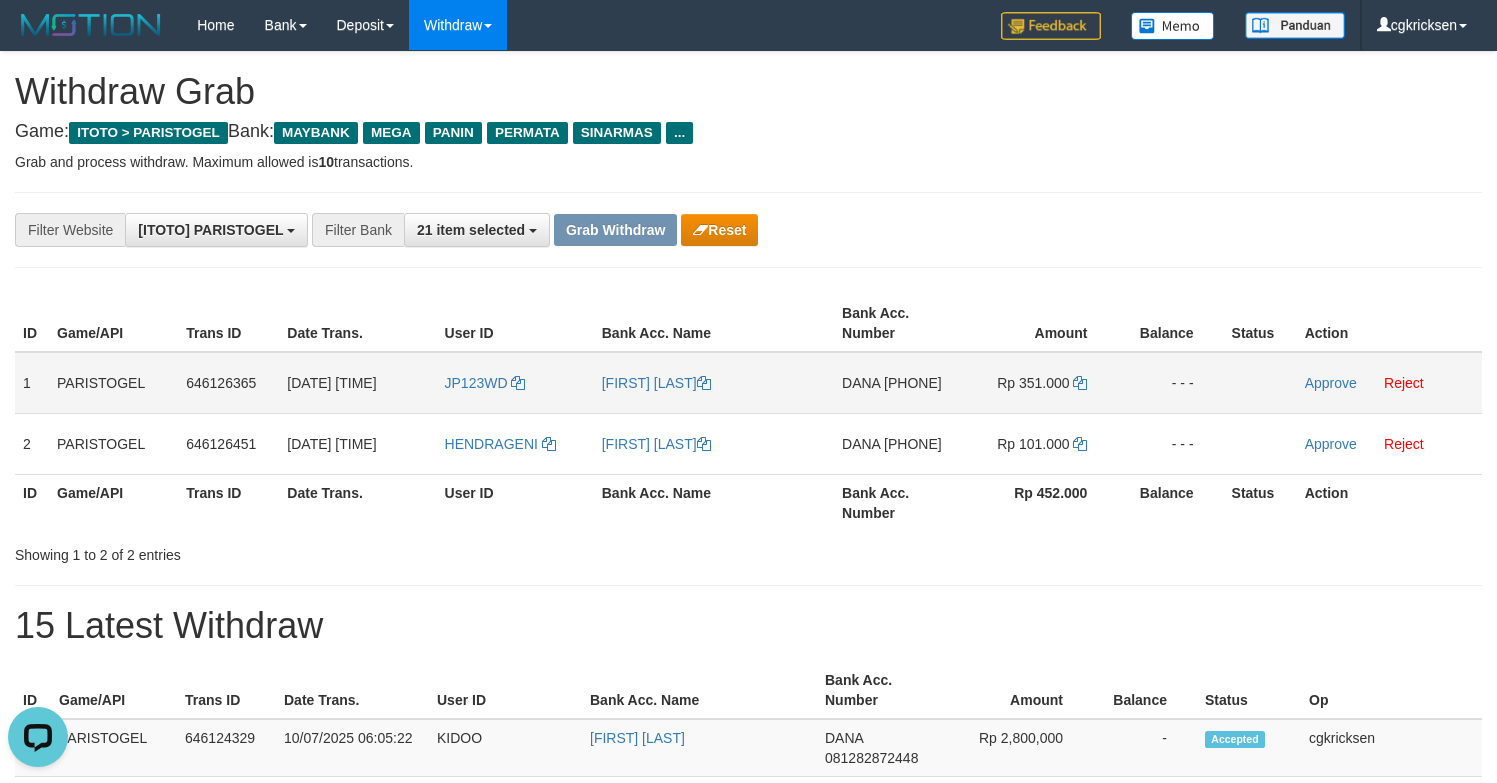 copy on "[PHONE]" 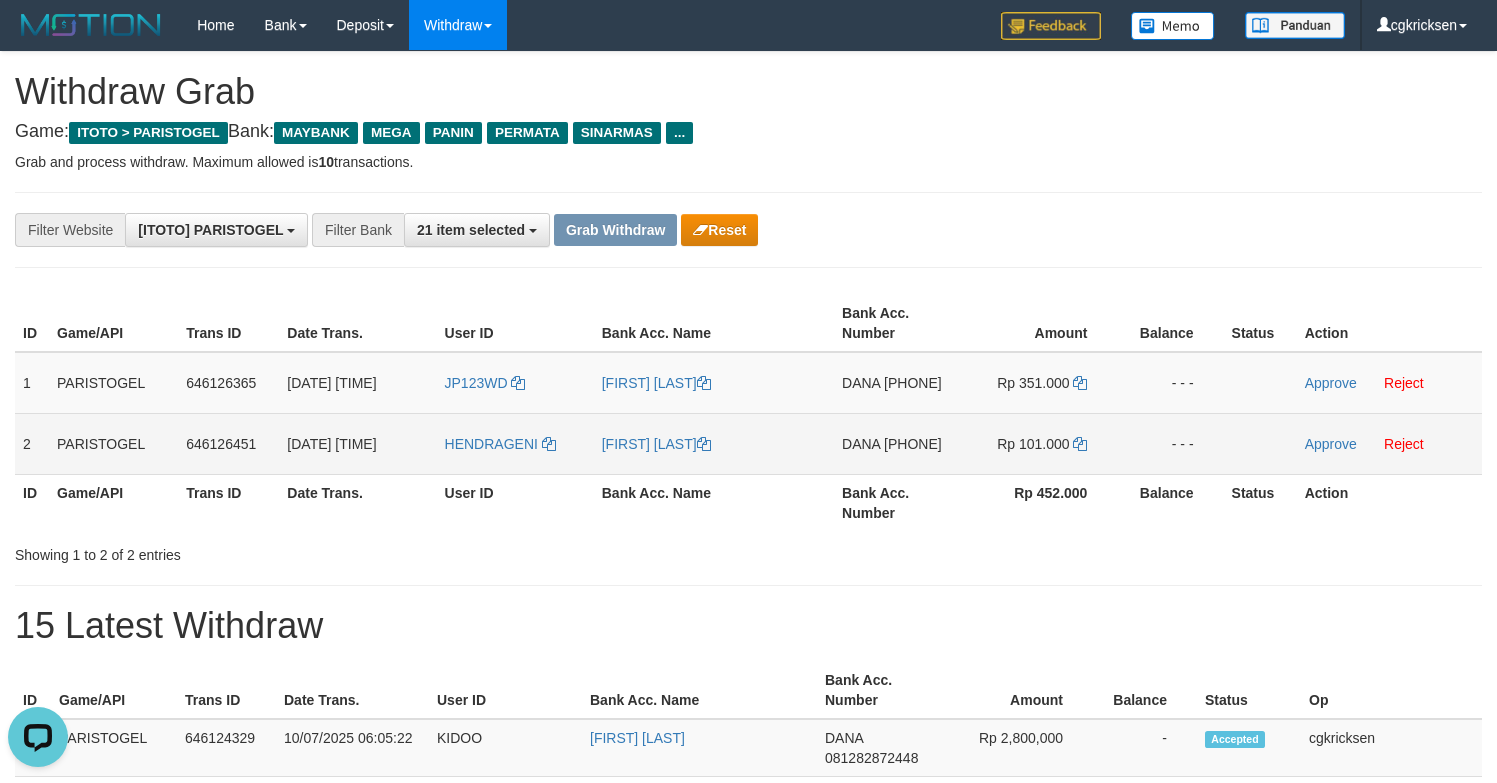 click on "DANA
081370800239" at bounding box center (898, 443) 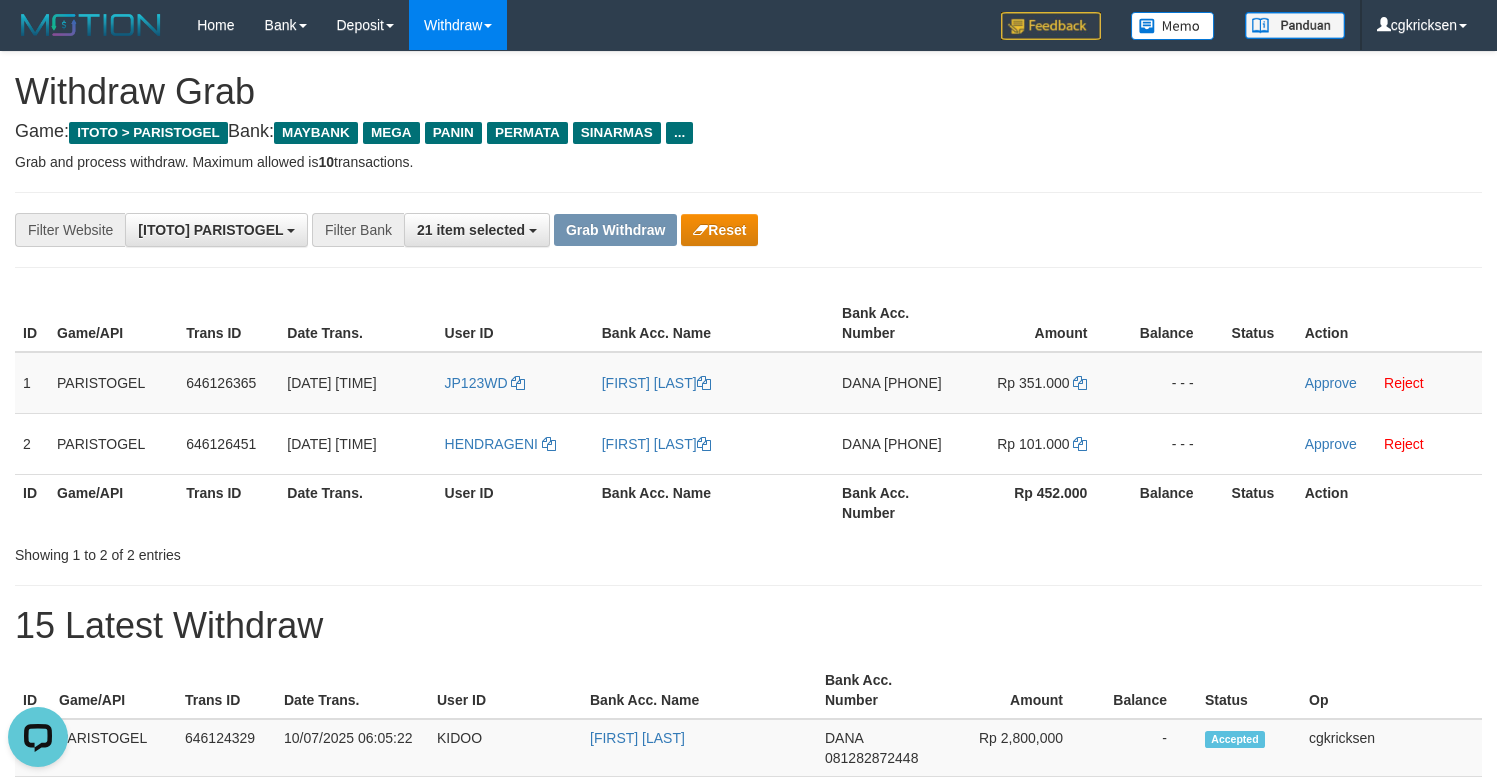 copy on "[PHONE]" 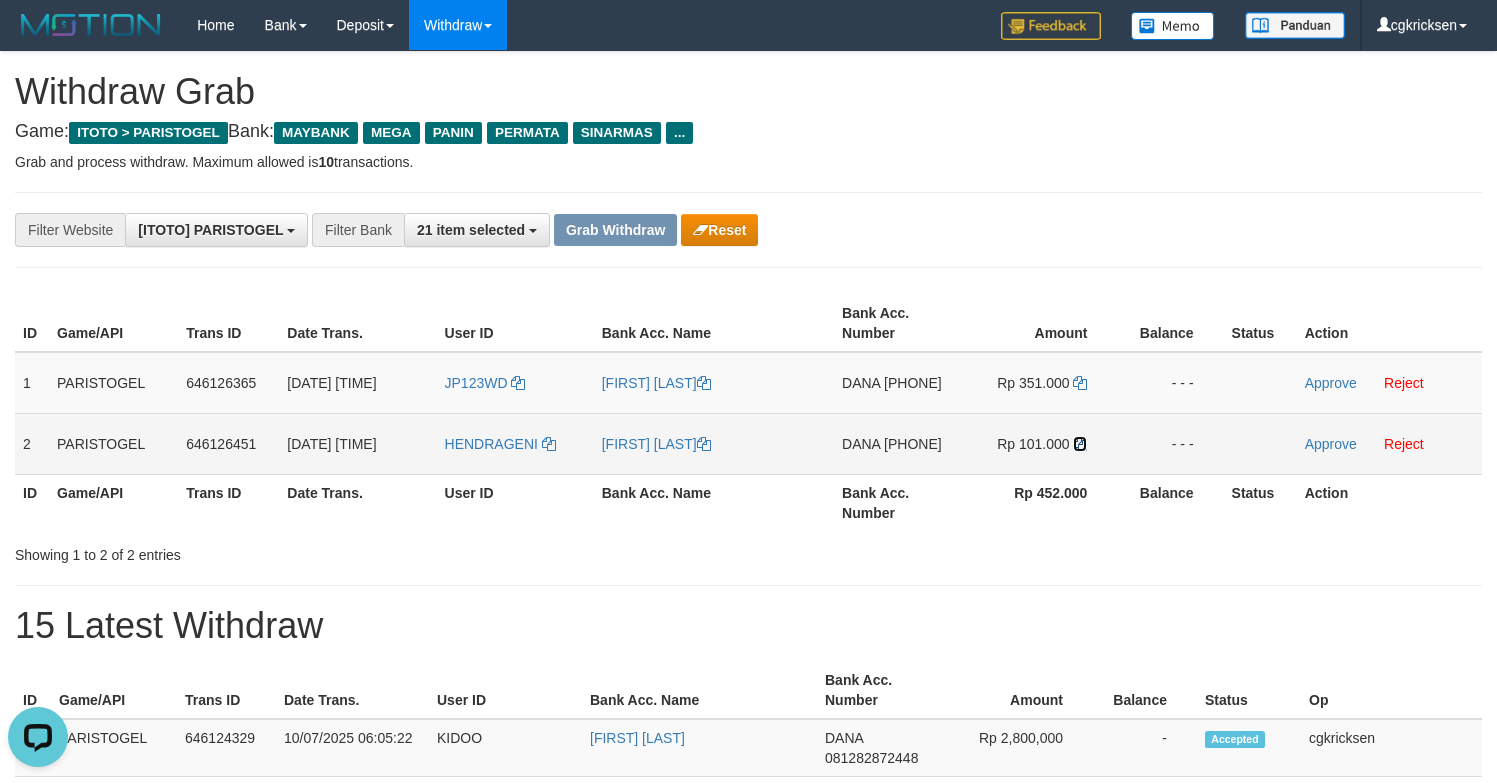 click at bounding box center [704, 444] 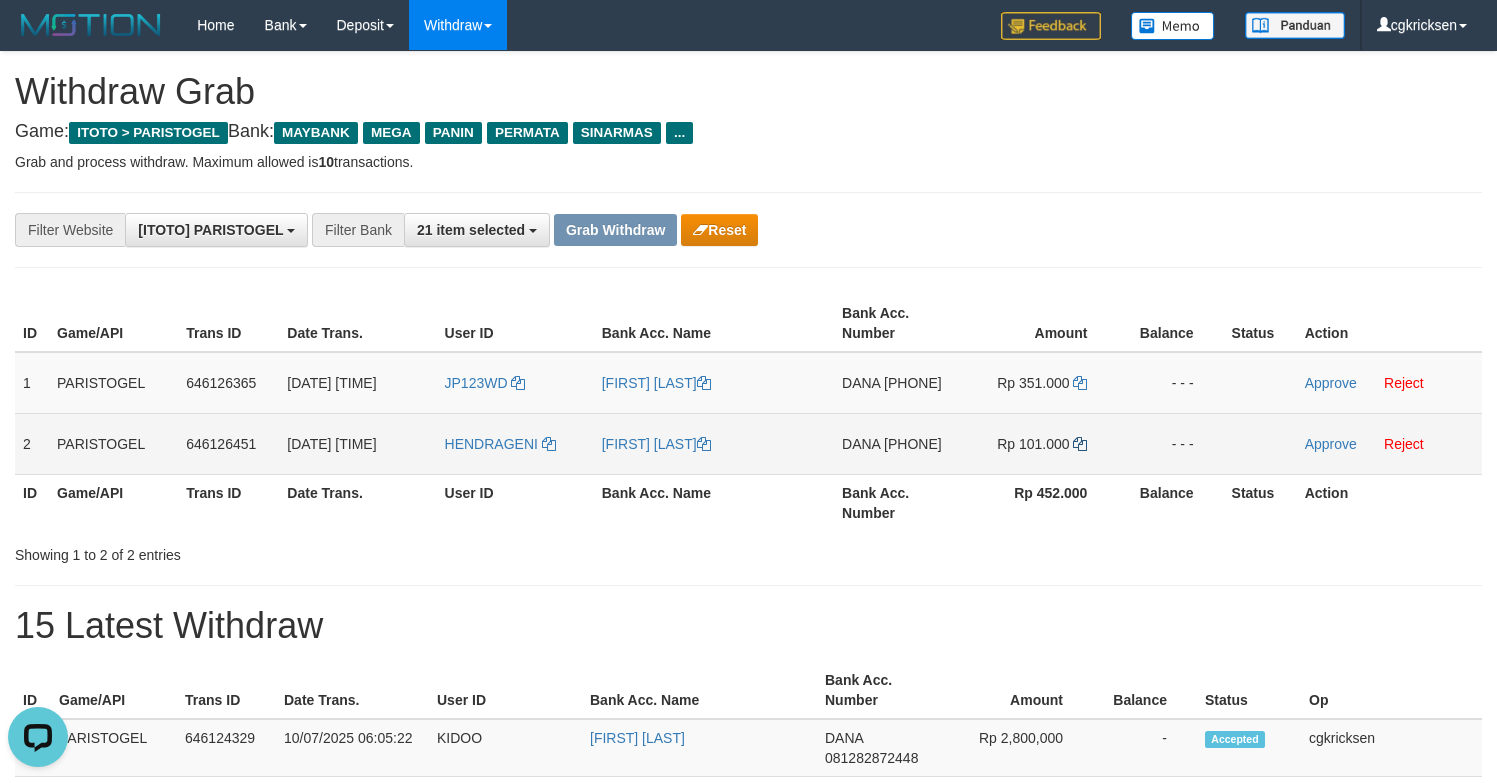 copy on "[PHONE]" 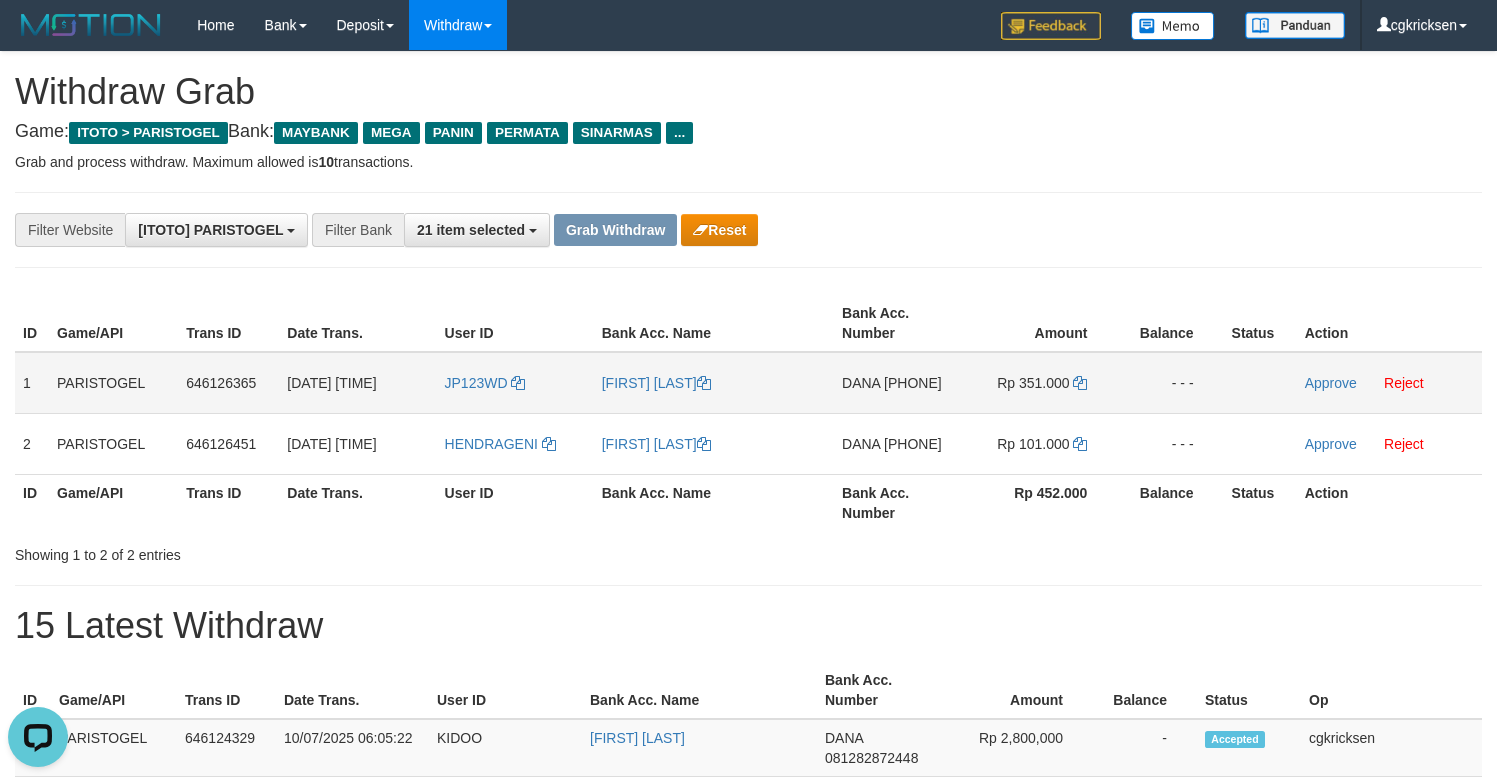 click on "Approve
Reject" at bounding box center [1389, 383] 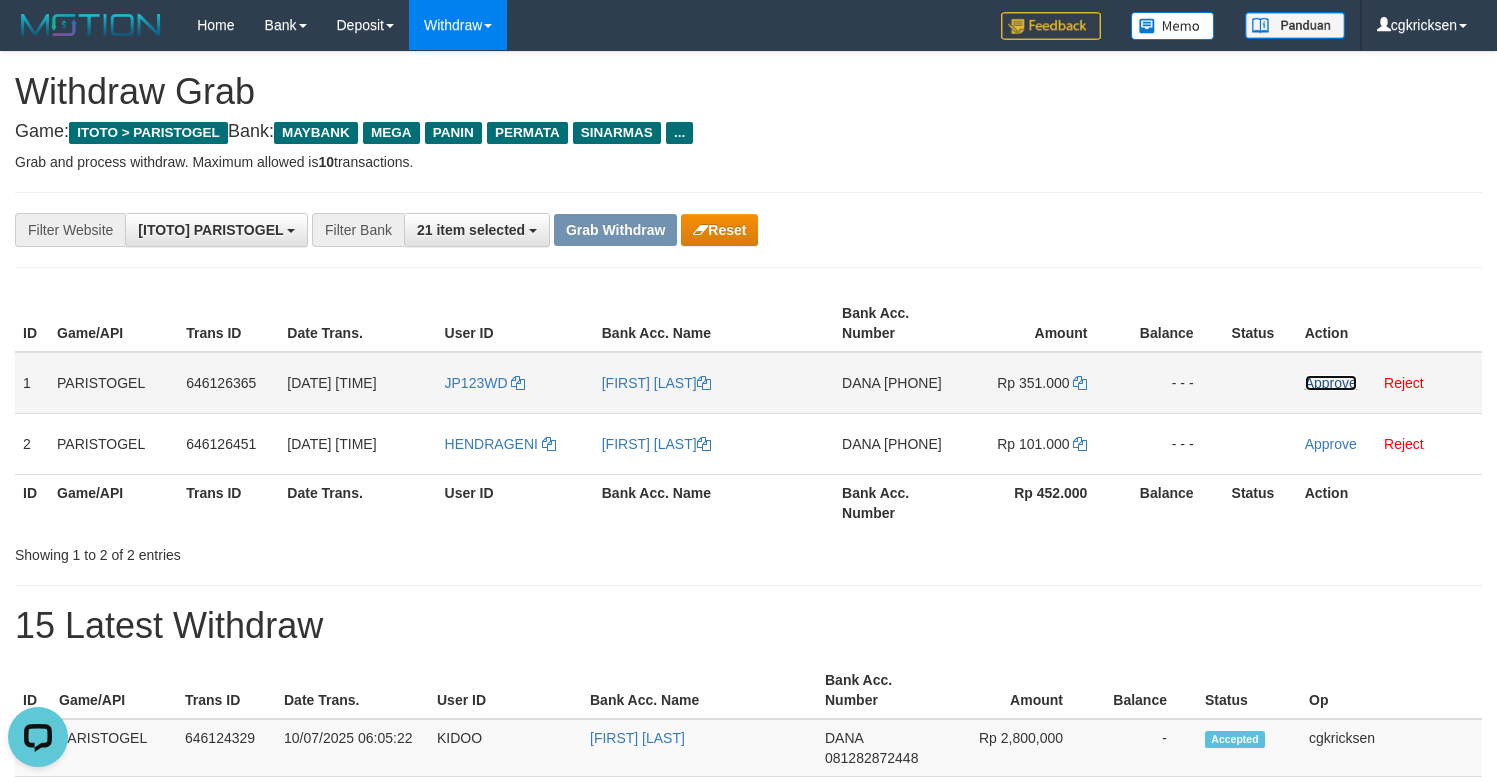 click on "Approve" at bounding box center [1331, 383] 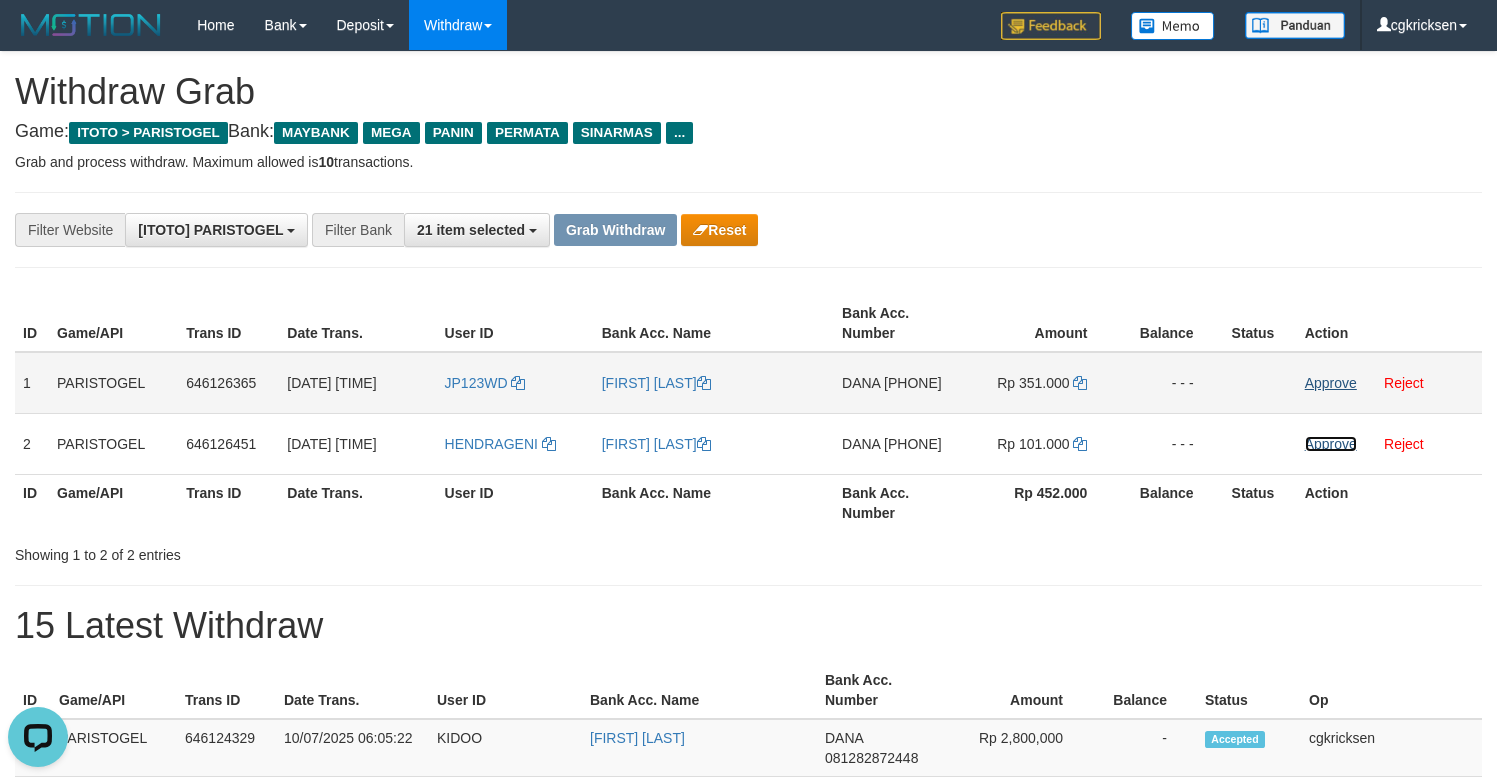 click on "Approve" at bounding box center (1331, 444) 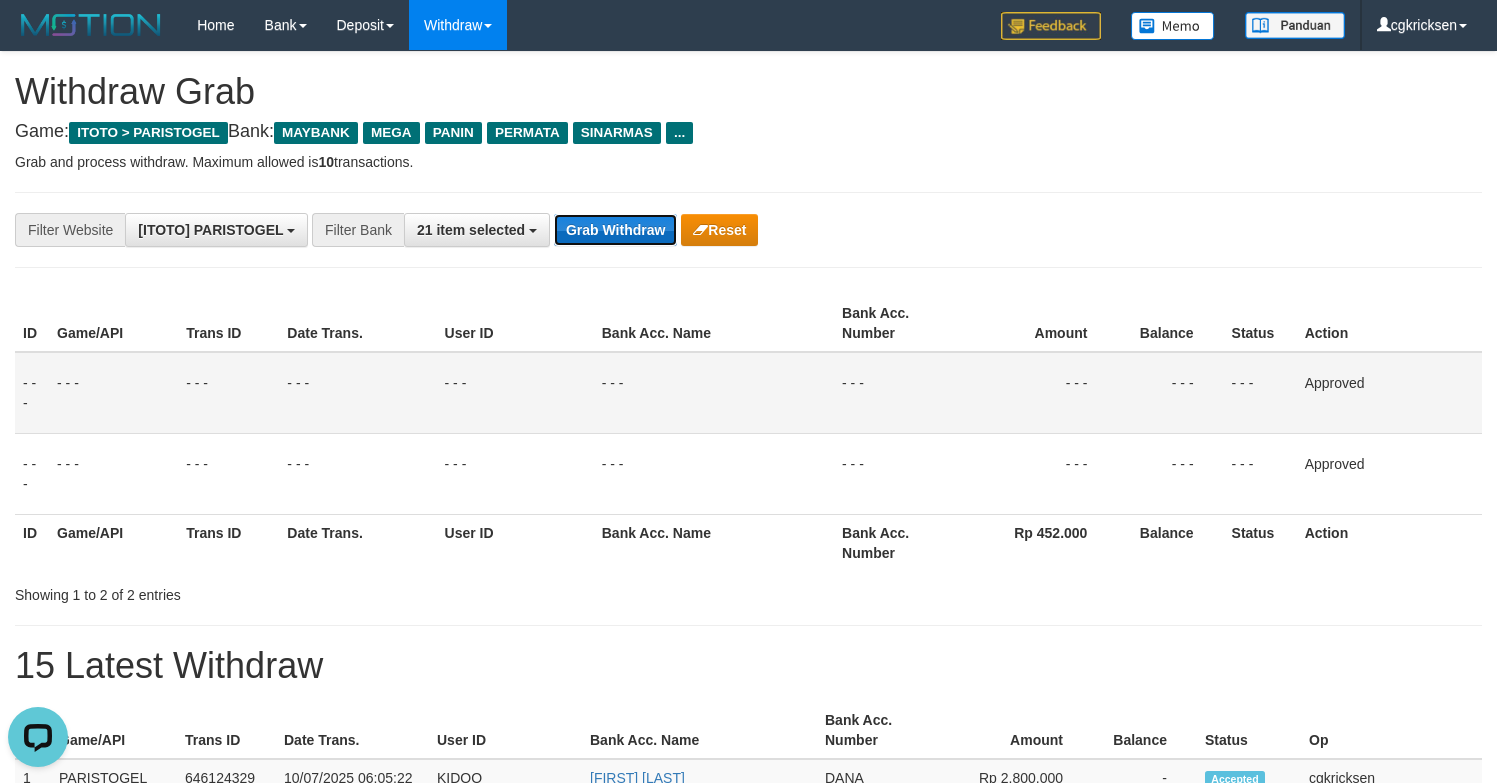 click on "Grab Withdraw" at bounding box center (615, 230) 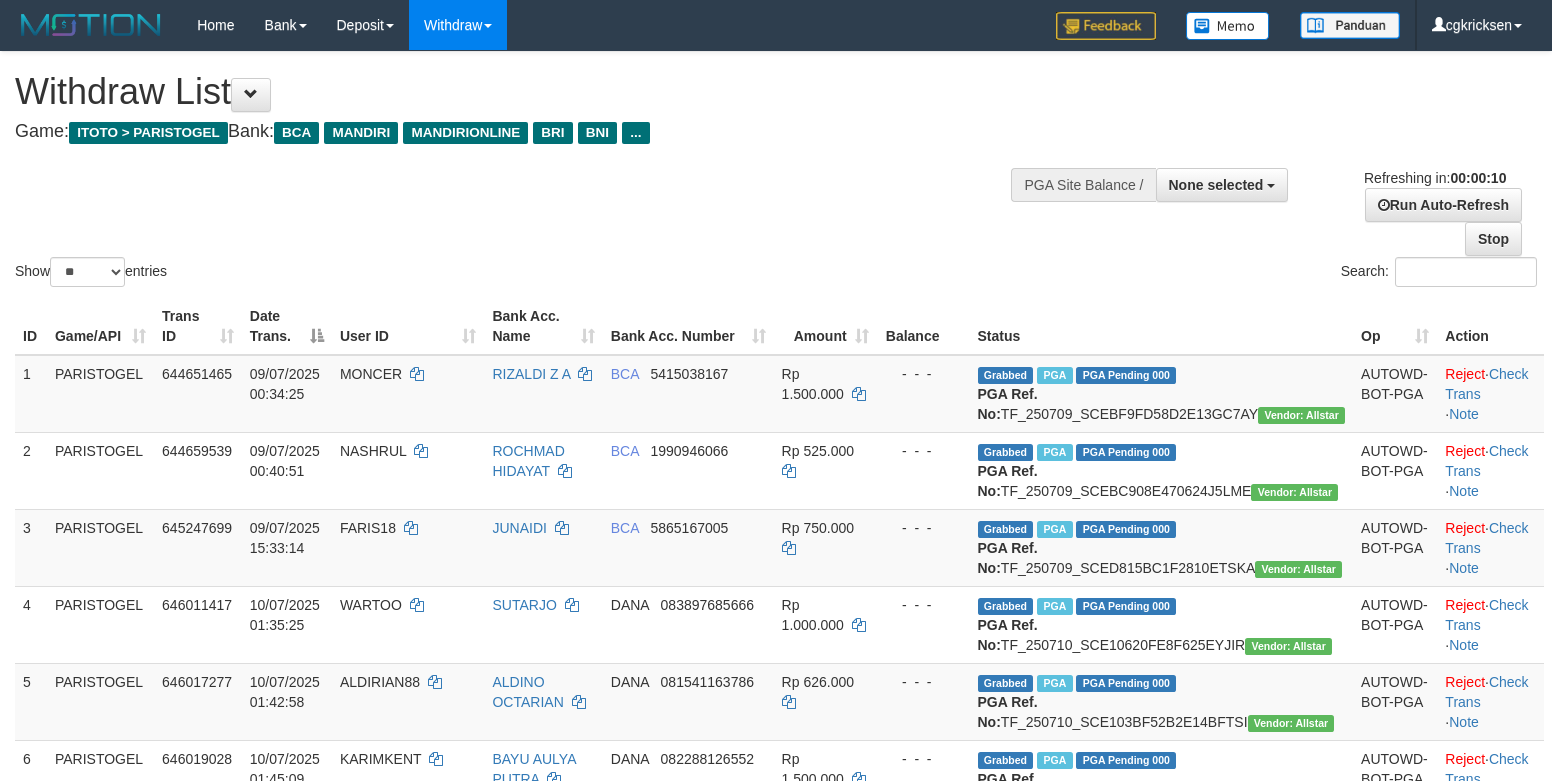 scroll, scrollTop: 0, scrollLeft: 0, axis: both 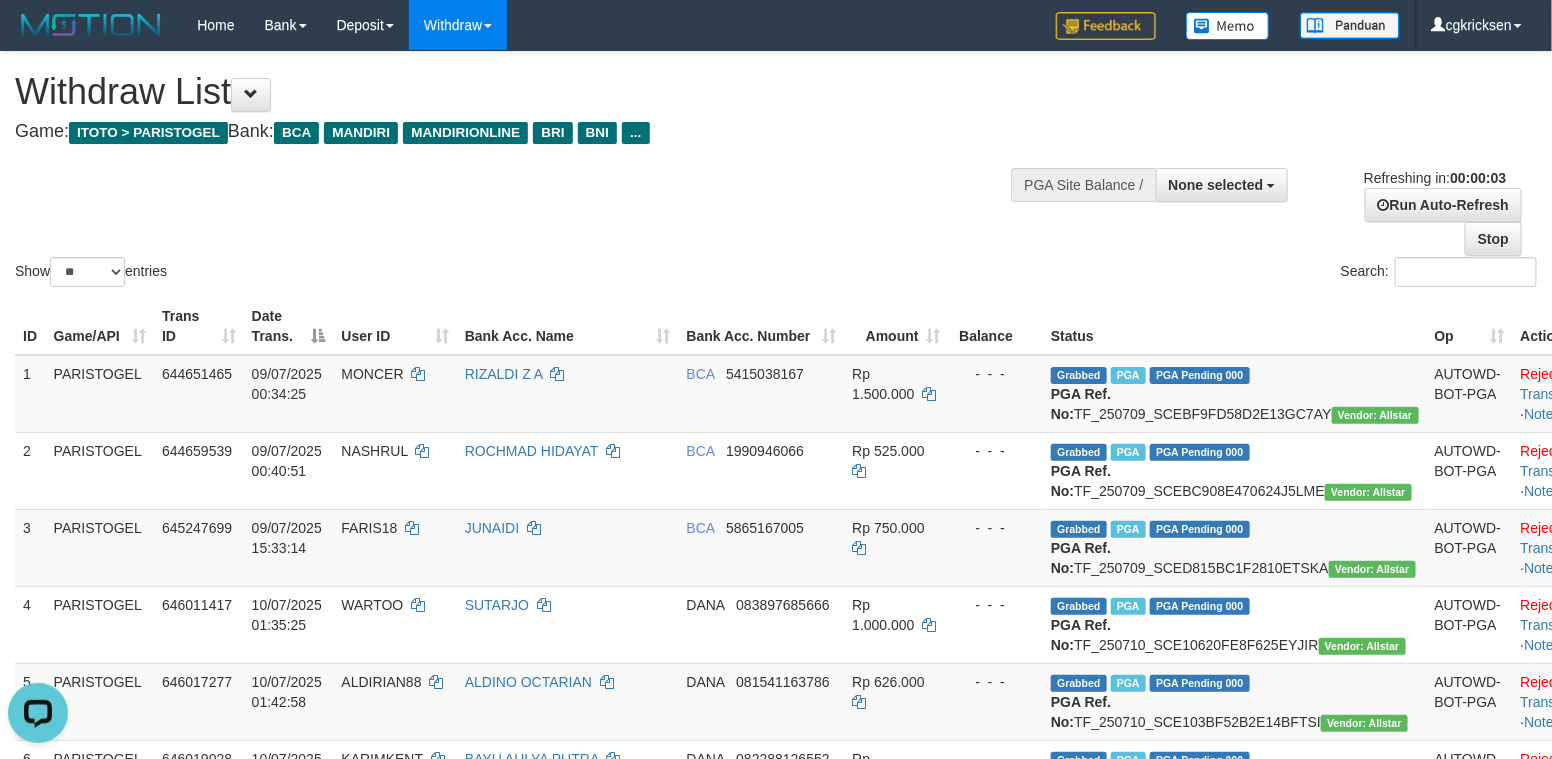 click on "**********" at bounding box center (1298, 204) 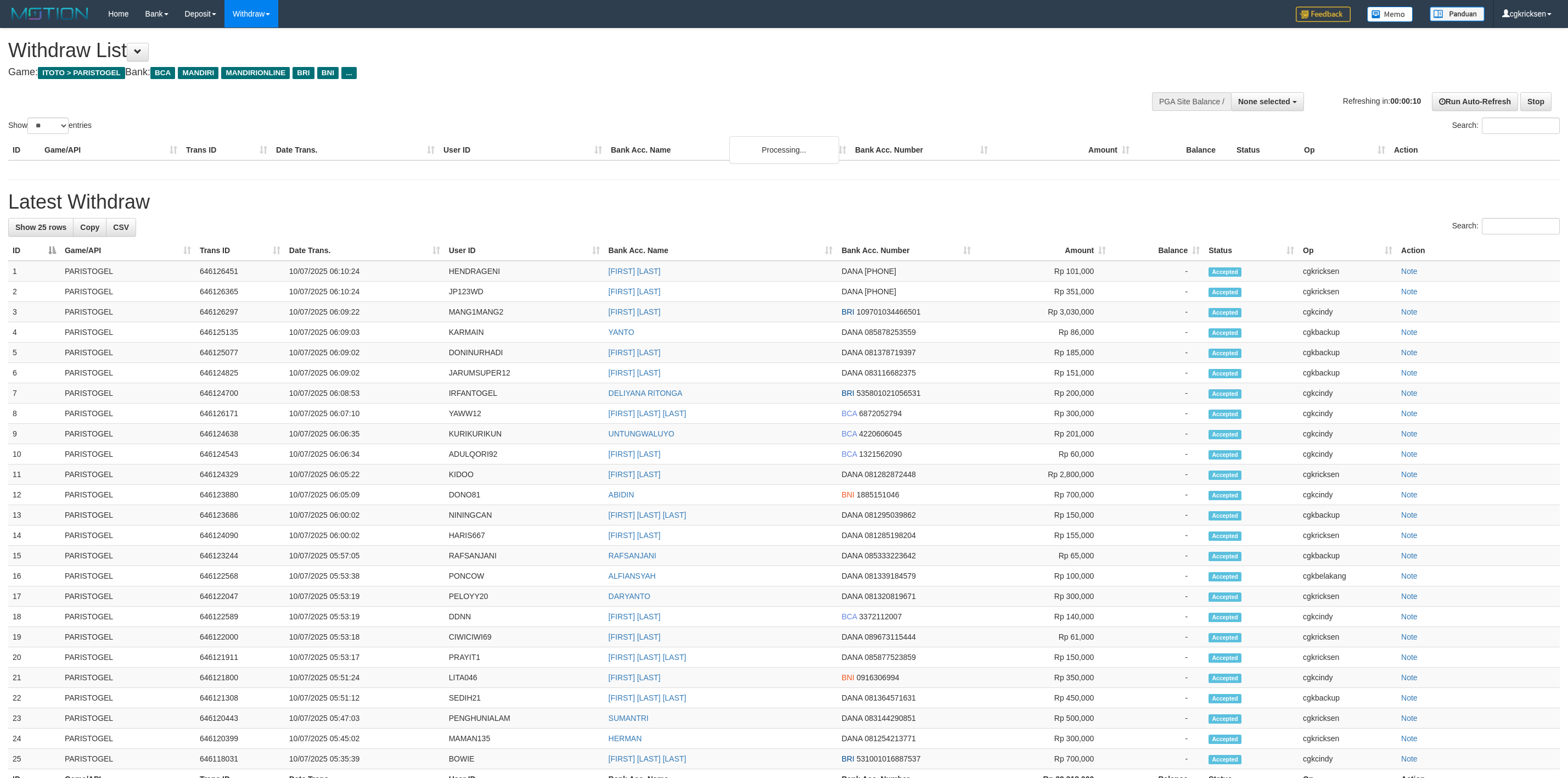 scroll, scrollTop: 0, scrollLeft: 0, axis: both 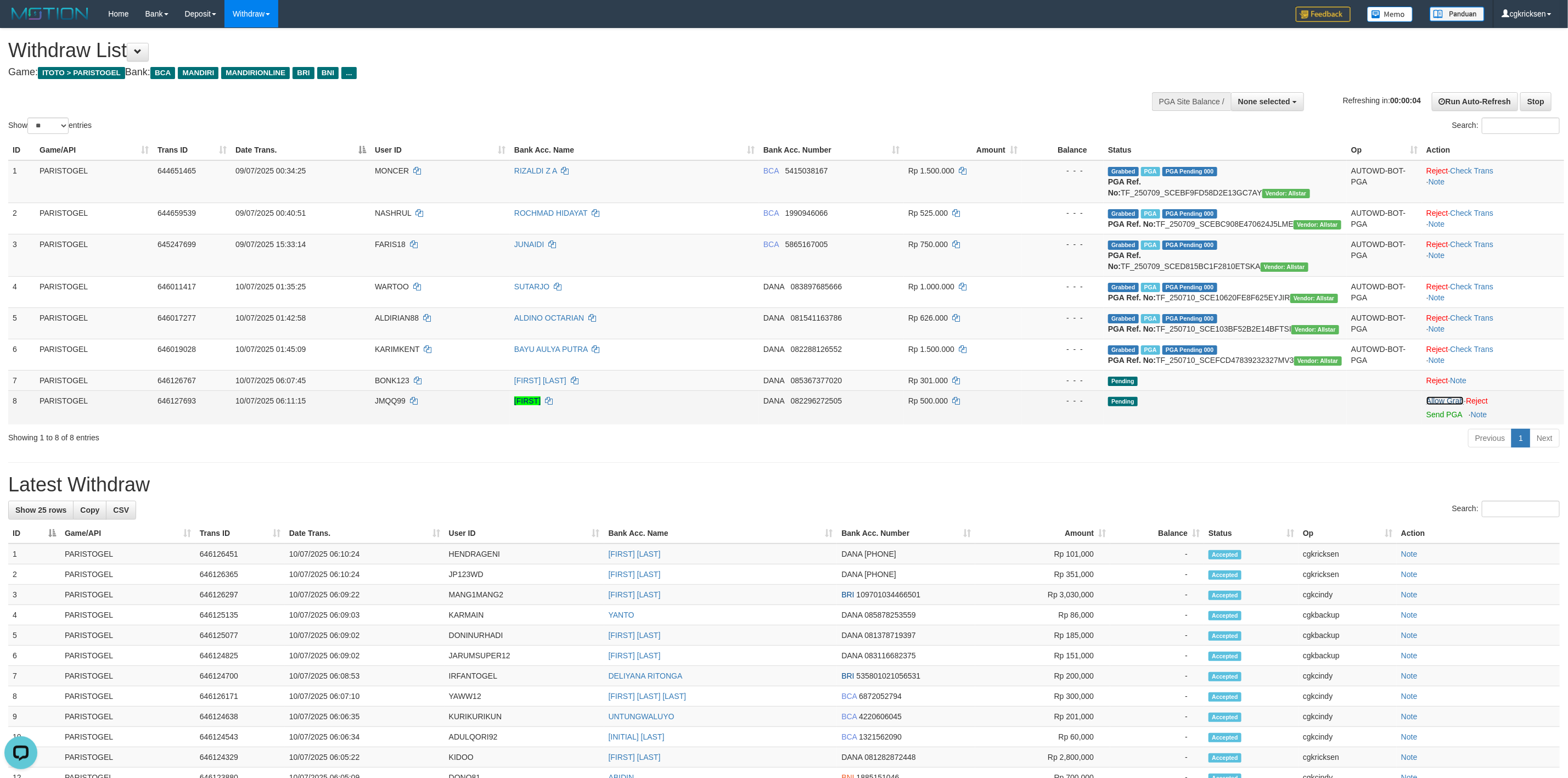 click on "Allow Grab" at bounding box center (1445, 401) 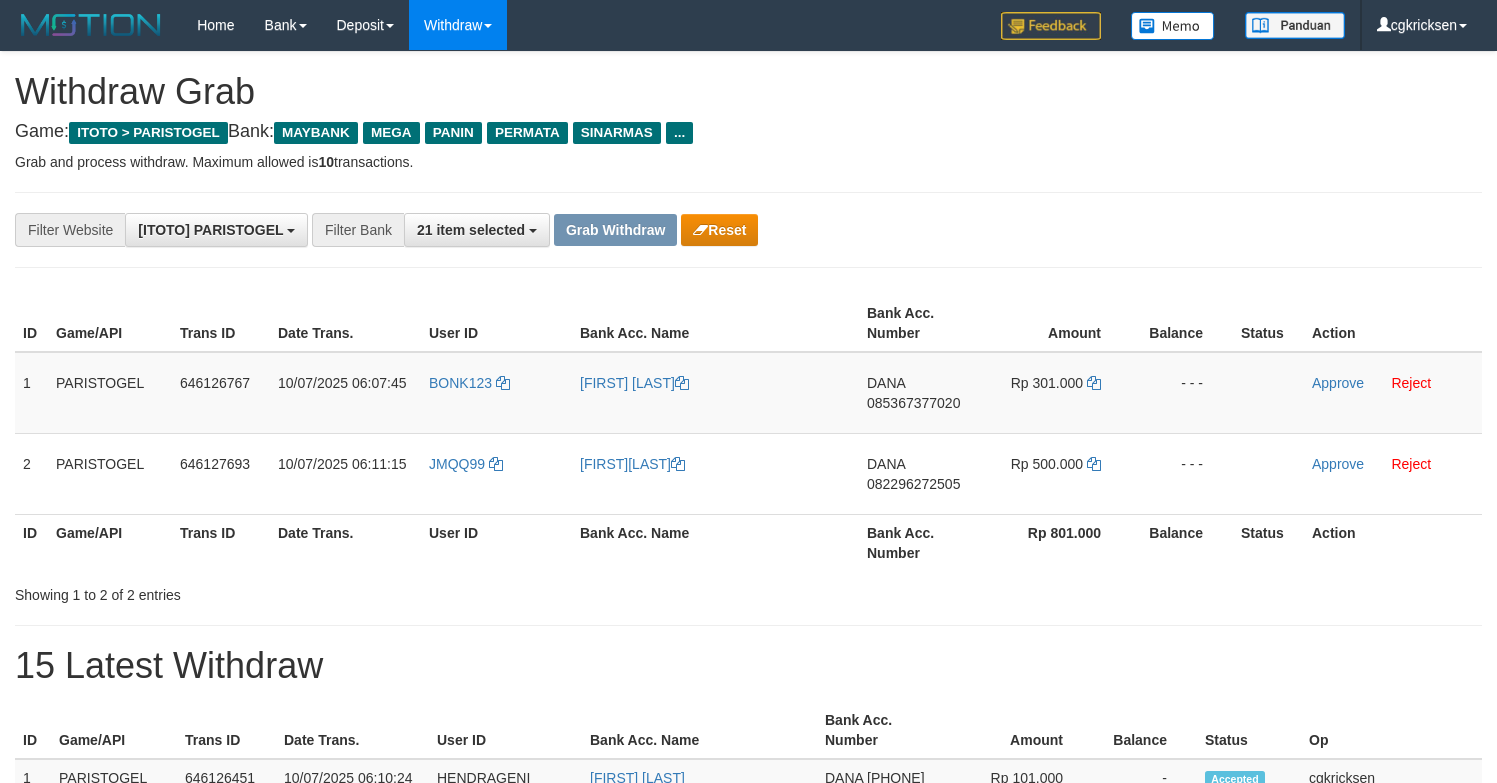 scroll, scrollTop: 0, scrollLeft: 0, axis: both 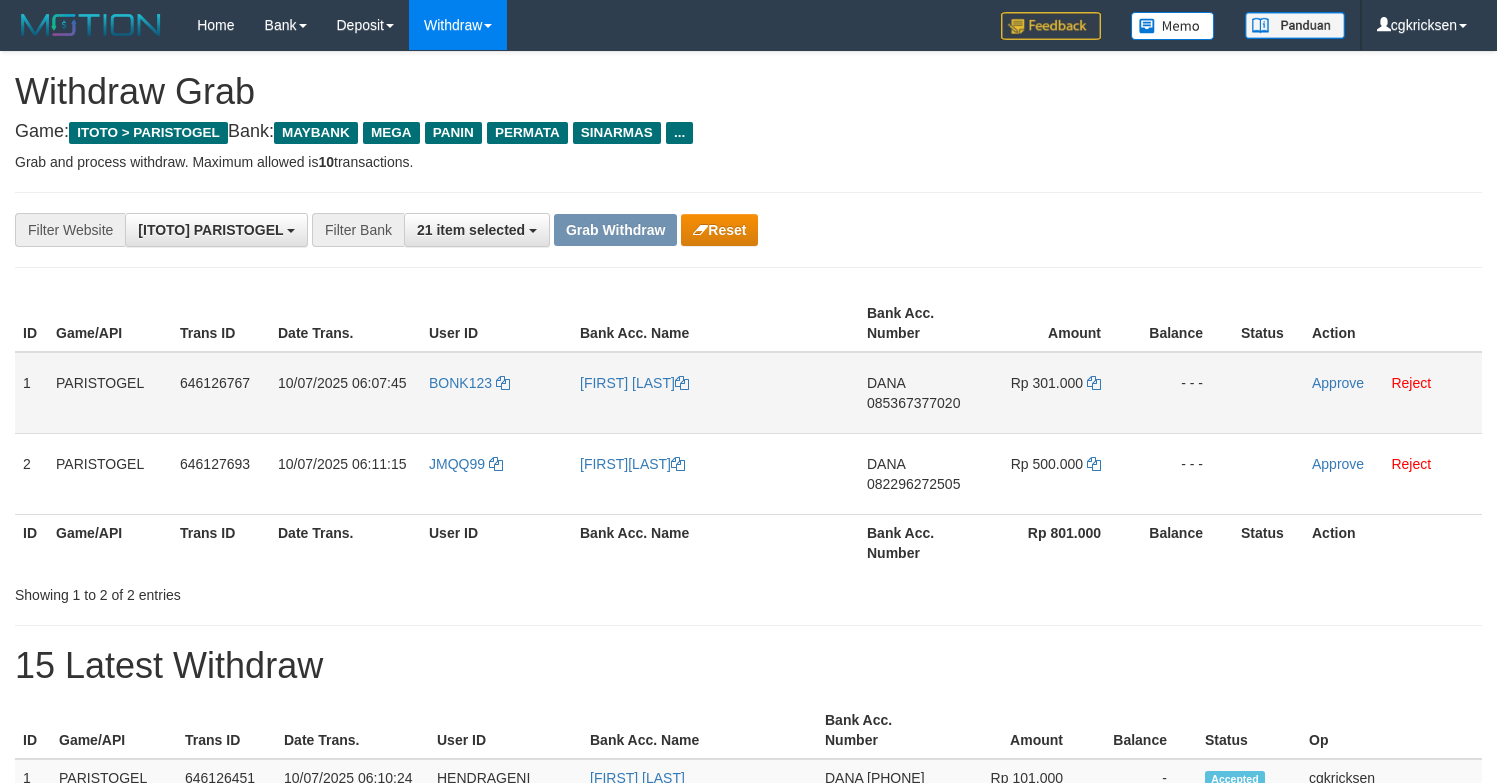 click on "BONK123" at bounding box center (496, 393) 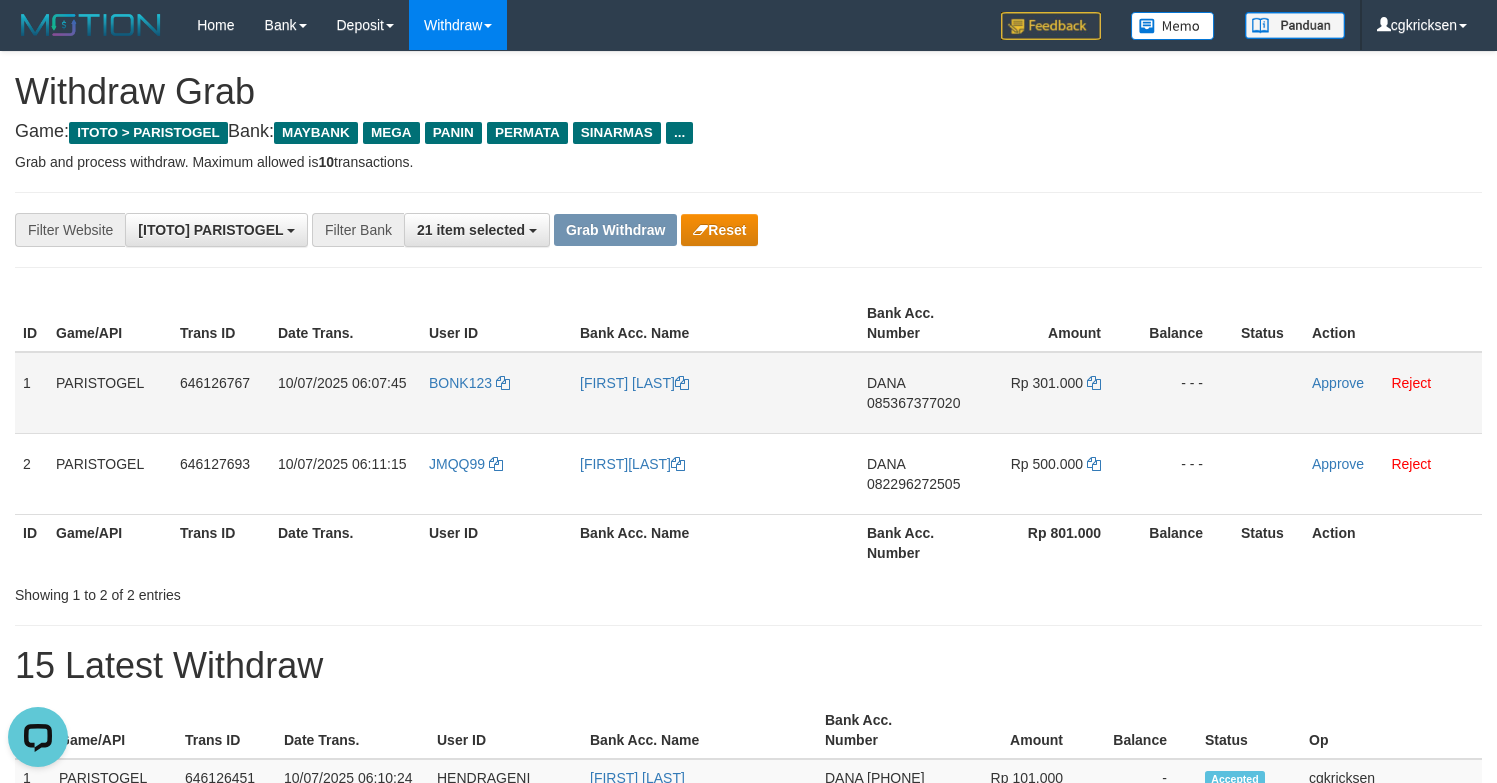 scroll, scrollTop: 0, scrollLeft: 0, axis: both 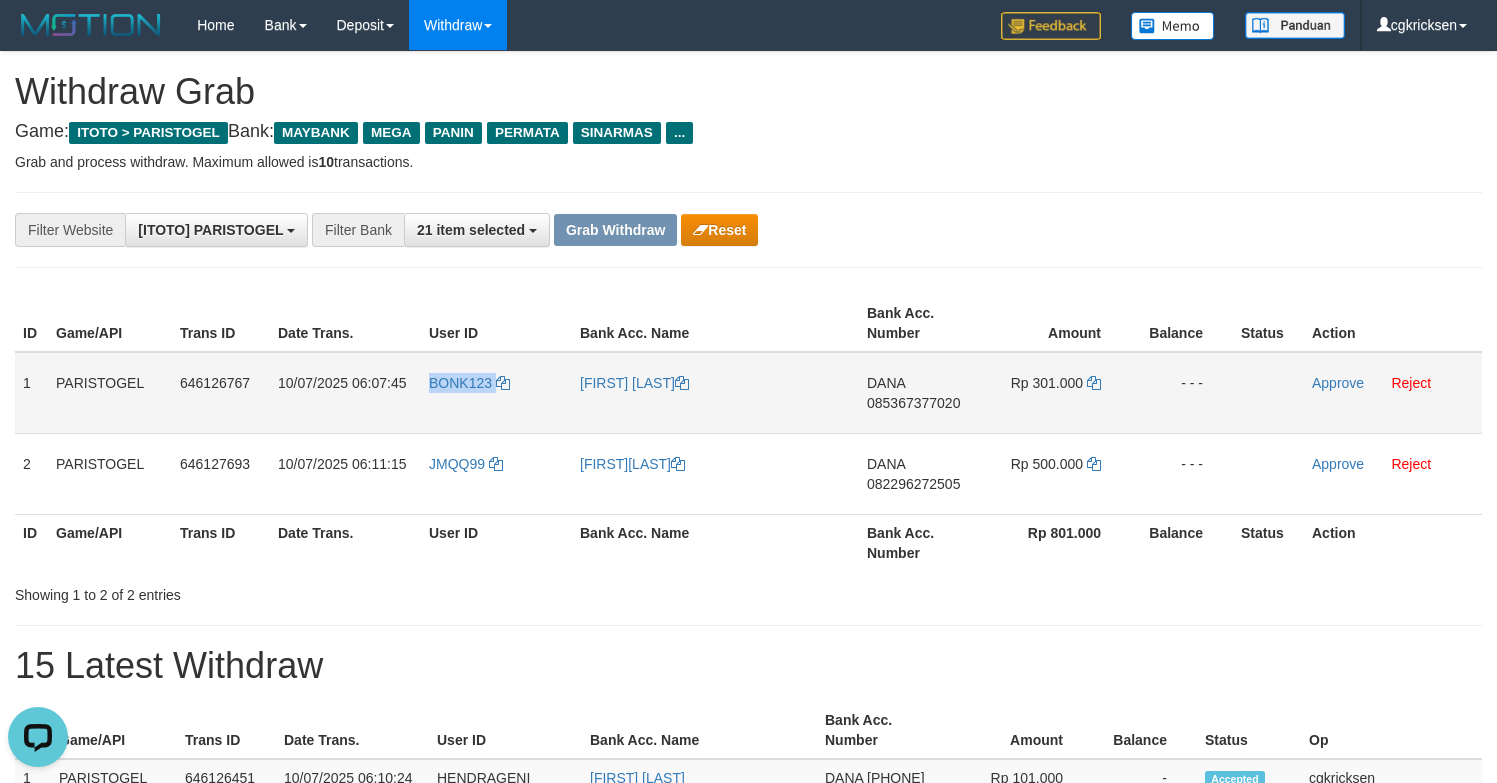 click on "BONK123" at bounding box center [496, 393] 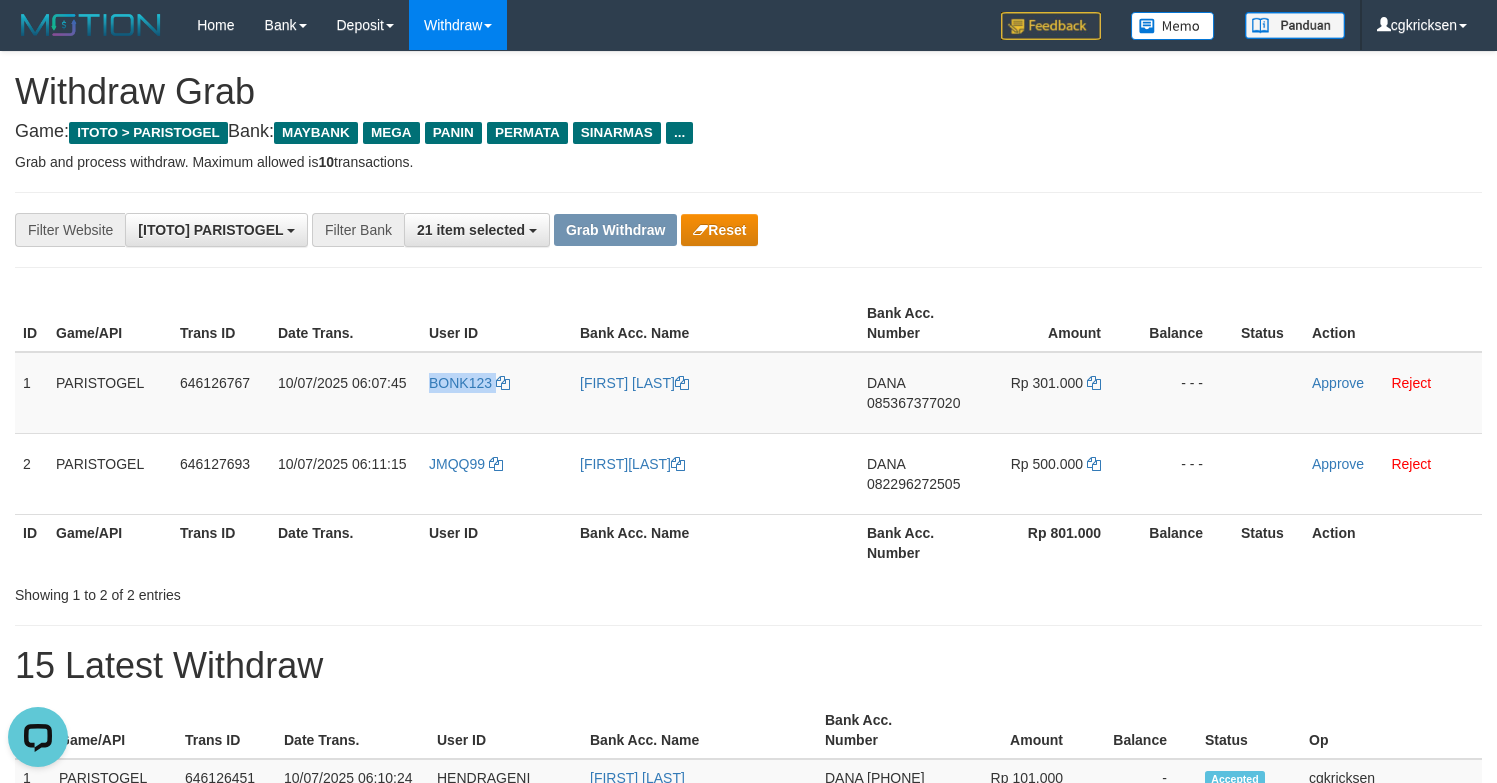 copy on "BONK123" 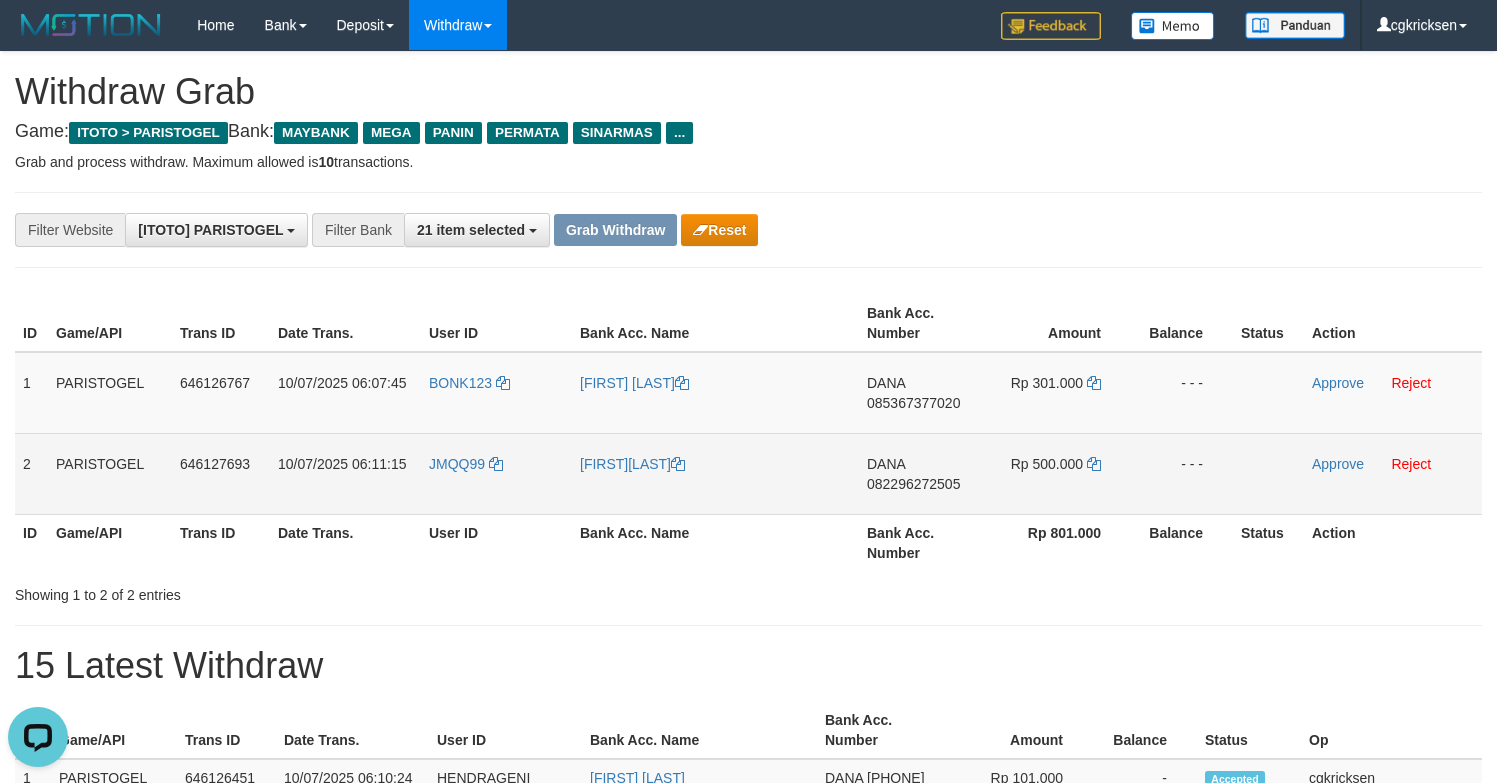 click on "JMQQ99" at bounding box center (496, 473) 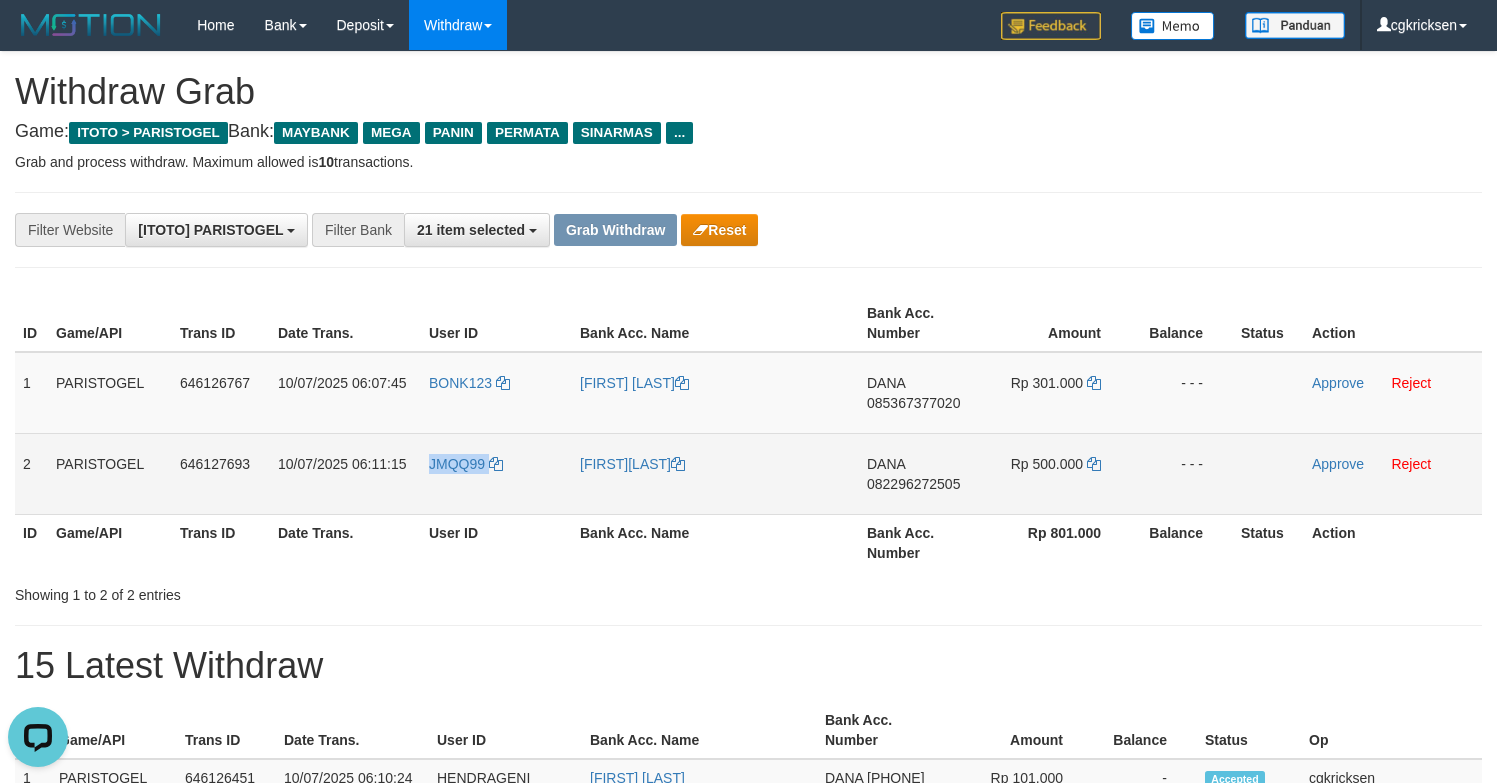 click on "JMQQ99" at bounding box center [496, 473] 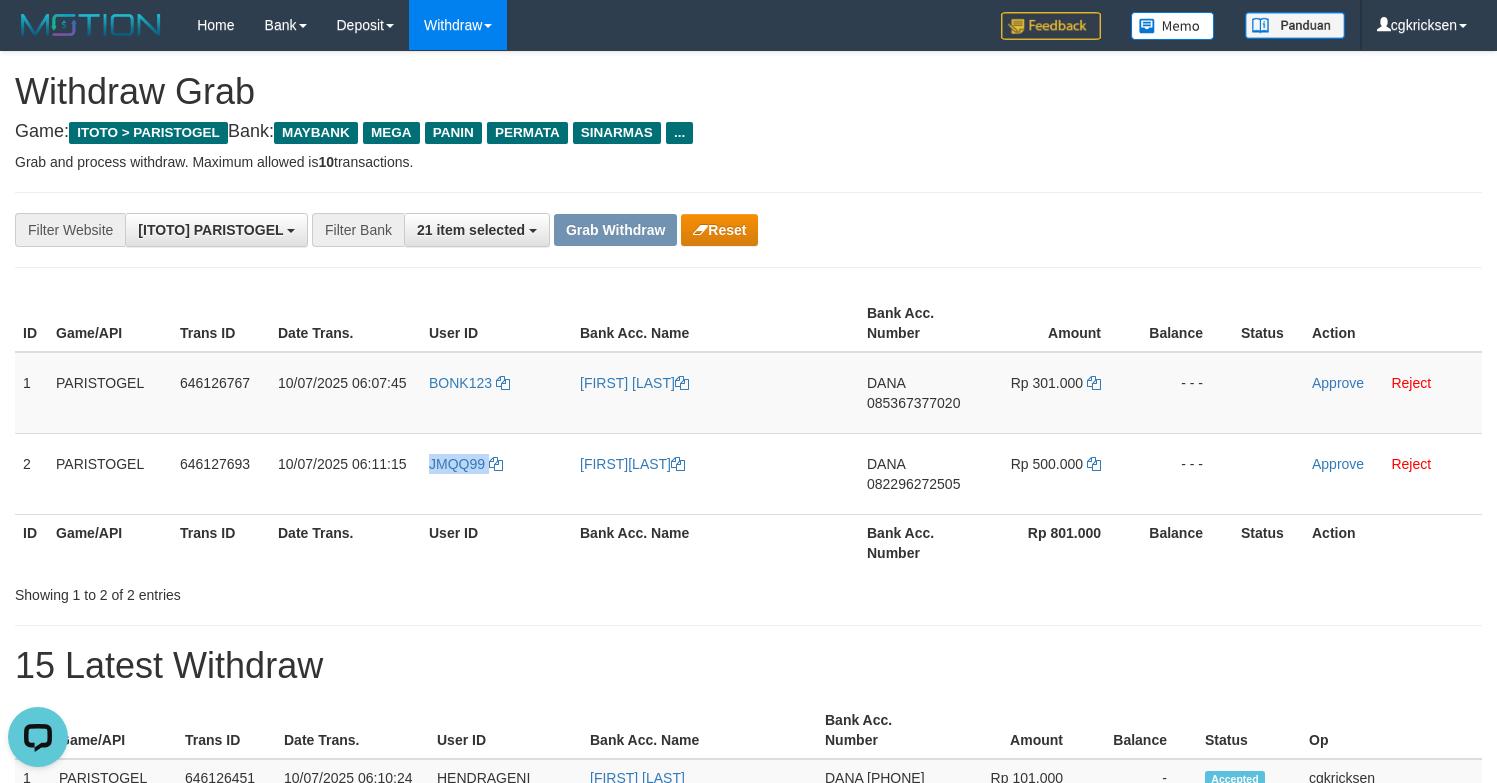 copy on "JMQQ99" 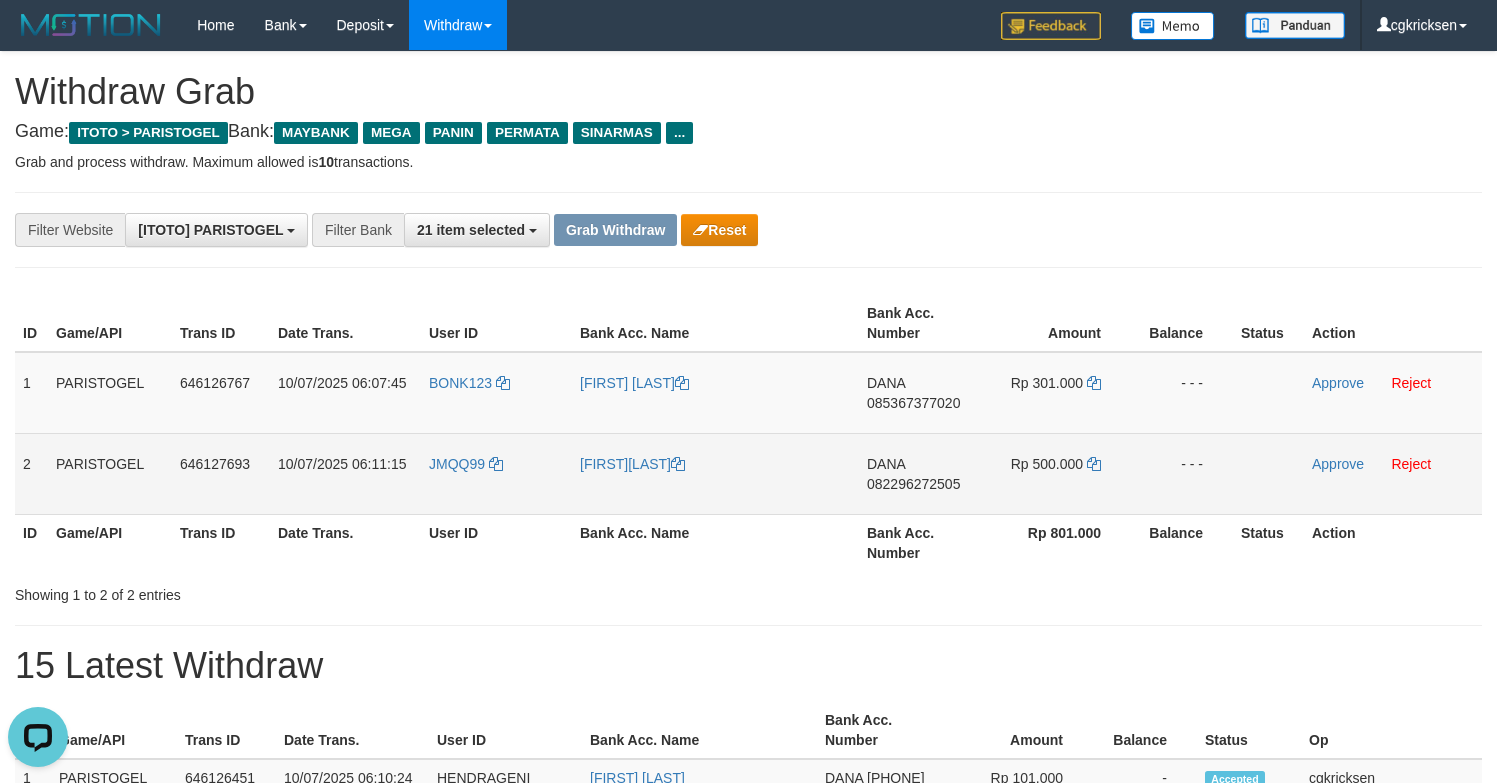 click on "[FIRST]" at bounding box center [715, 473] 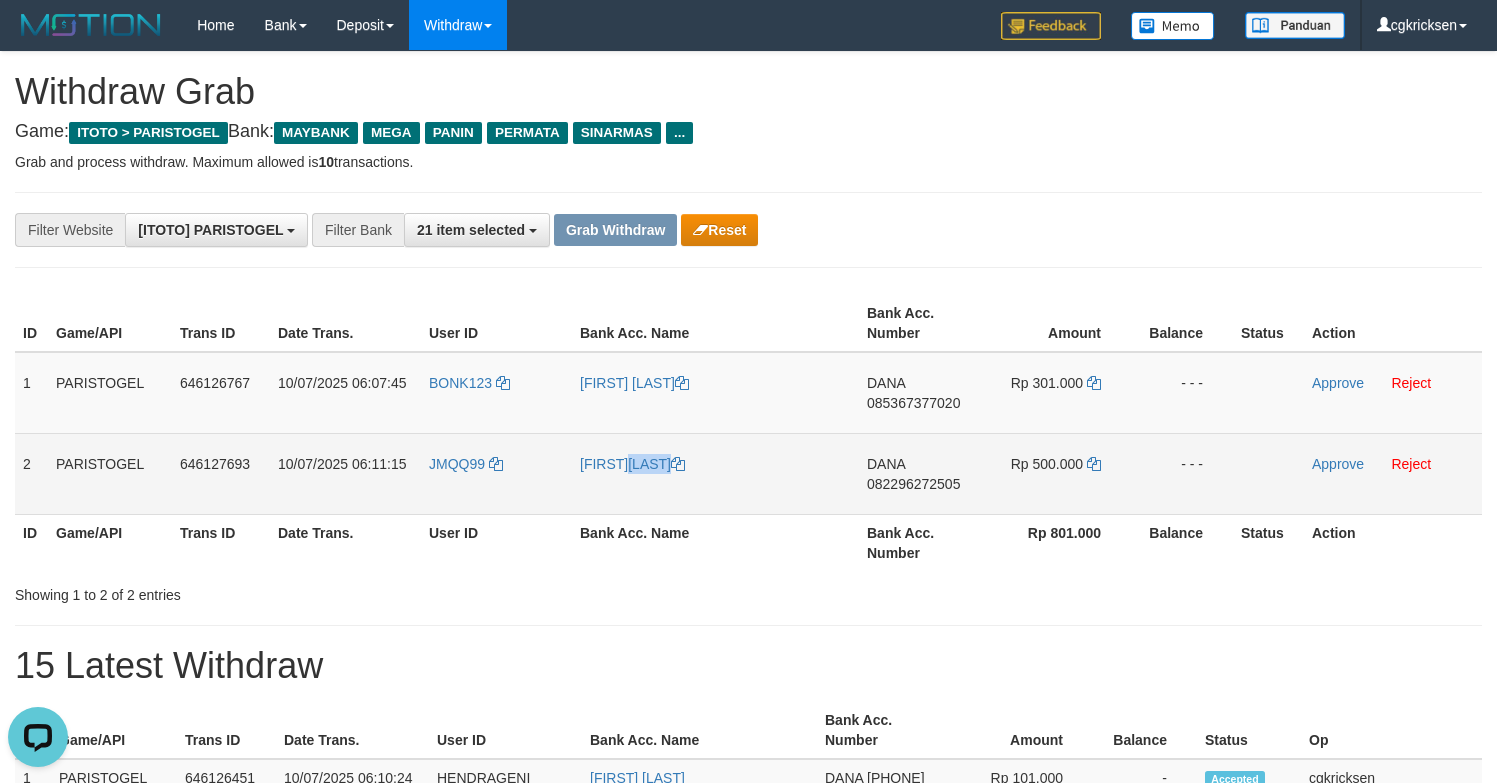 click on "[FIRST]" at bounding box center (715, 473) 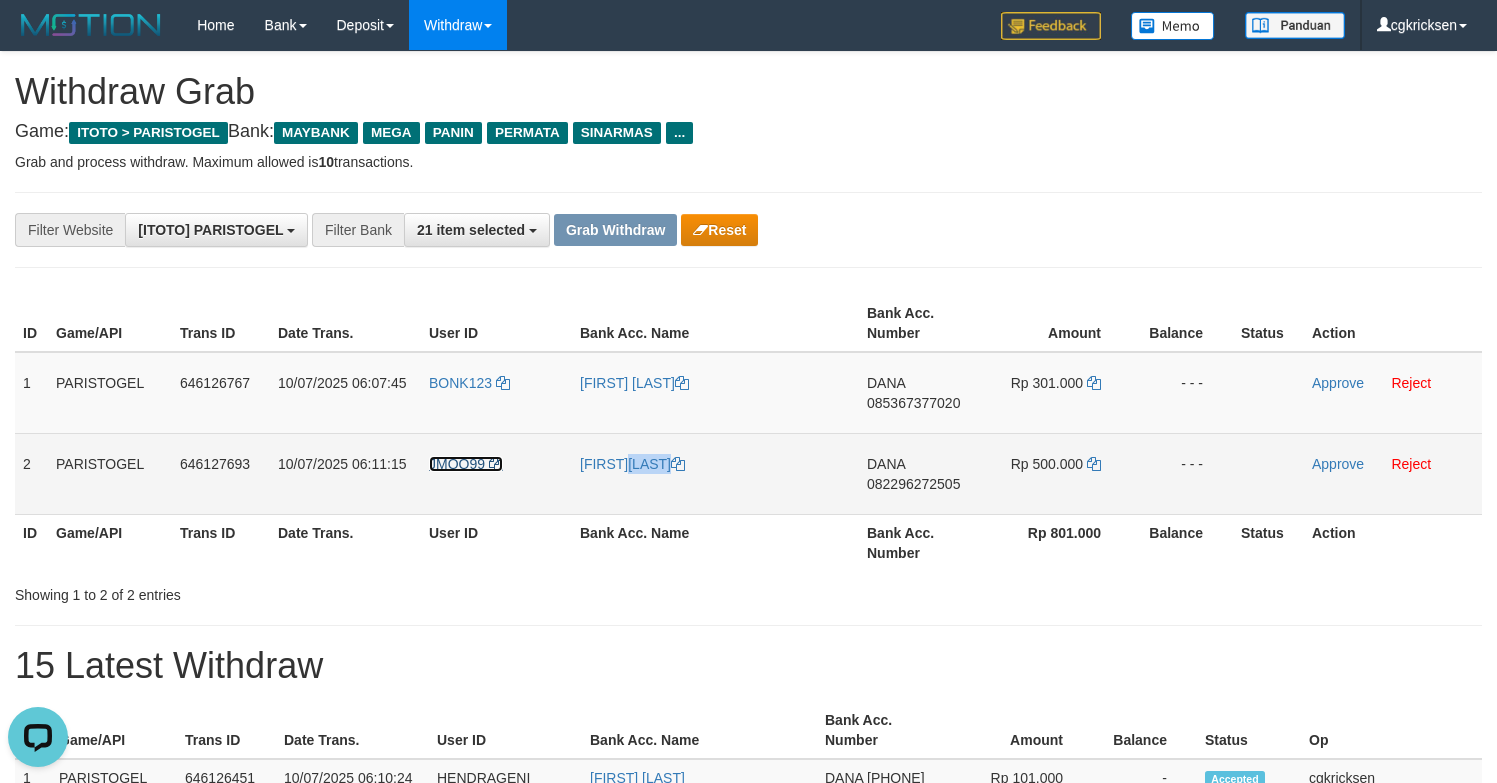 click at bounding box center (496, 464) 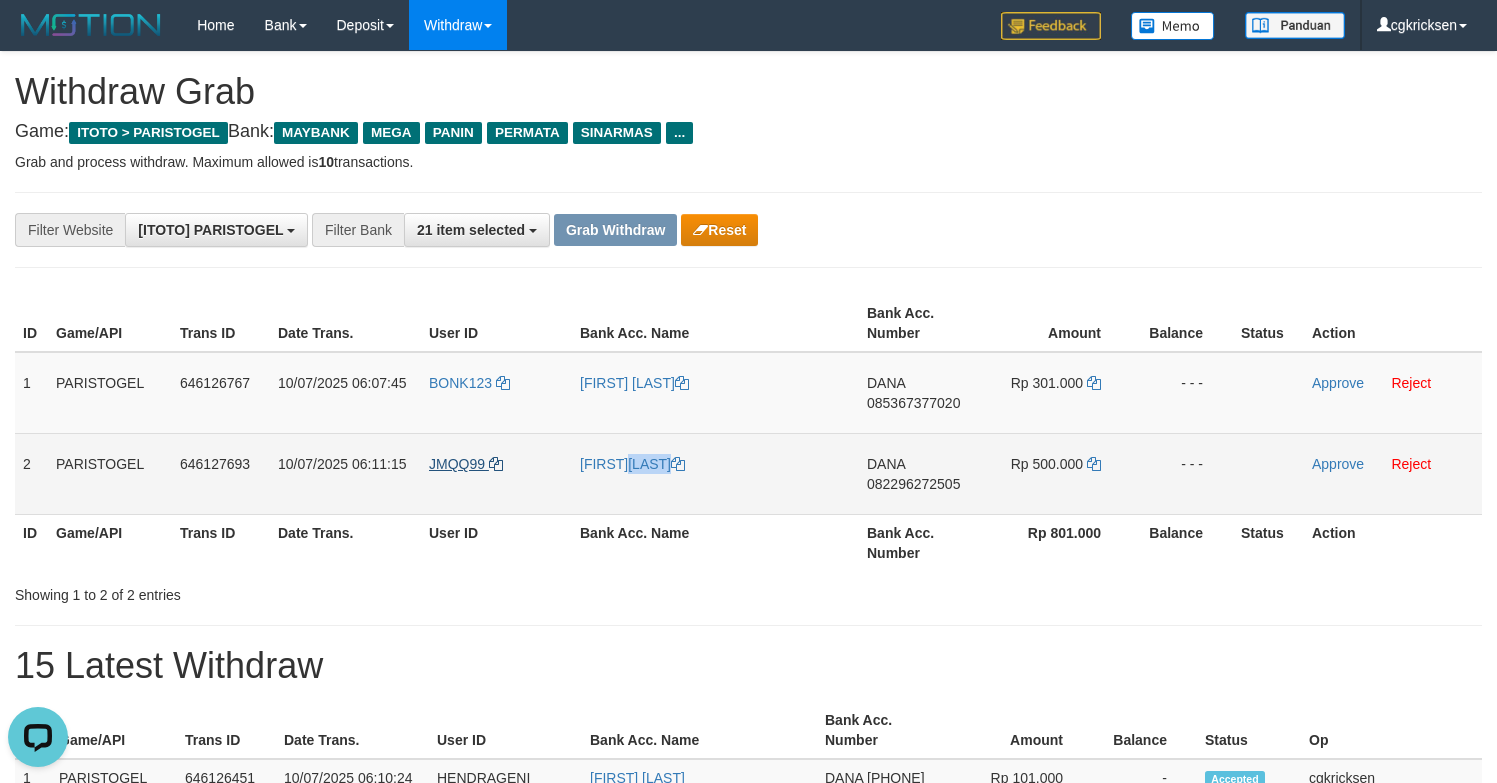 copy on "[FIRST]" 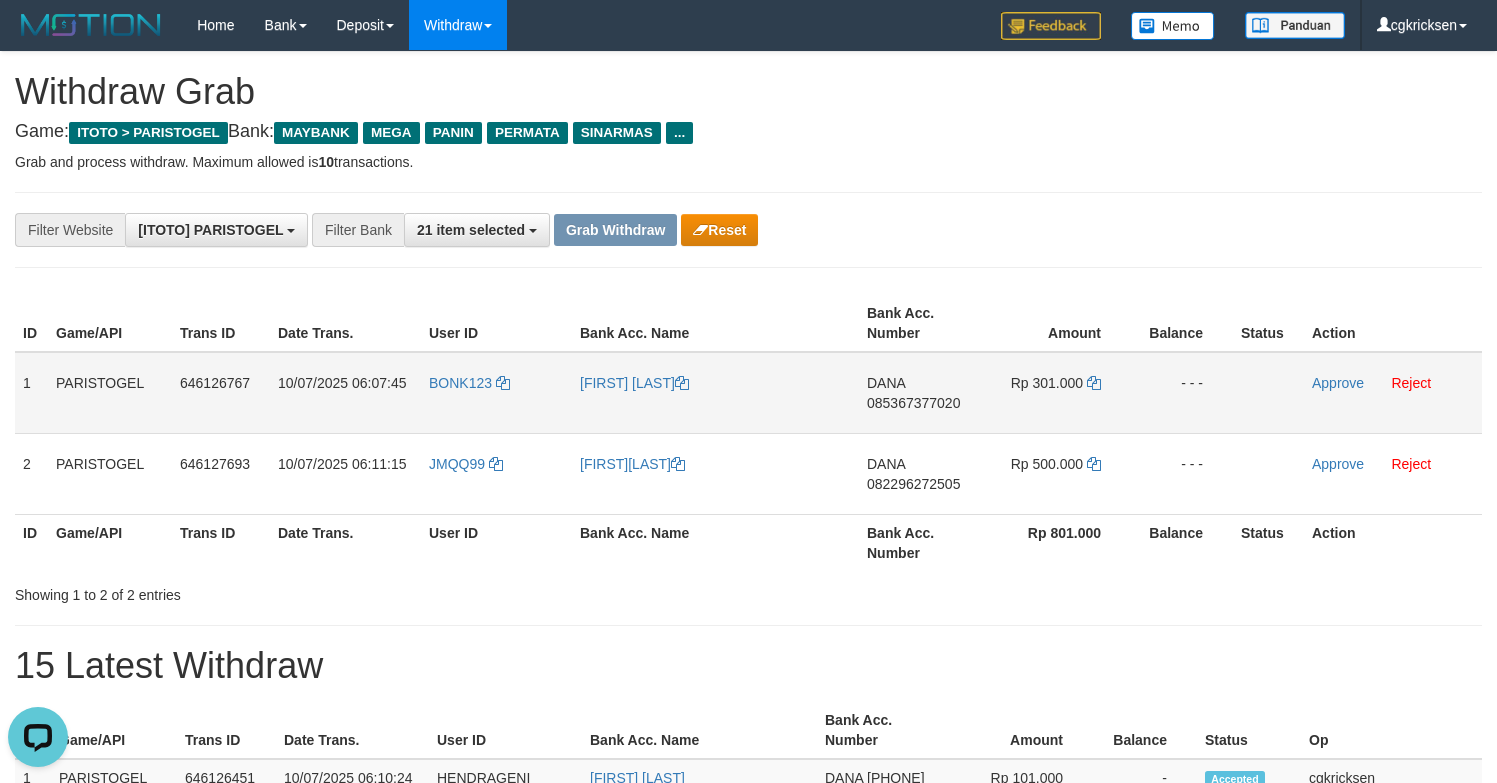 click on "[FIRST] [LAST]" at bounding box center [715, 393] 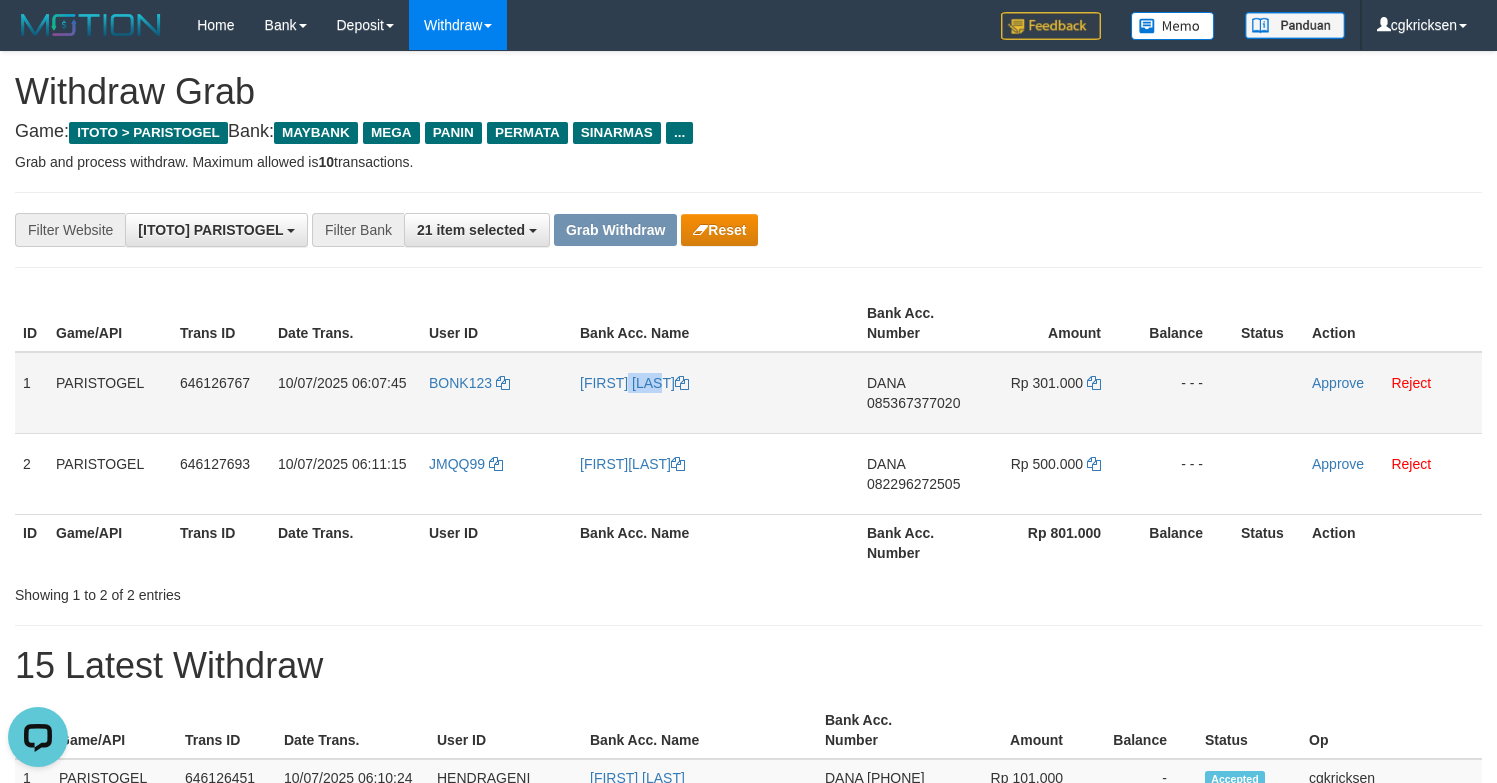 click on "[FIRST] [LAST]" at bounding box center (715, 393) 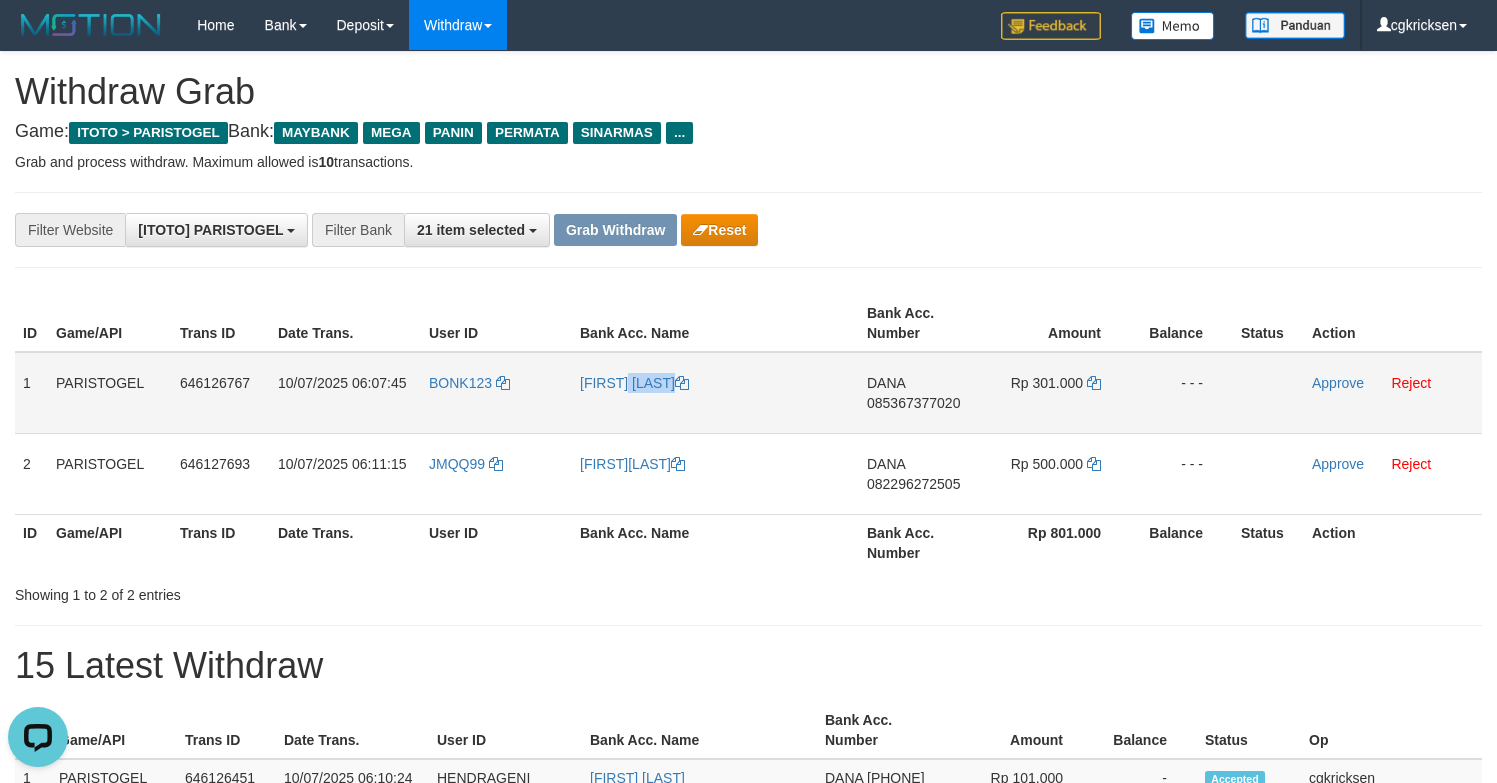 click on "[FIRST] [LAST]" at bounding box center [715, 393] 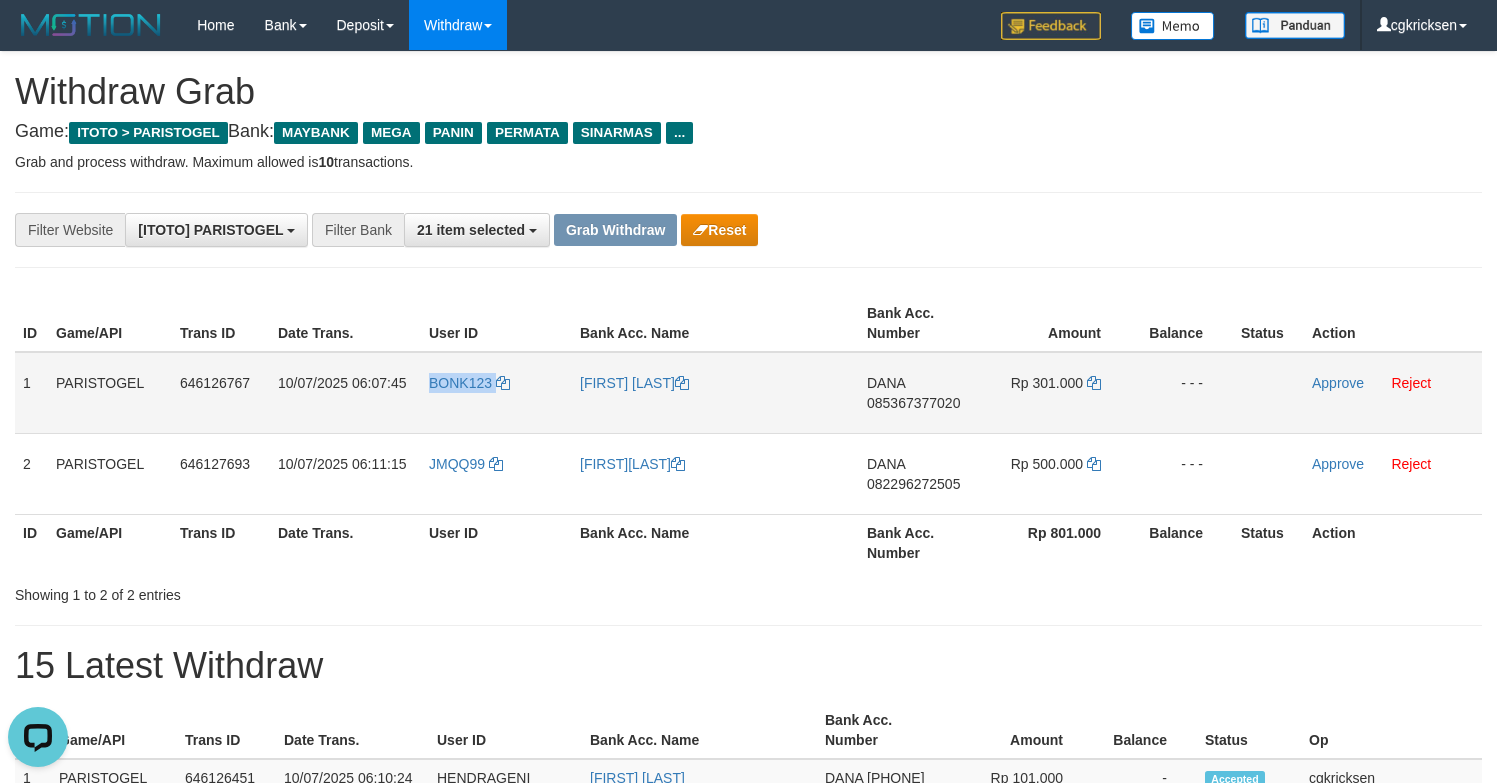 click on "BONK123" at bounding box center (496, 393) 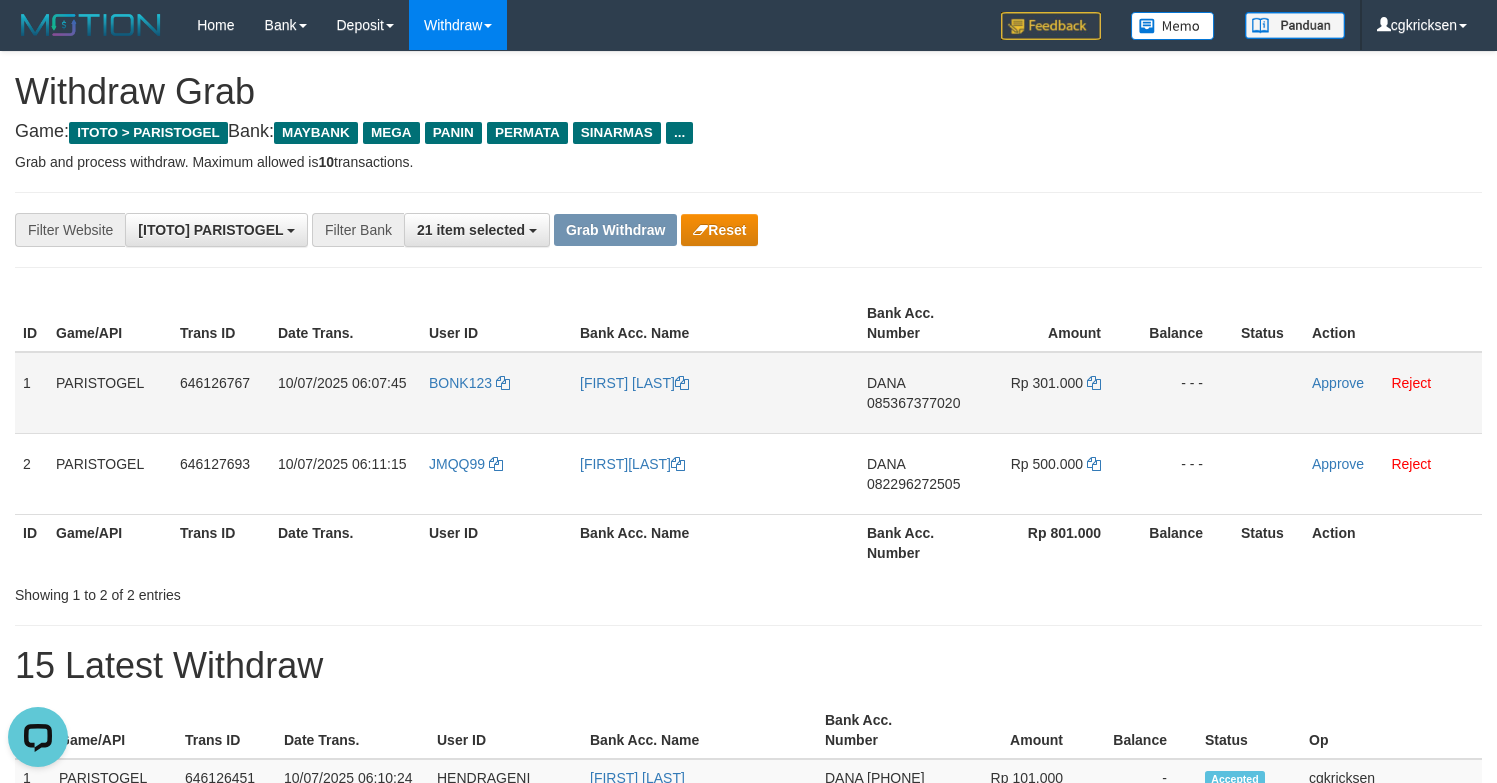 click on "DANA
085367377020" at bounding box center (921, 393) 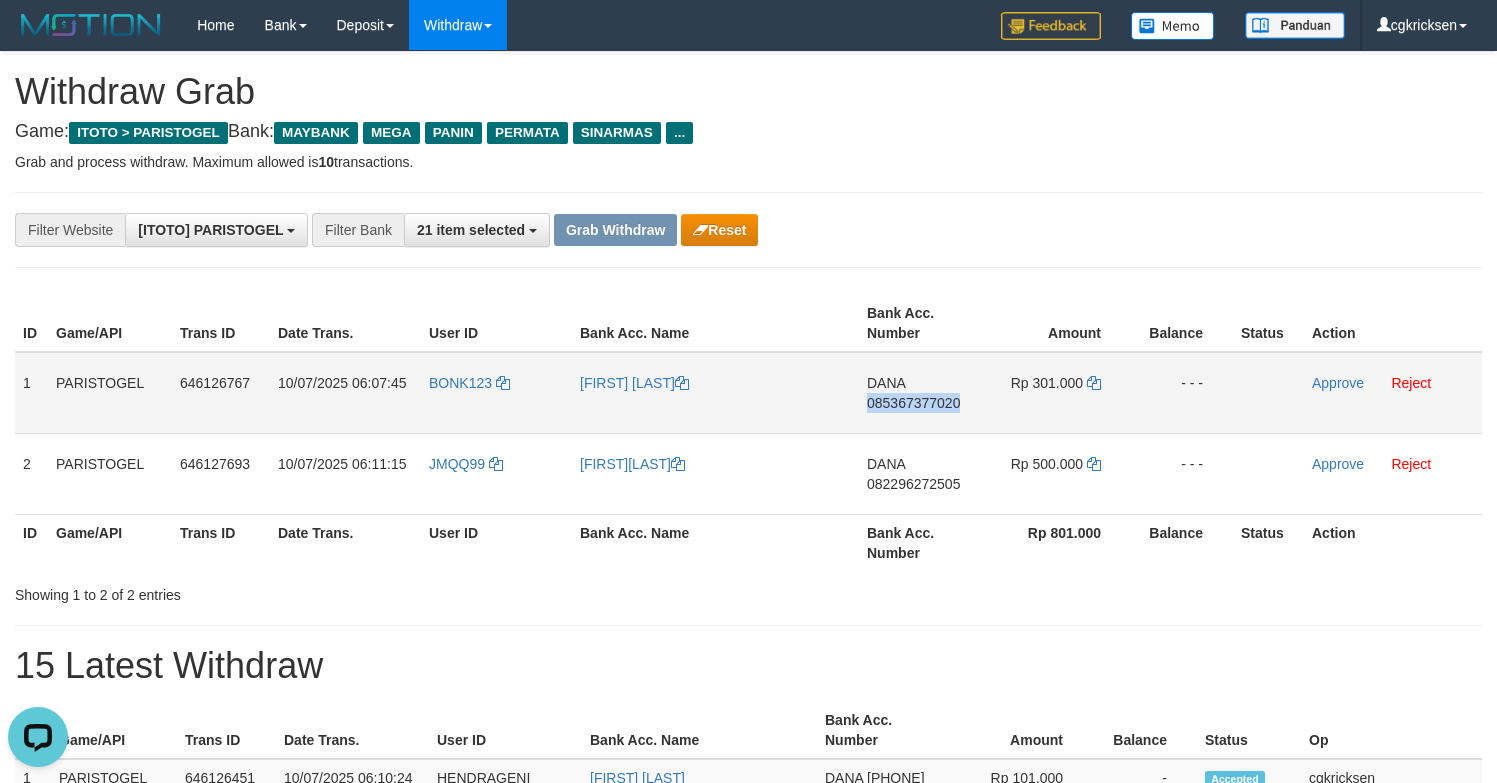 click on "DANA
085367377020" at bounding box center [921, 393] 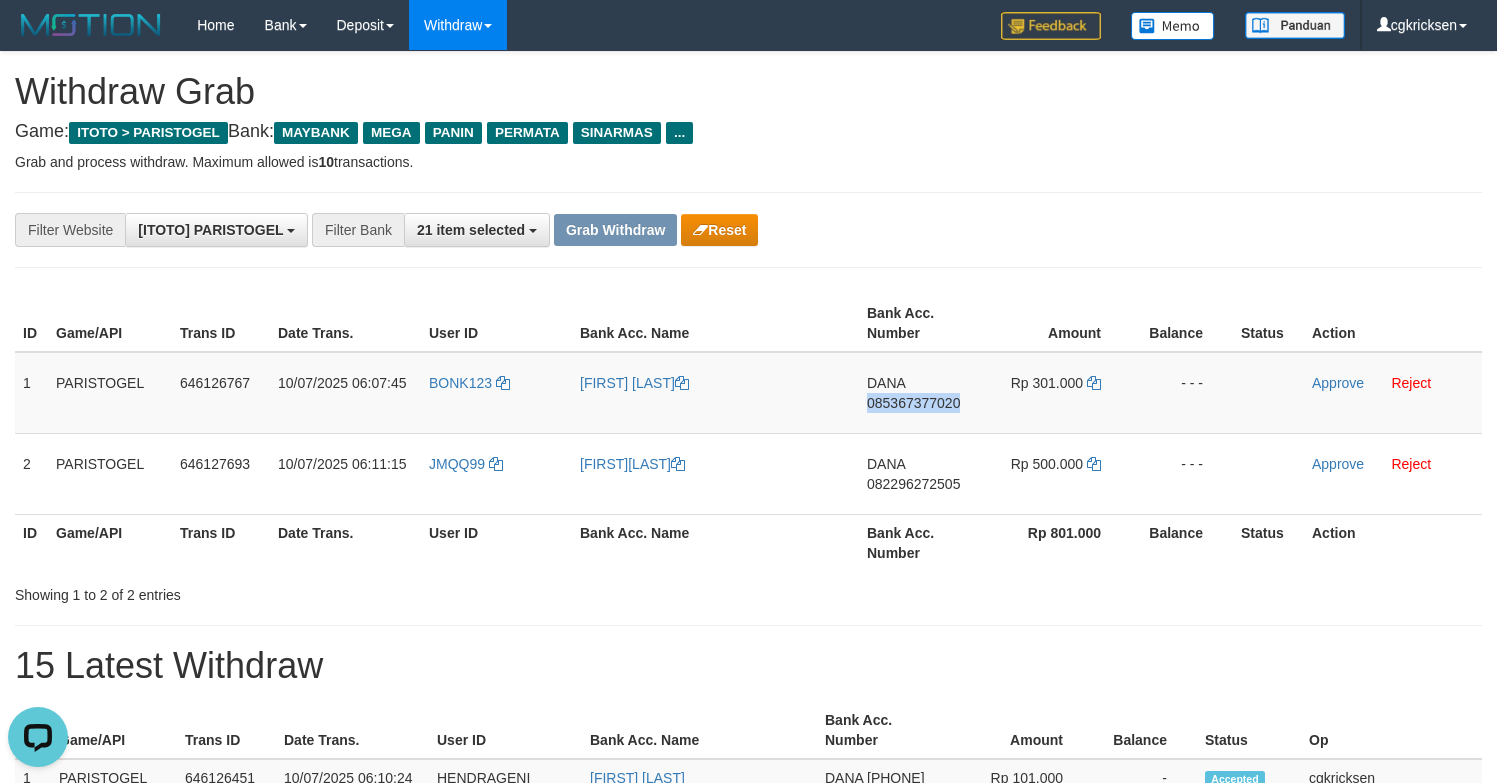 copy on "085367377020" 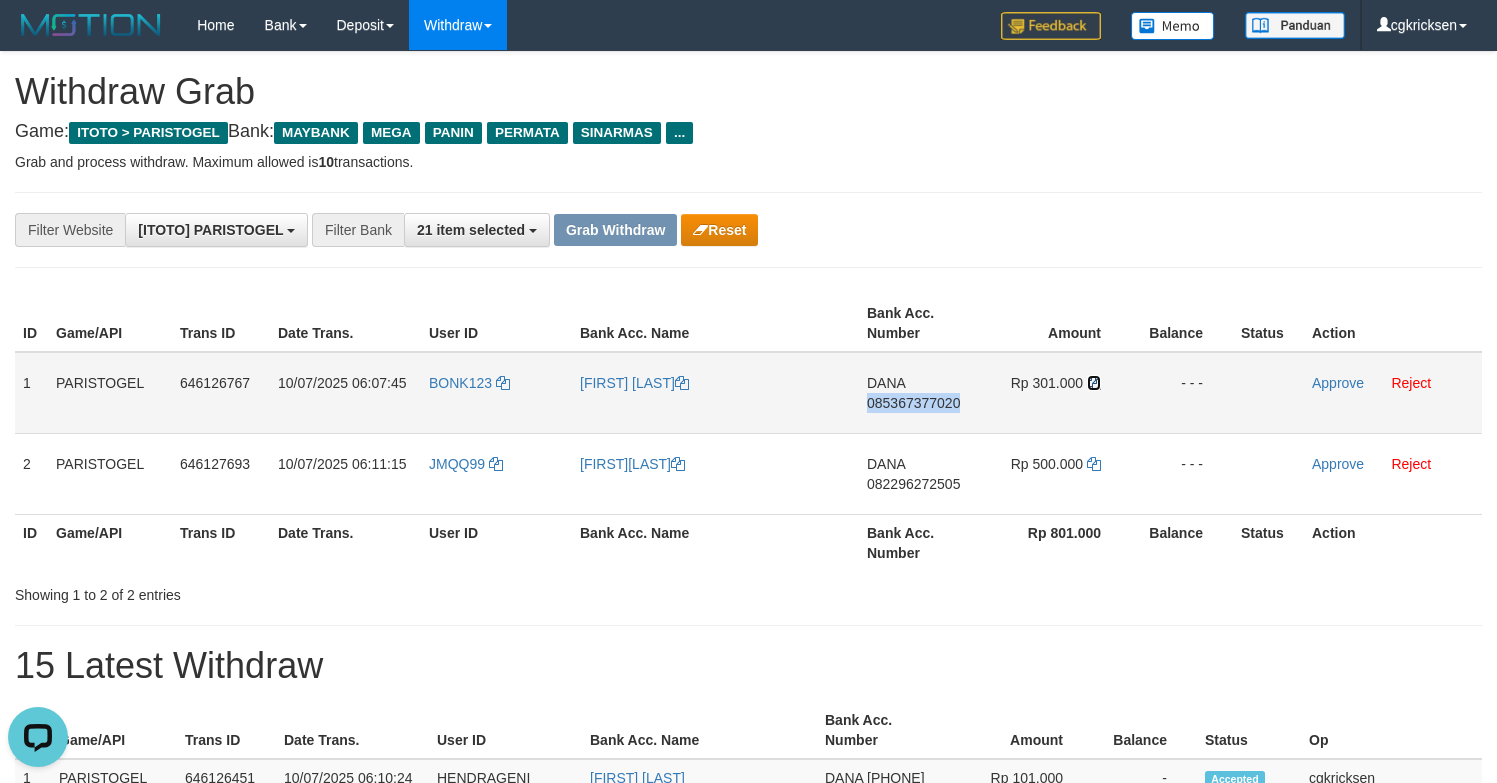 click at bounding box center (682, 383) 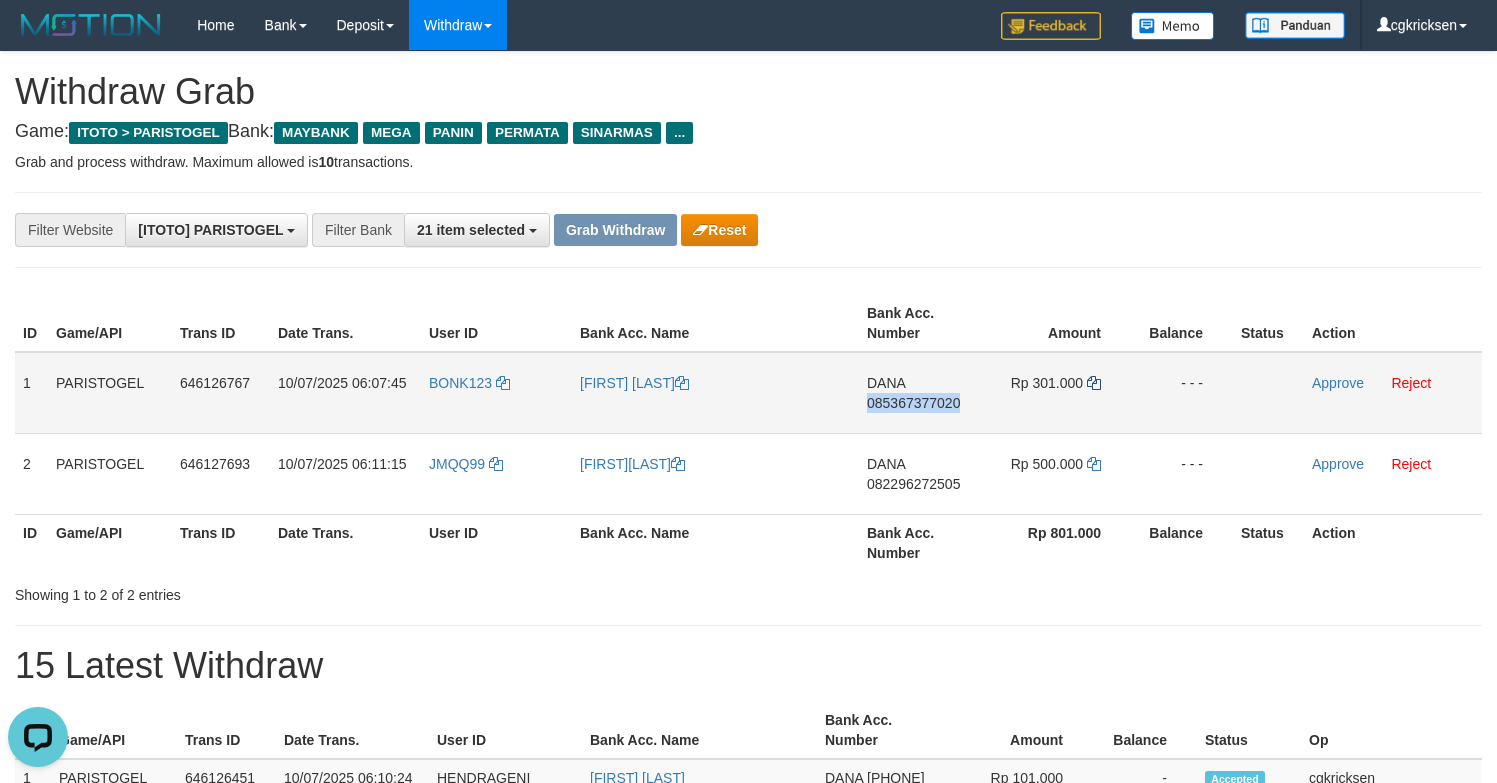 copy on "085367377020" 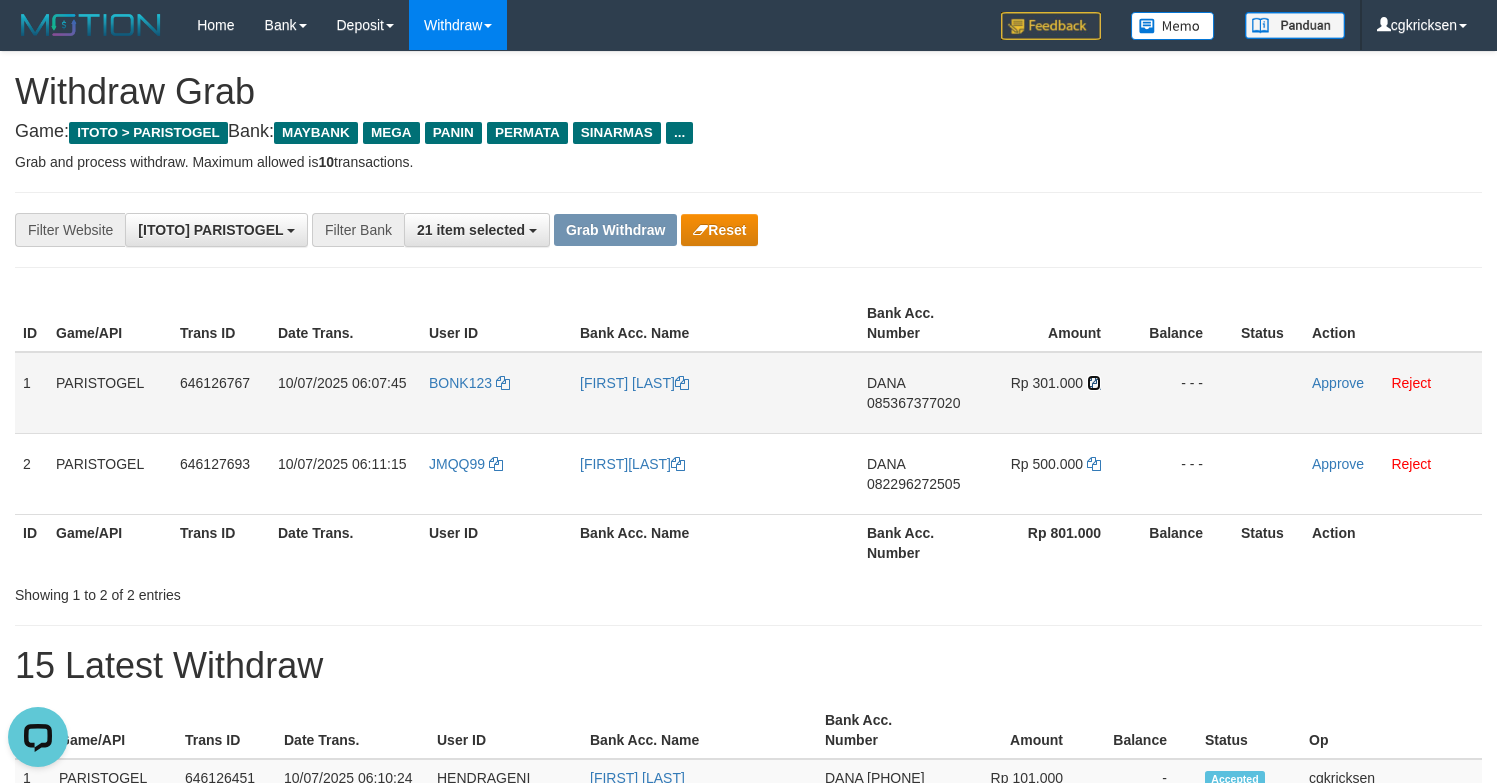 click at bounding box center [682, 383] 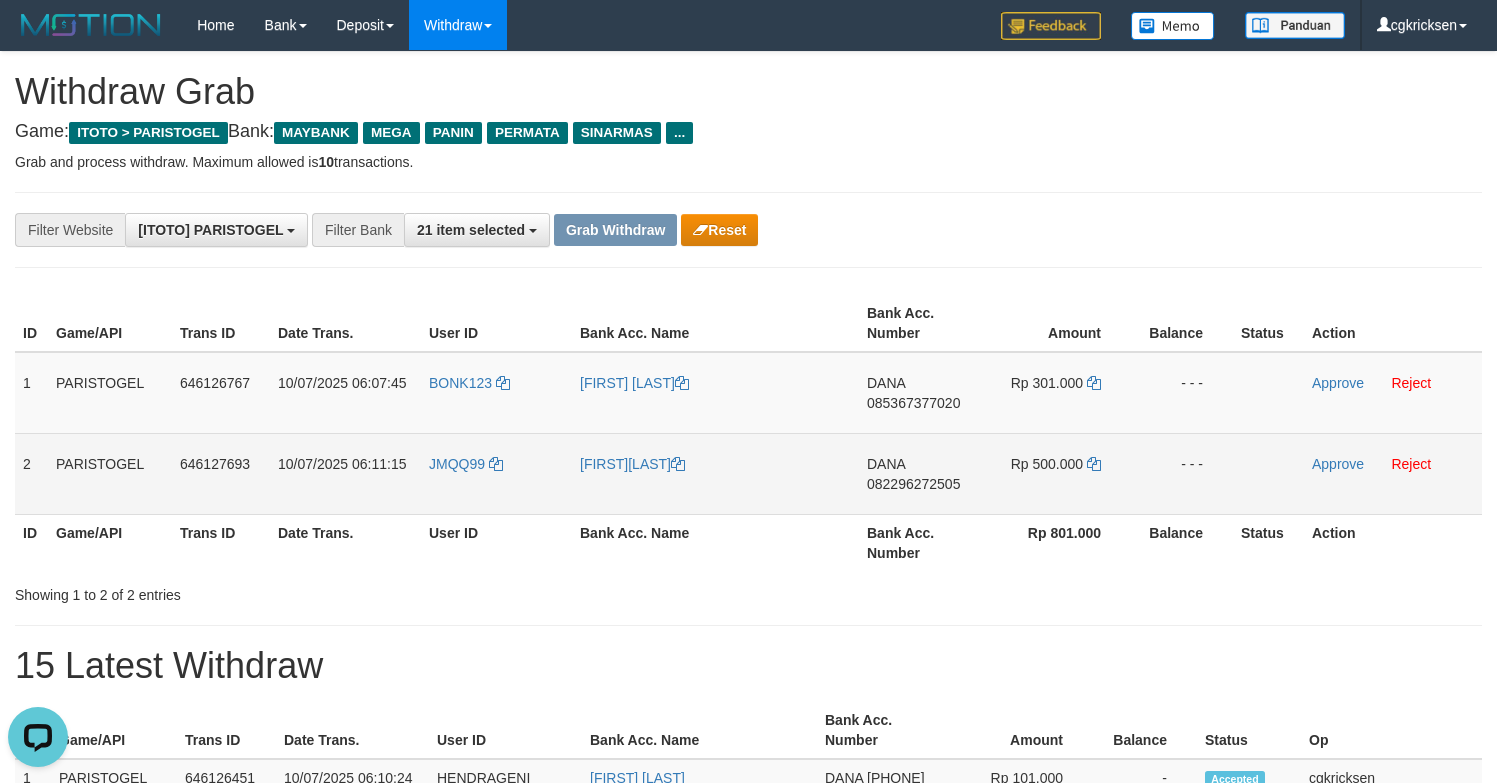 click on "DANA
082296272505" at bounding box center [921, 473] 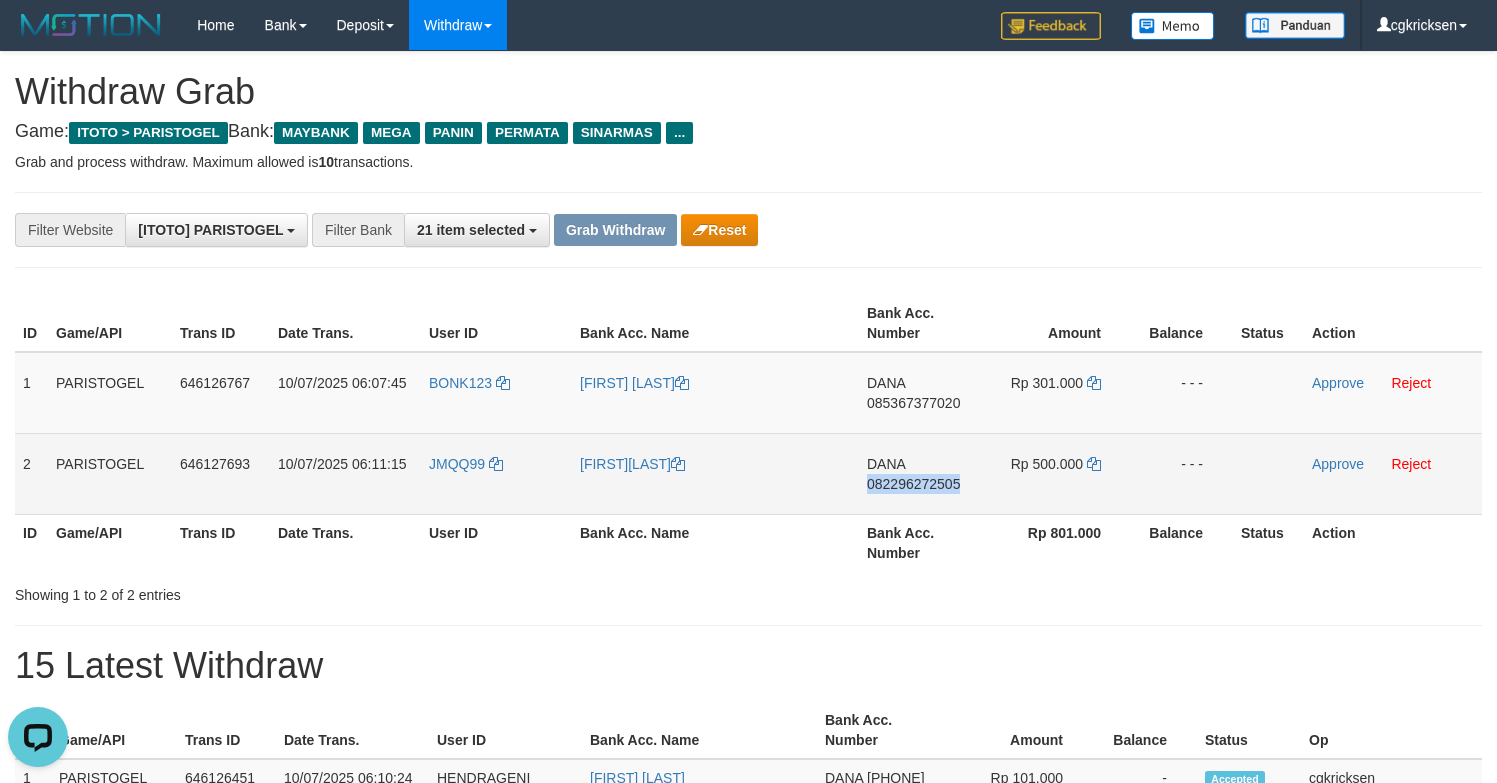 click on "DANA
082296272505" at bounding box center [921, 473] 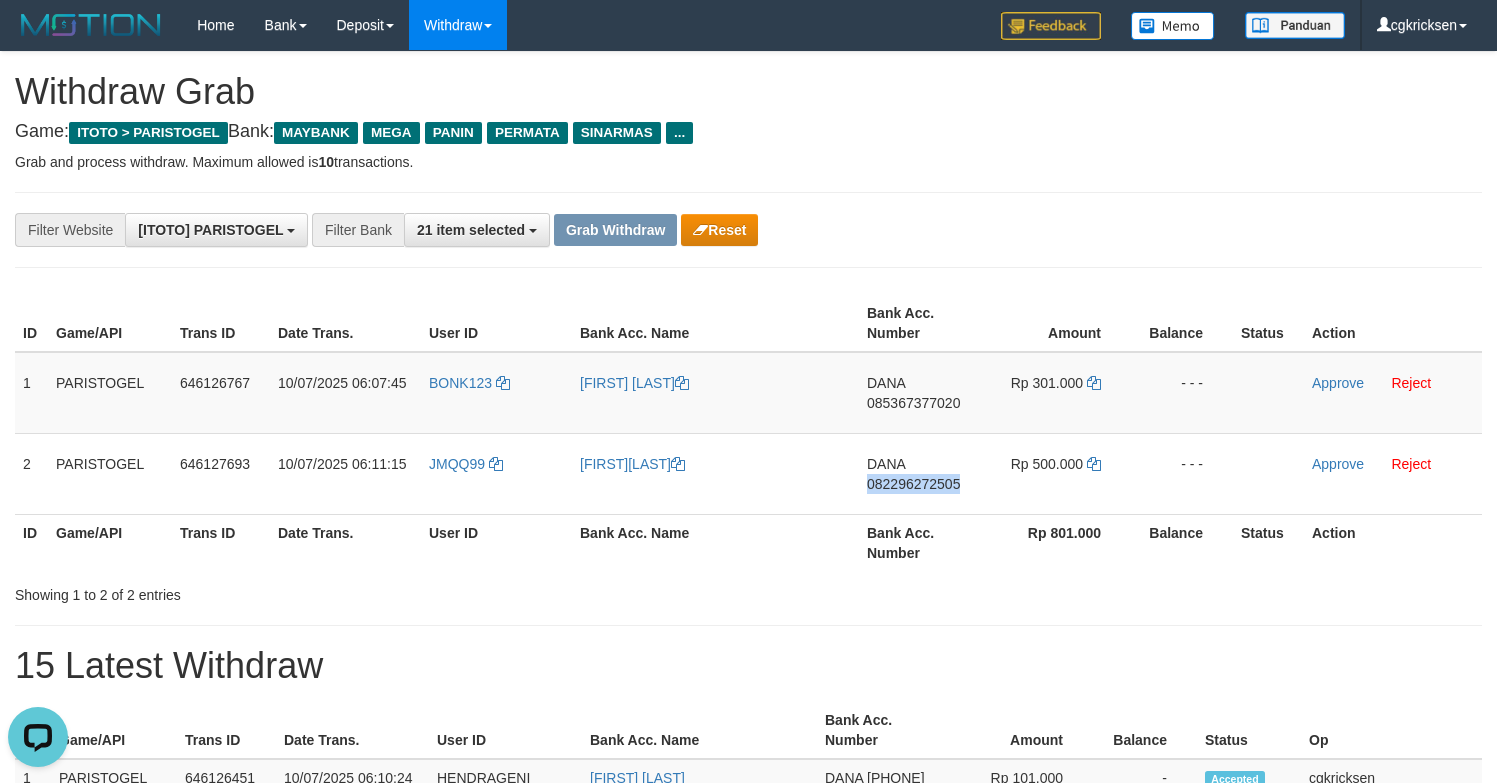 copy on "082296272505" 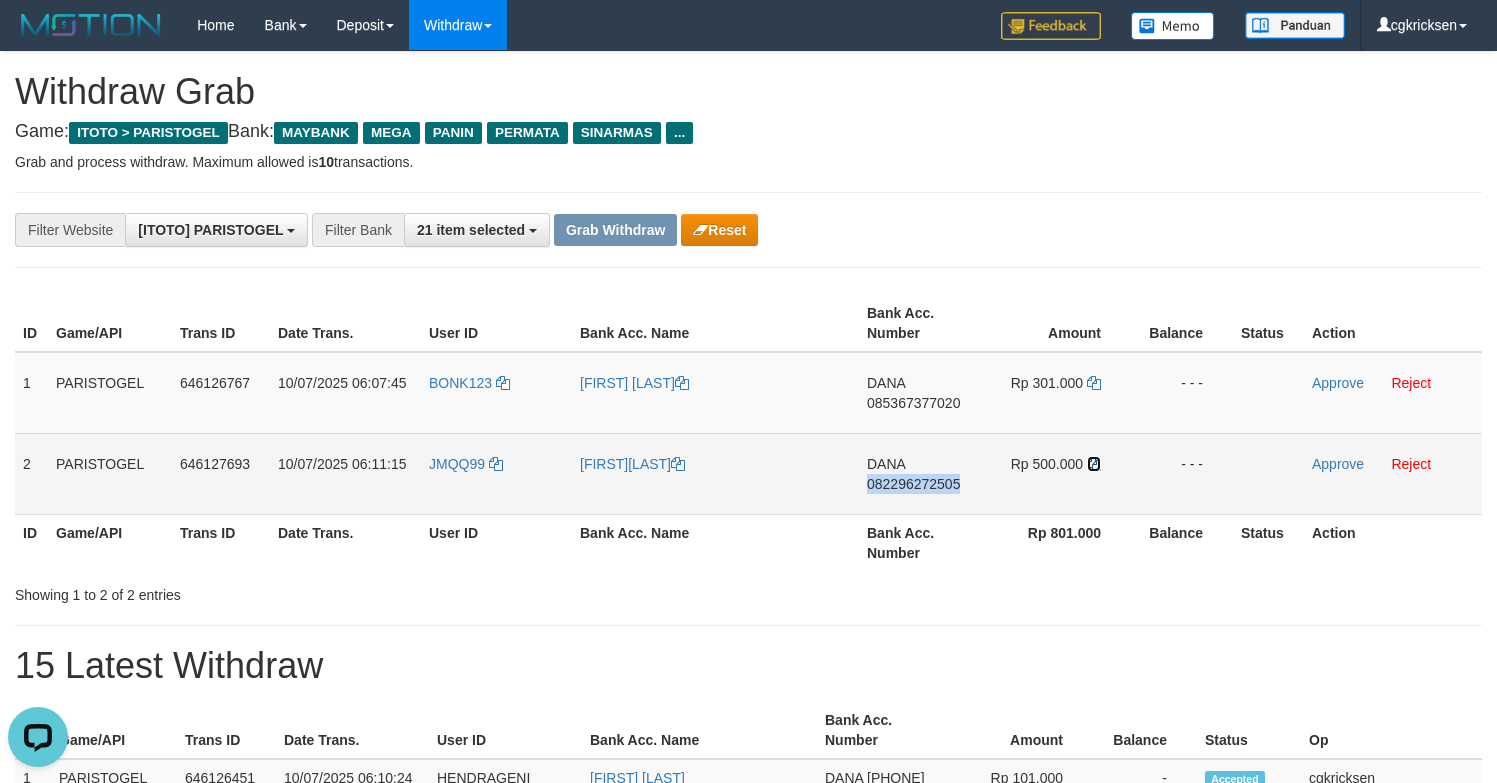 drag, startPoint x: 1098, startPoint y: 474, endPoint x: 1200, endPoint y: 453, distance: 104.13933 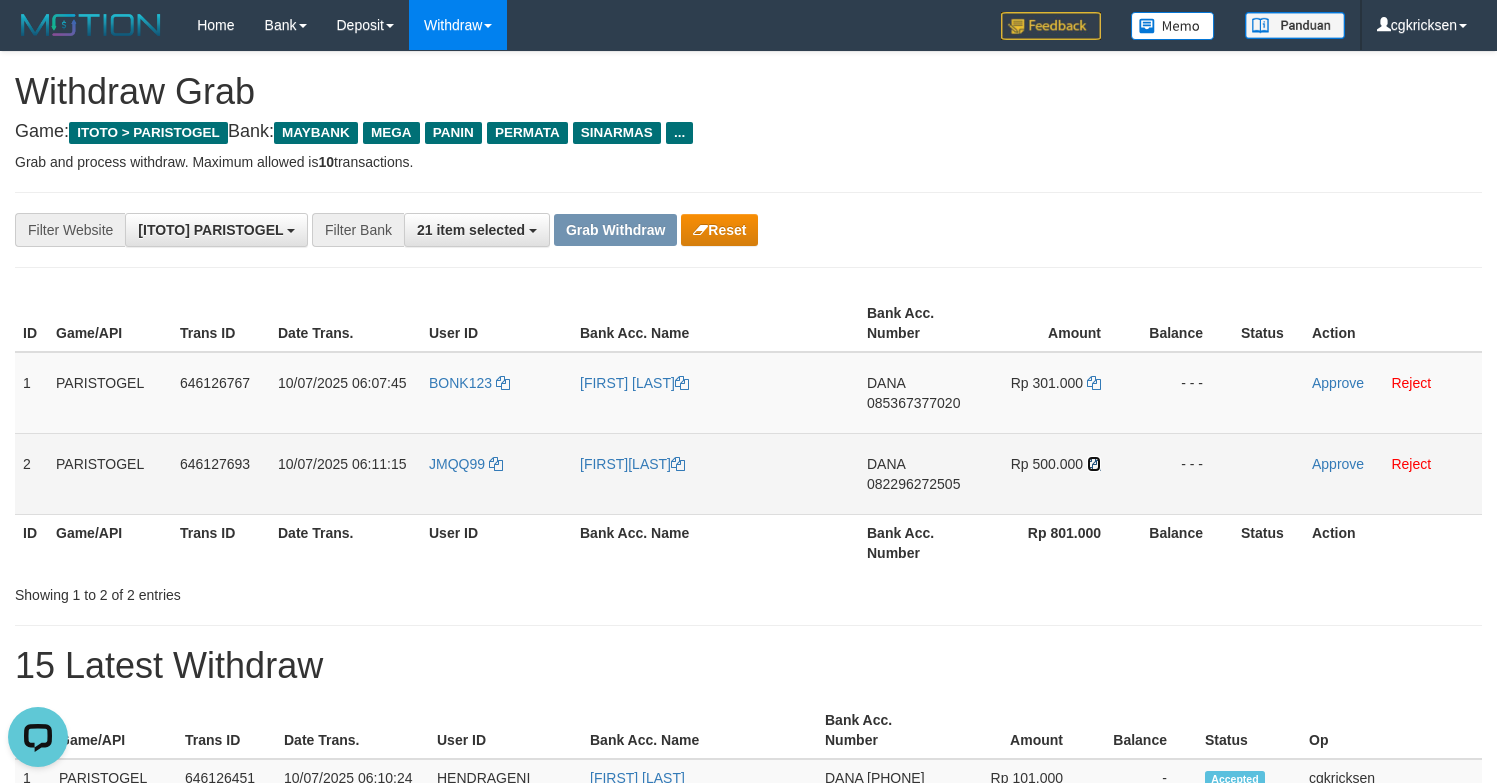 drag, startPoint x: 1093, startPoint y: 469, endPoint x: 1161, endPoint y: 450, distance: 70.60453 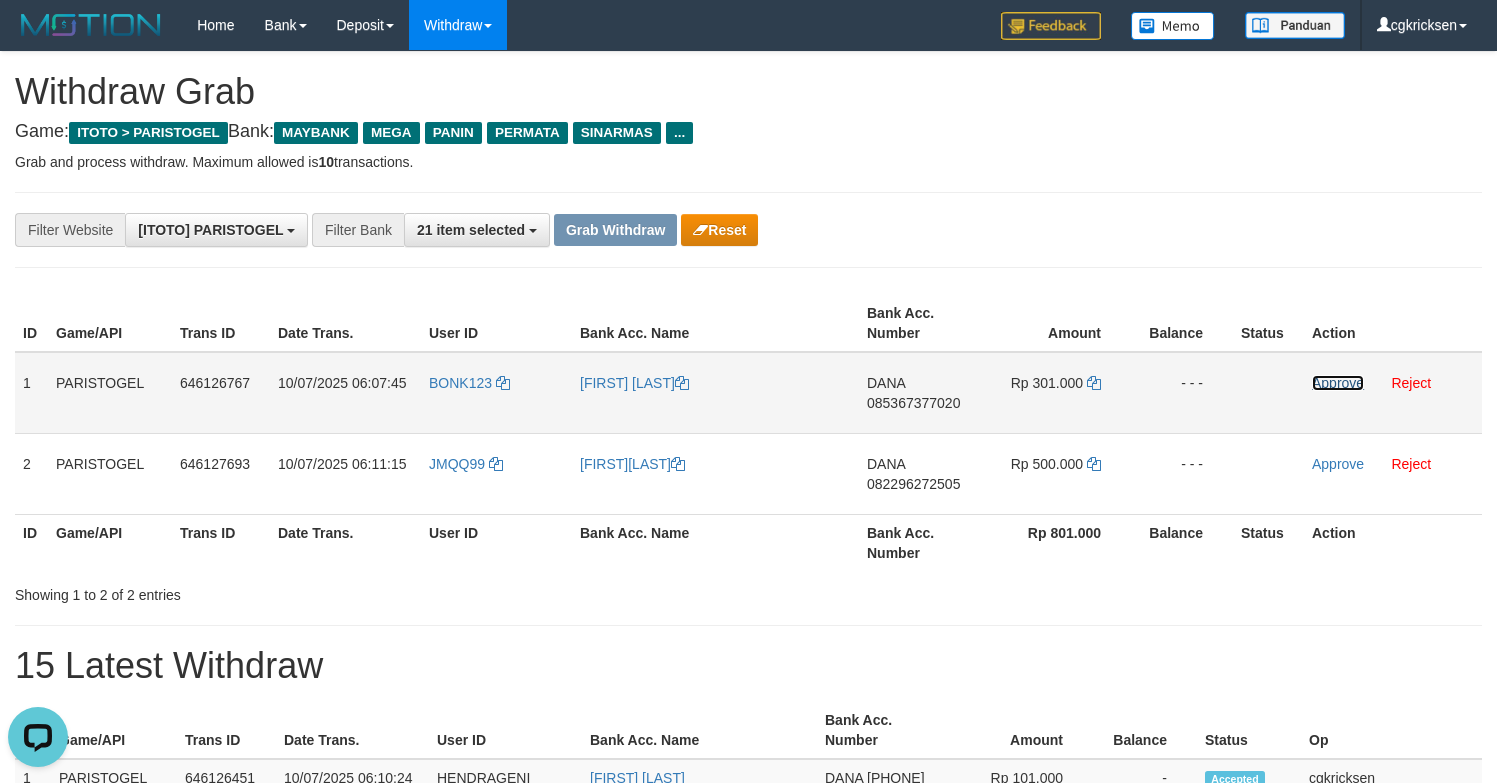 click on "Approve" at bounding box center (1338, 383) 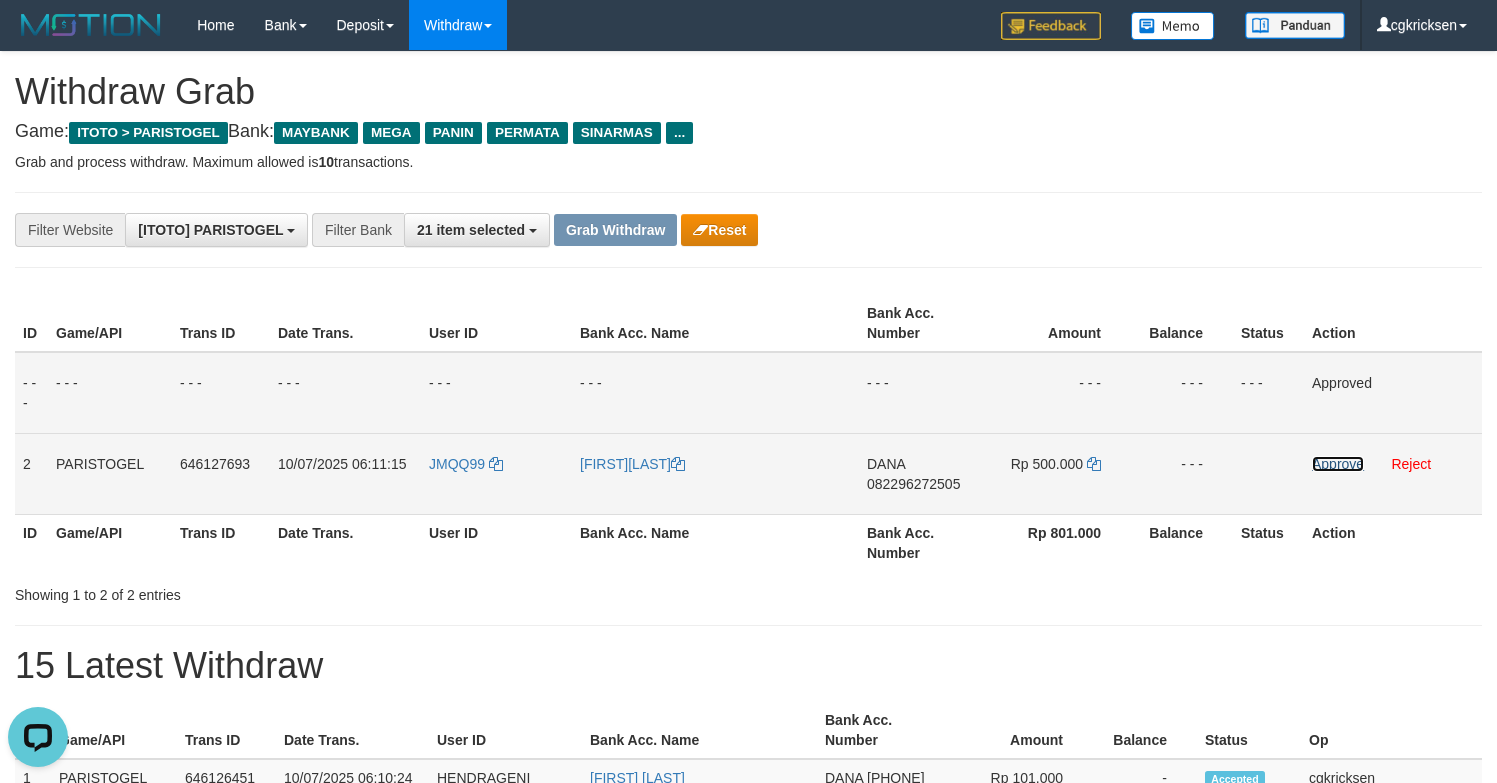 click on "Approve" at bounding box center (1338, 464) 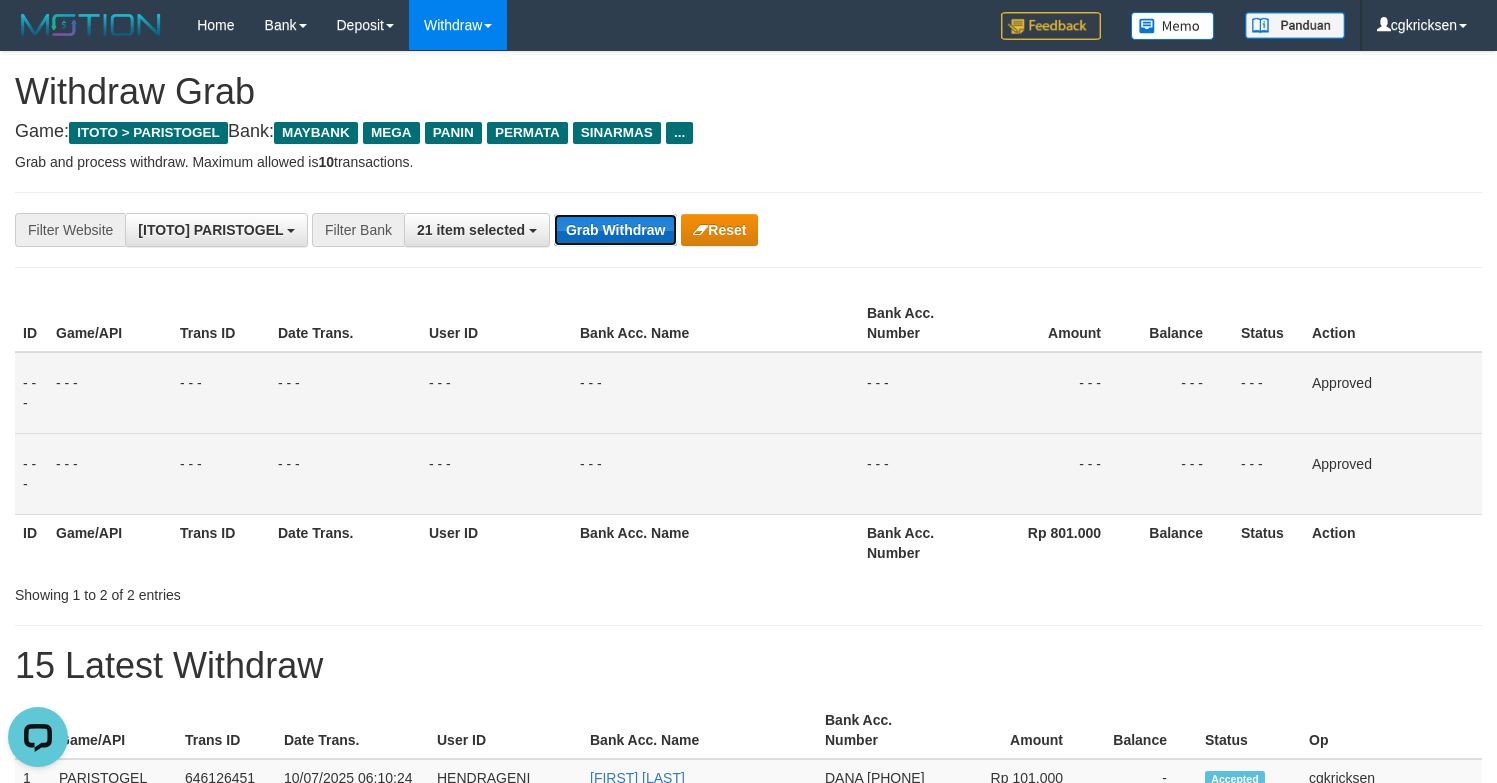 click on "Grab Withdraw" at bounding box center [615, 230] 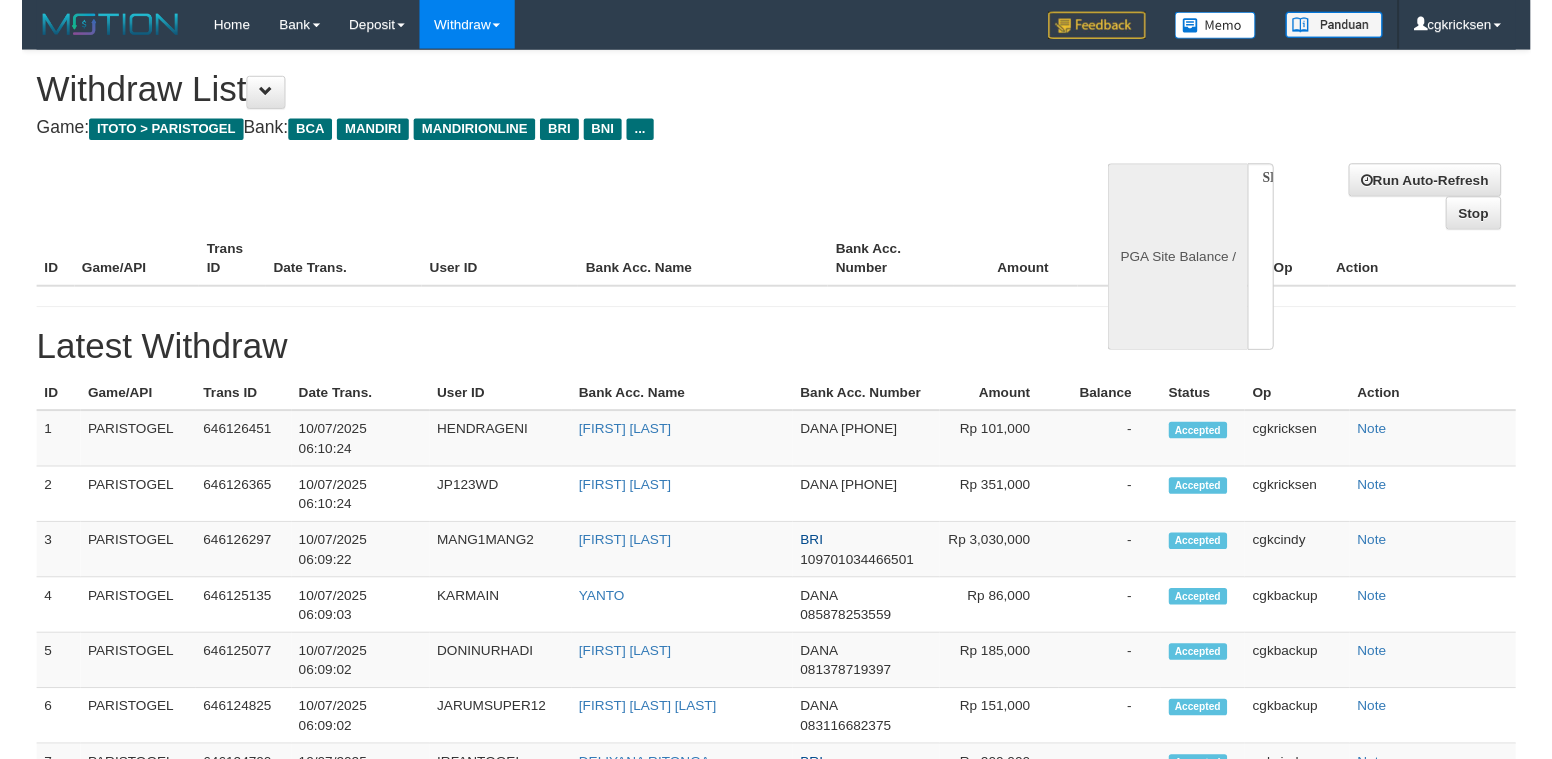scroll, scrollTop: 0, scrollLeft: 0, axis: both 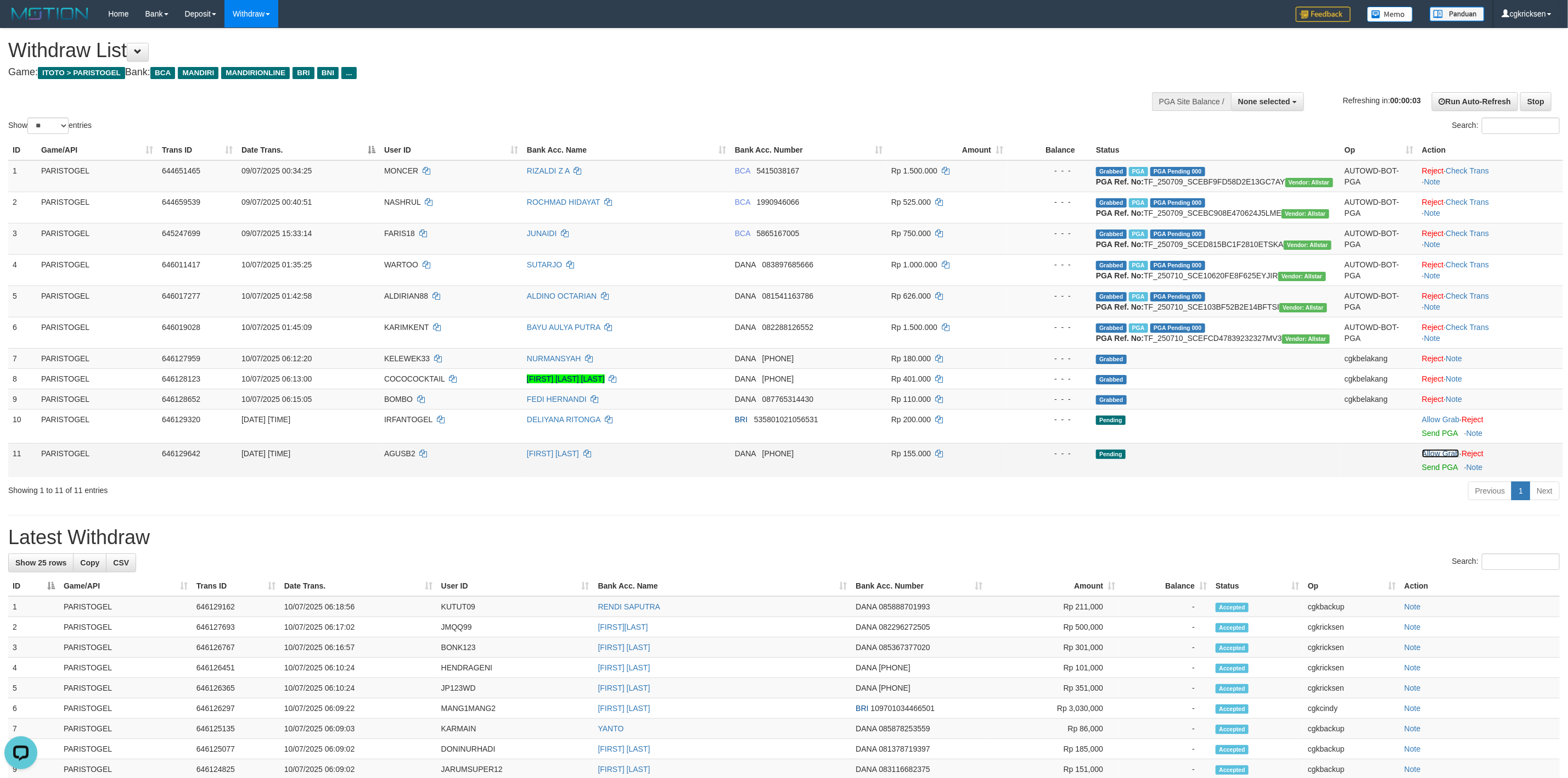 click on "Allow Grab" at bounding box center (1441, 454) 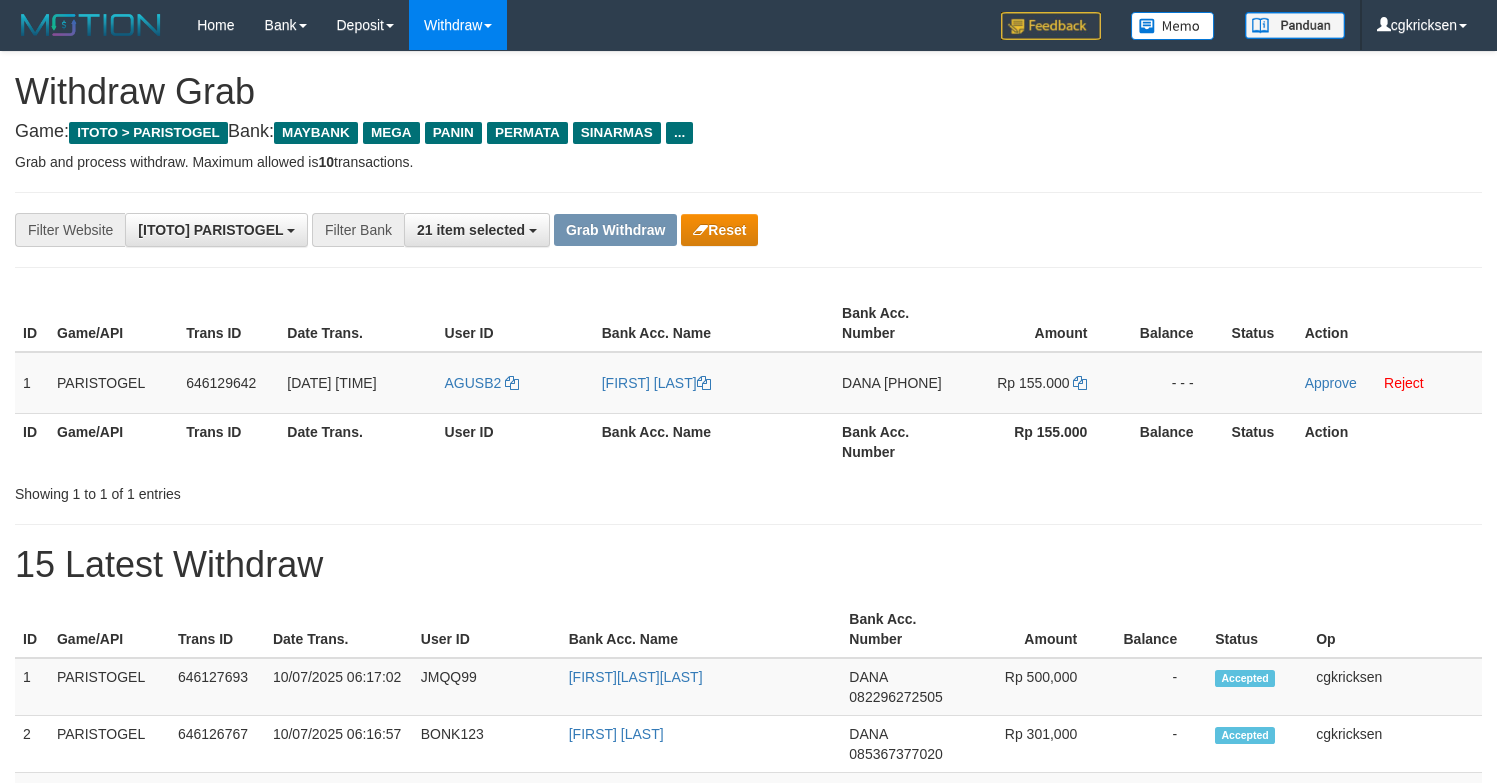 scroll, scrollTop: 0, scrollLeft: 0, axis: both 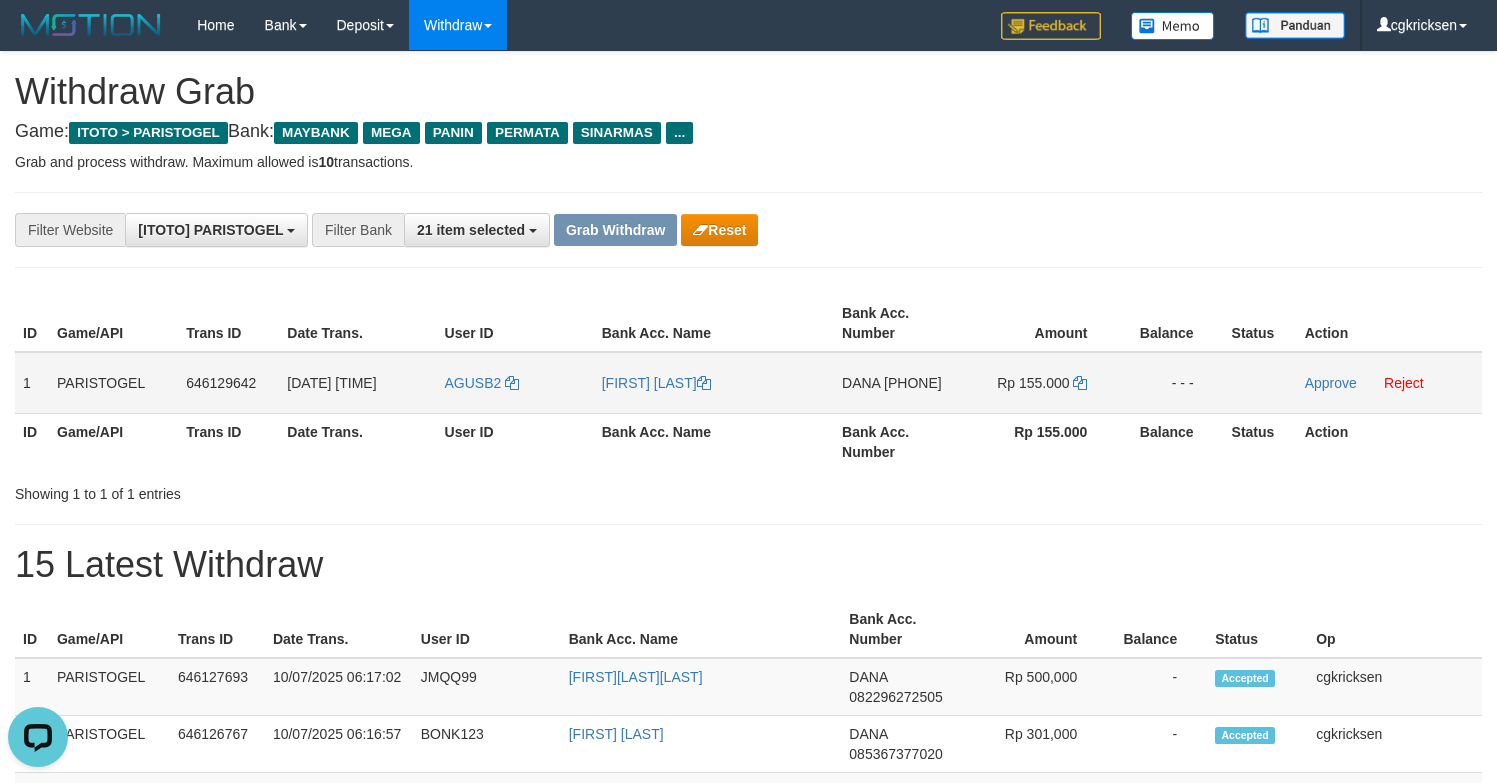 click on "AGUSB2" at bounding box center [515, 383] 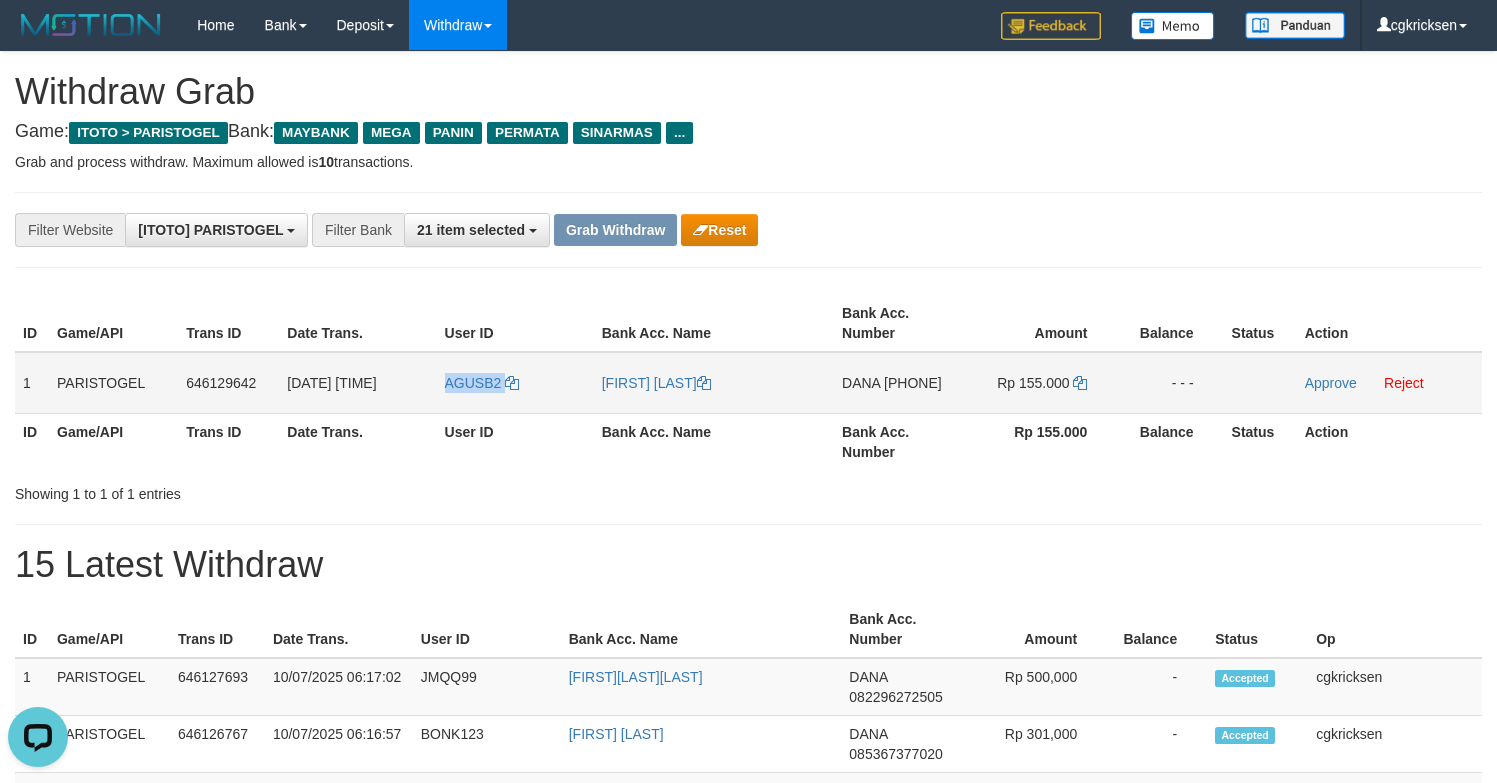 click on "AGUSB2" at bounding box center [515, 383] 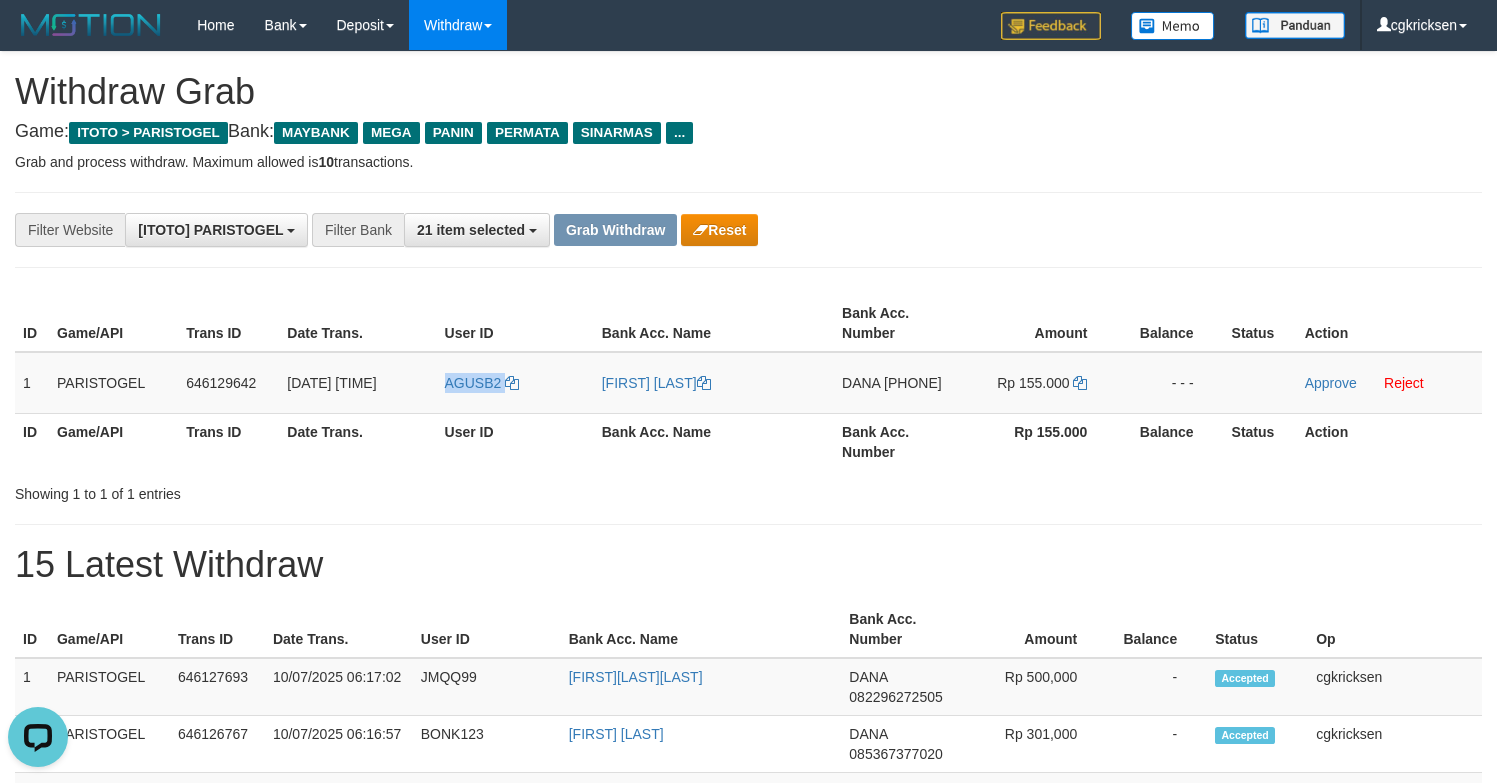 copy on "AGUSB2" 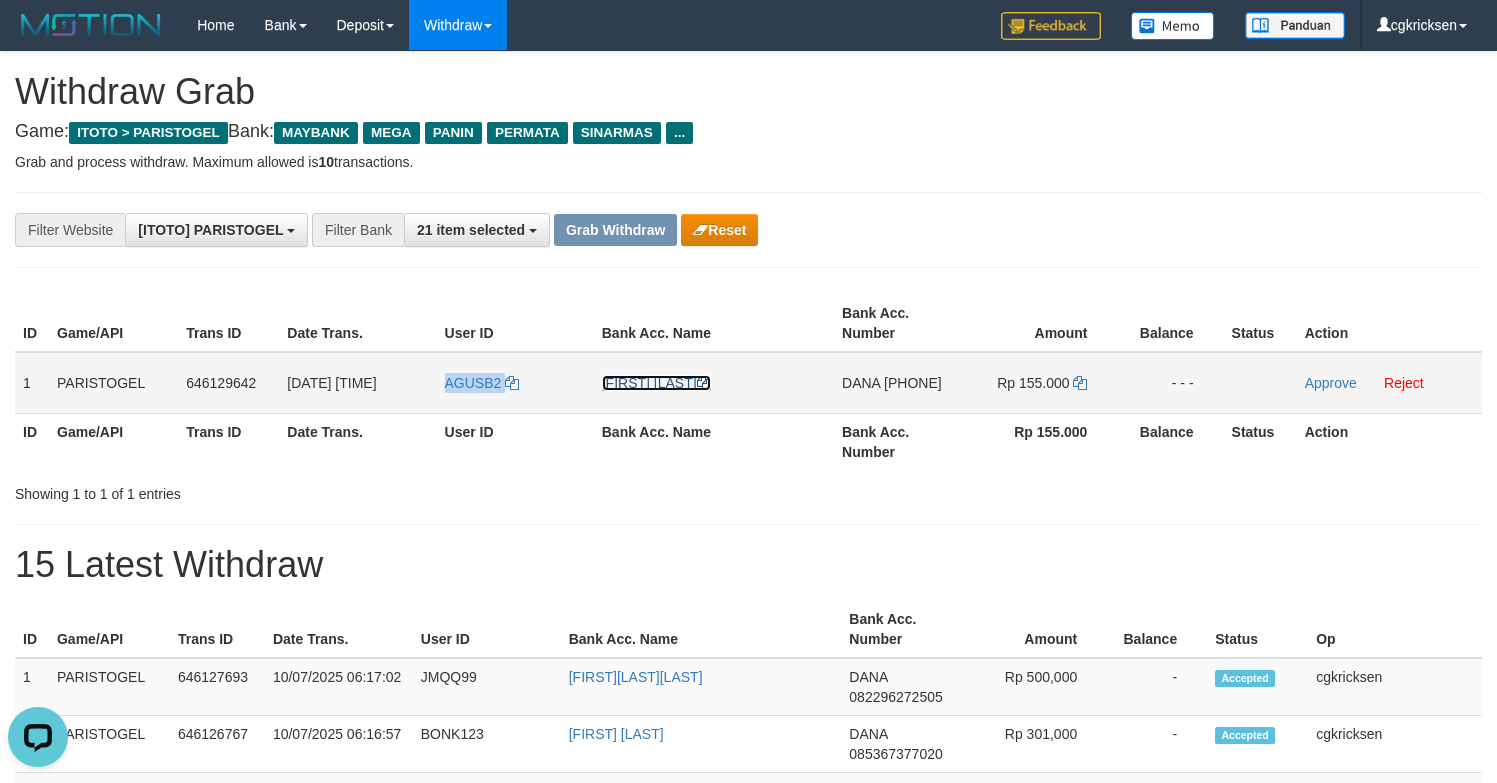 click at bounding box center [704, 383] 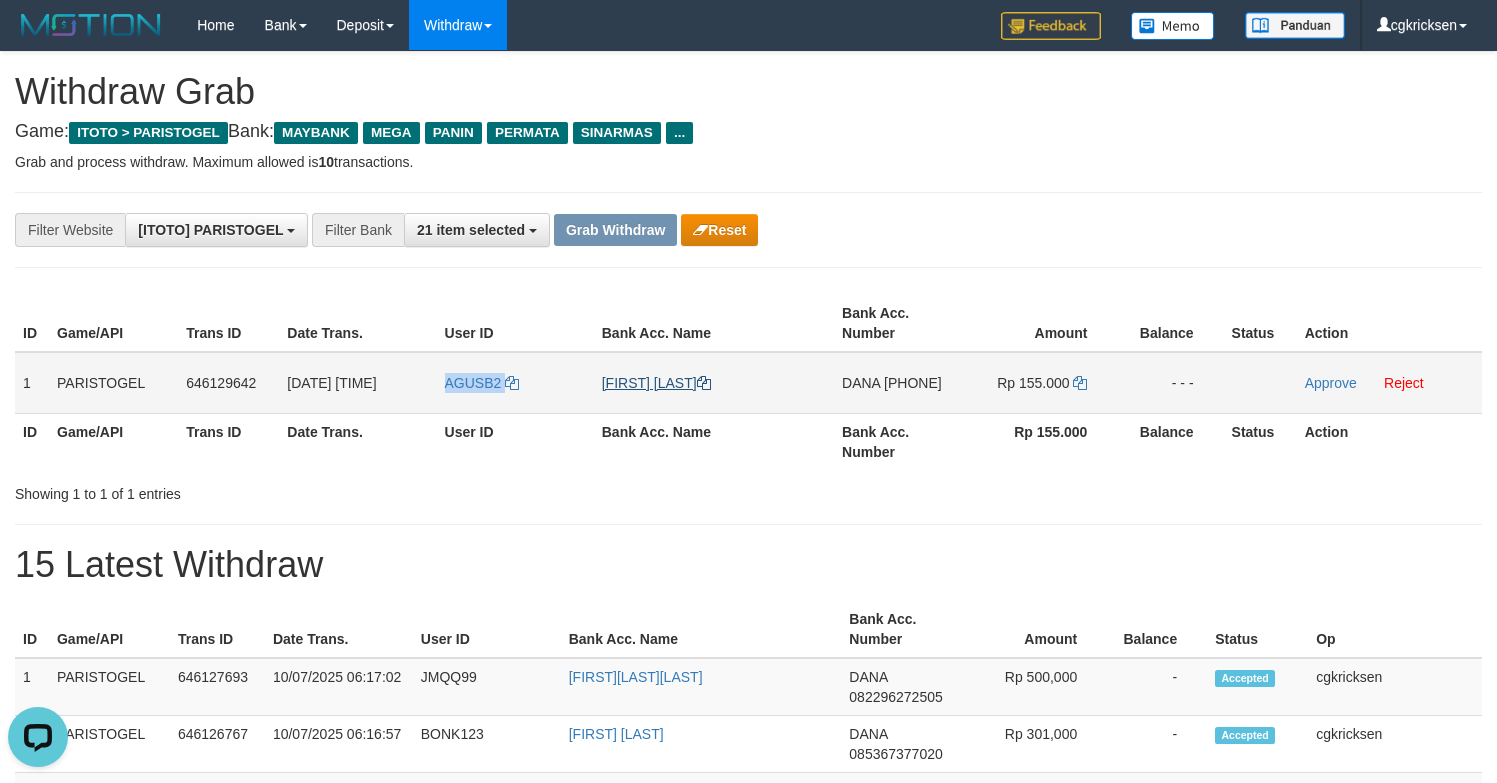 copy on "AGUSB2" 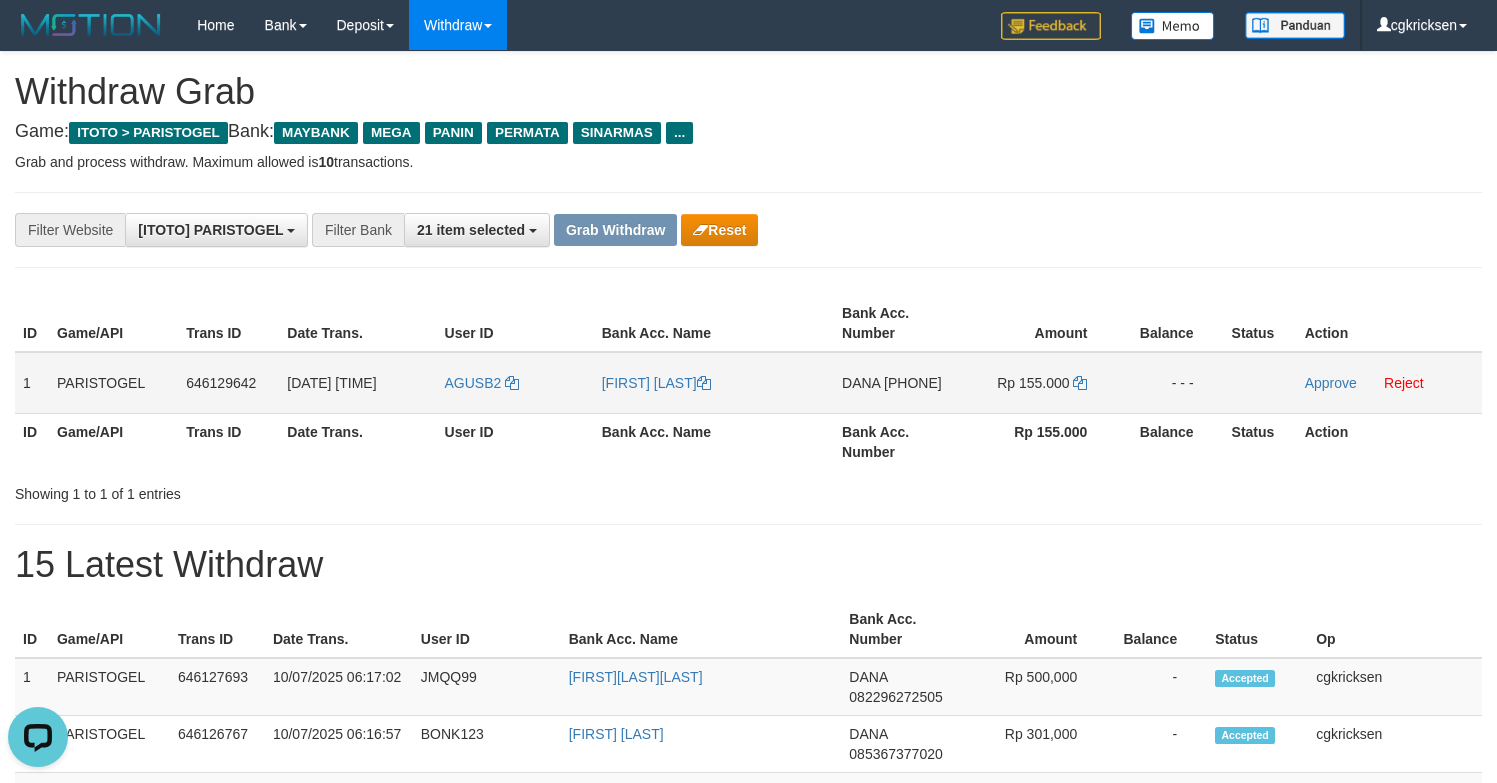 click on "Rp 155.000" at bounding box center (1040, 383) 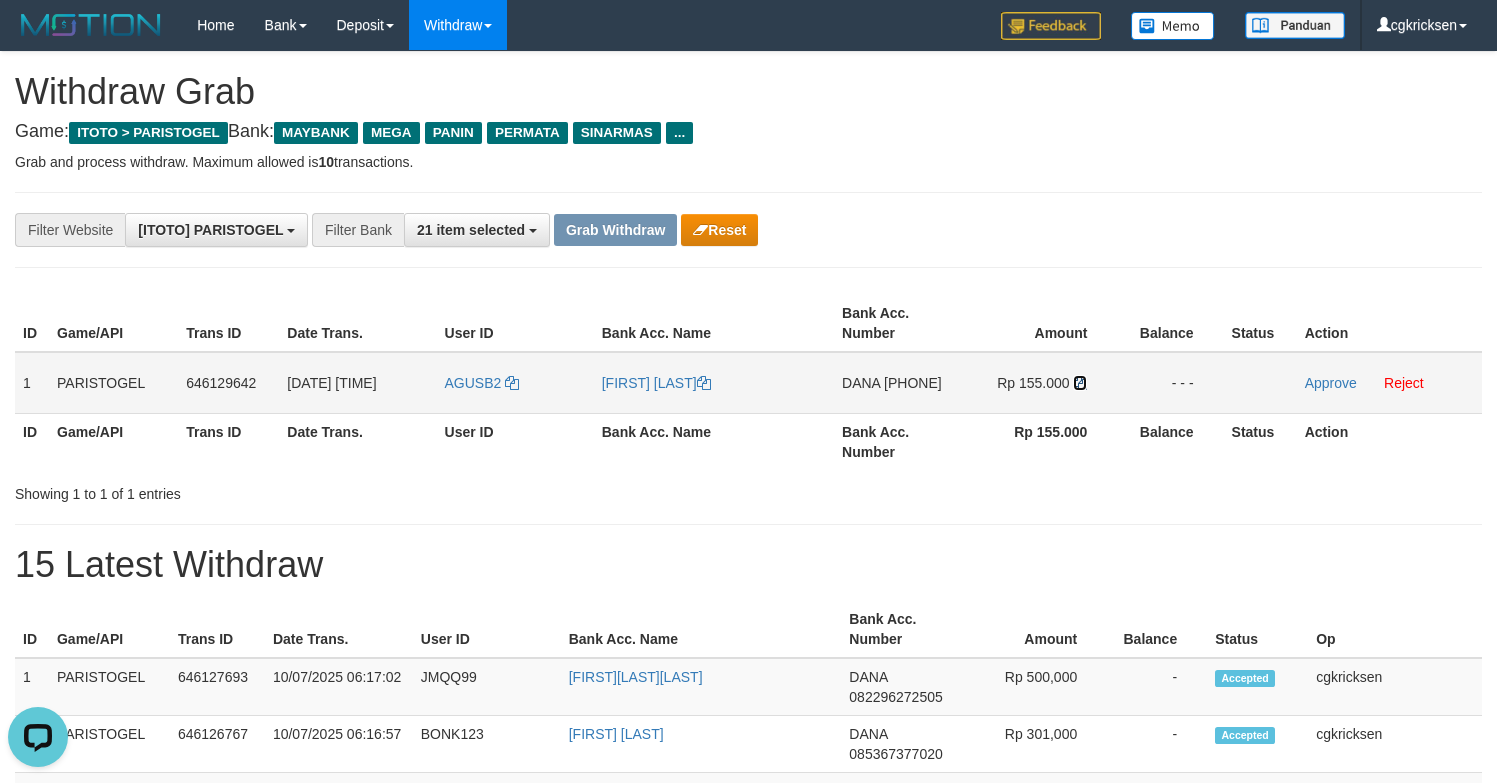 click at bounding box center (704, 383) 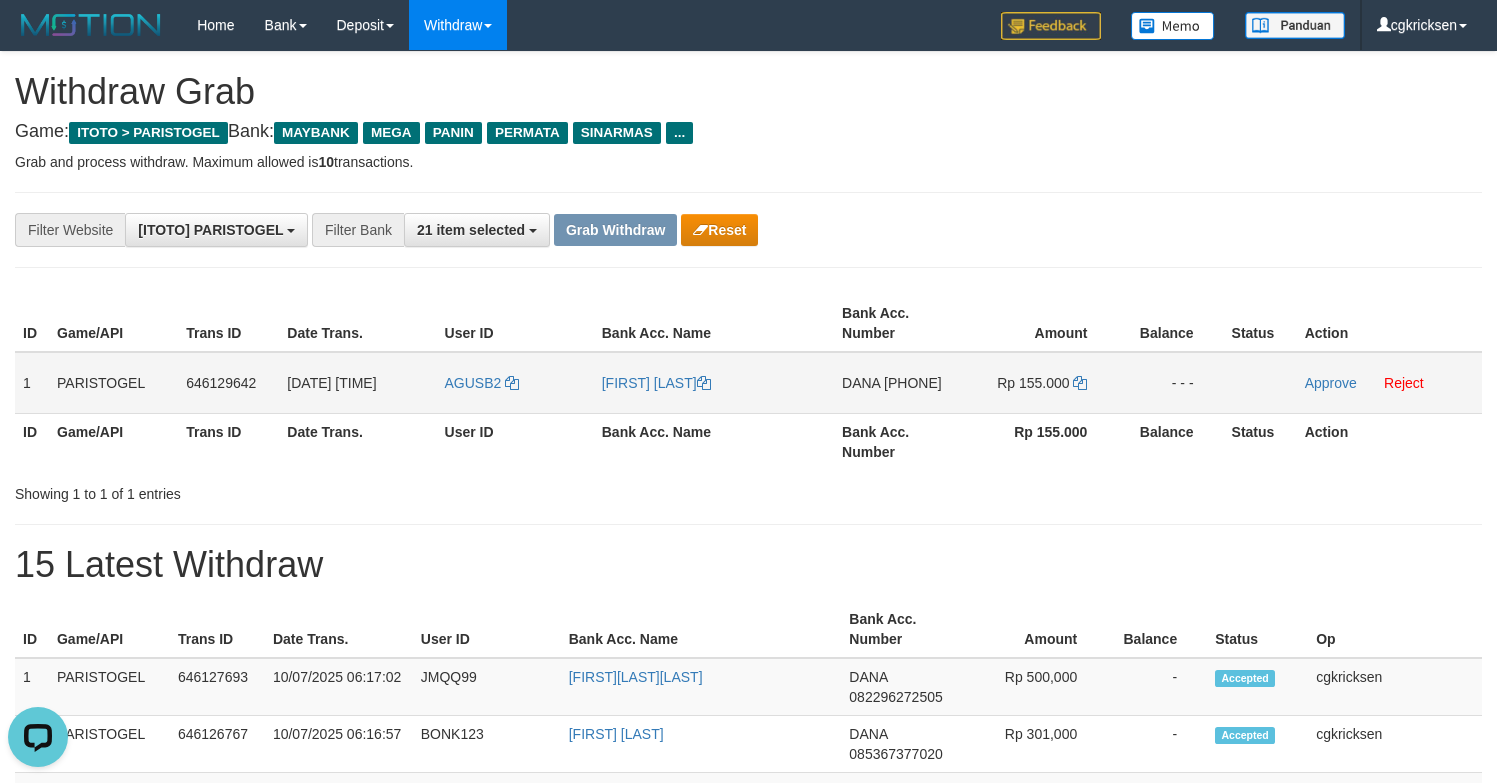 click on "DANA
081271256506" at bounding box center [898, 383] 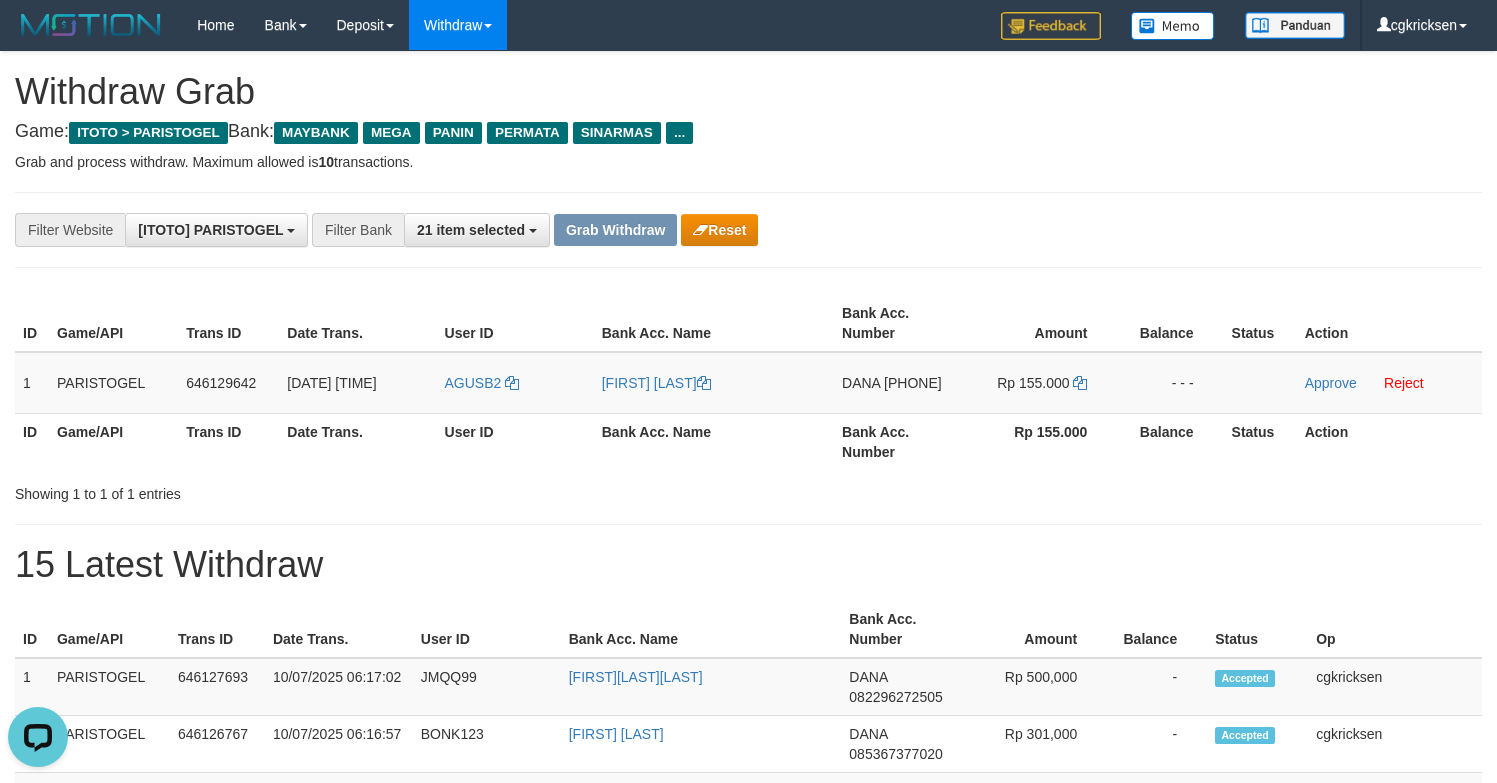 copy on "[PHONE]" 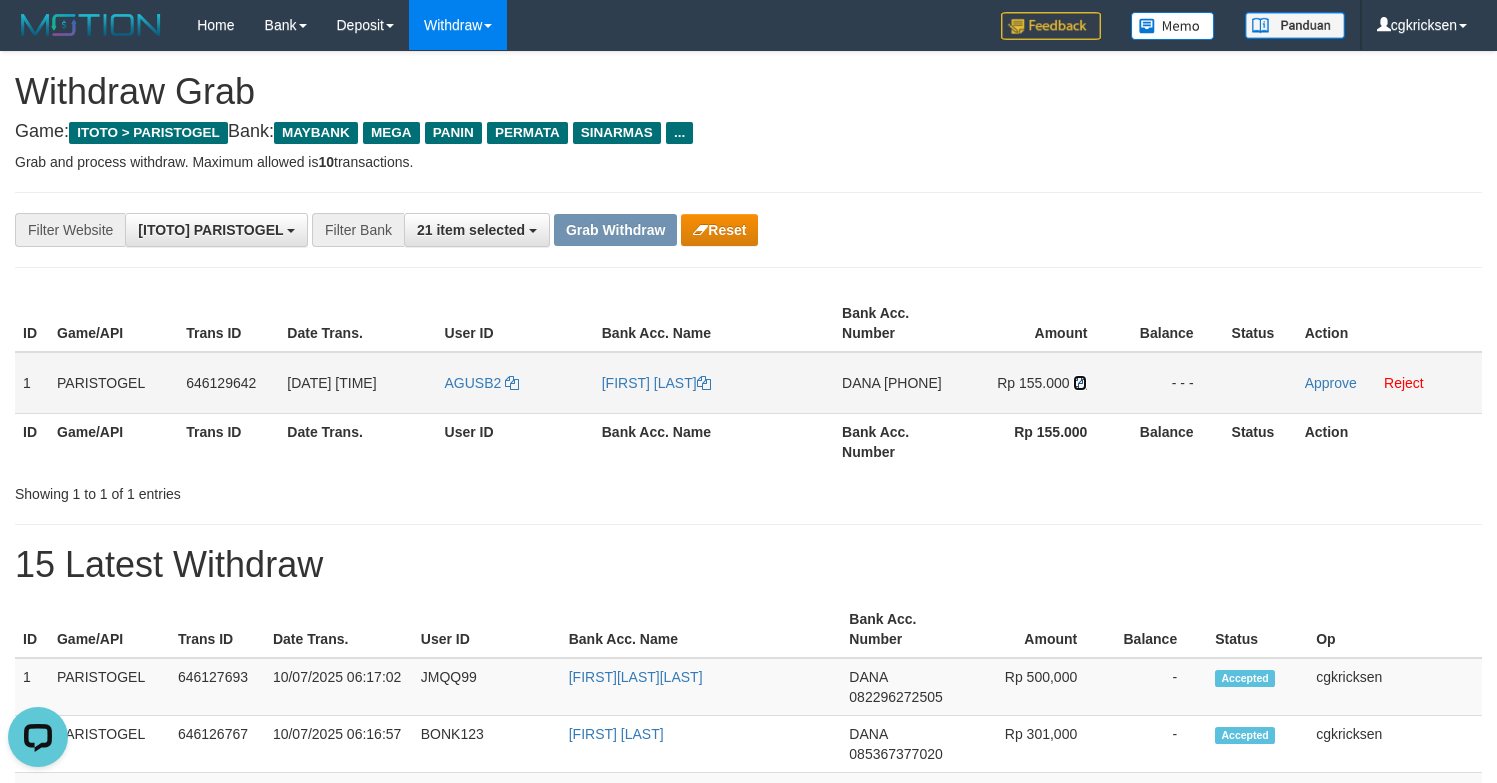 drag, startPoint x: 1083, startPoint y: 391, endPoint x: 1113, endPoint y: 390, distance: 30.016663 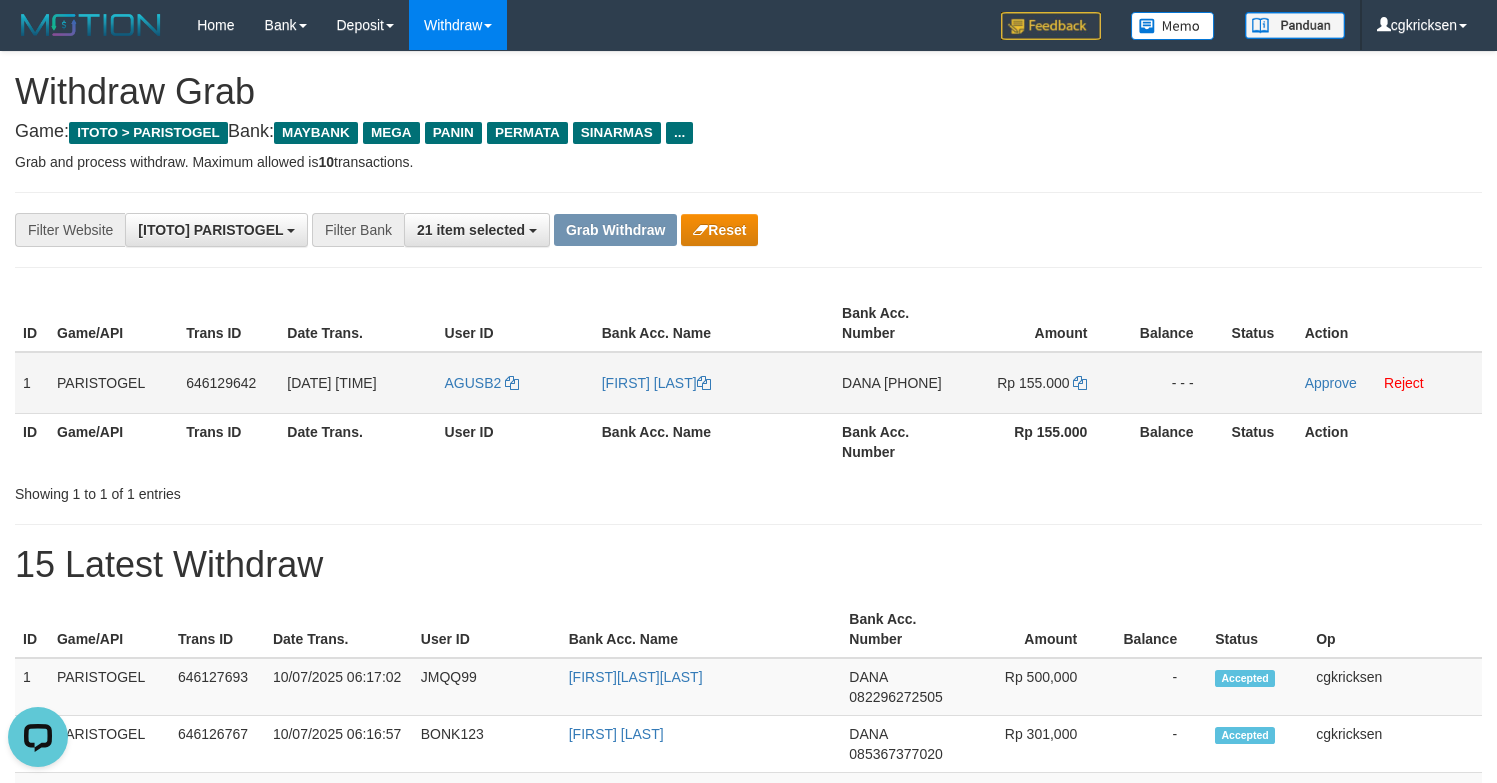copy on "[PHONE]" 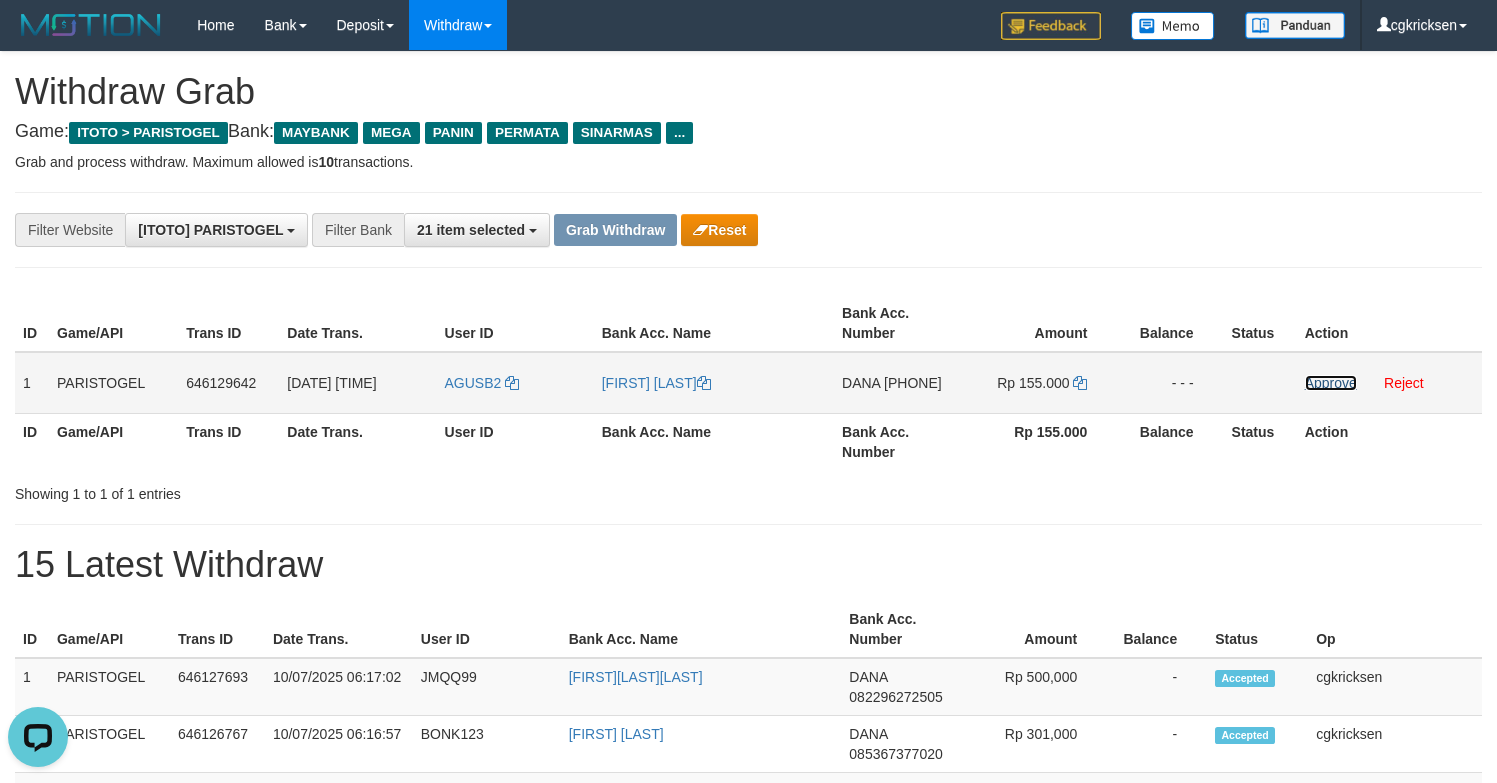 click on "Approve" at bounding box center [1331, 383] 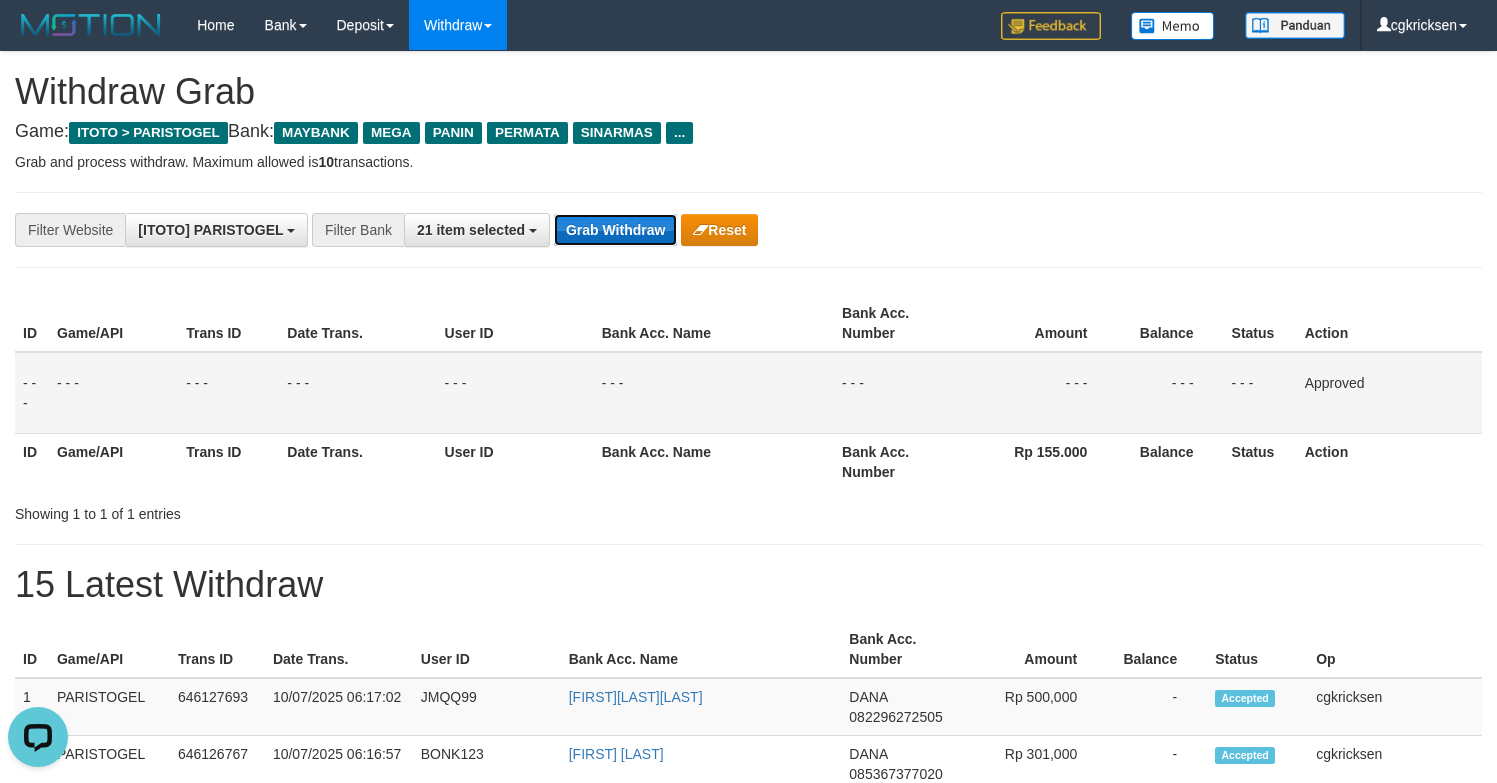 click on "Grab Withdraw" at bounding box center [615, 230] 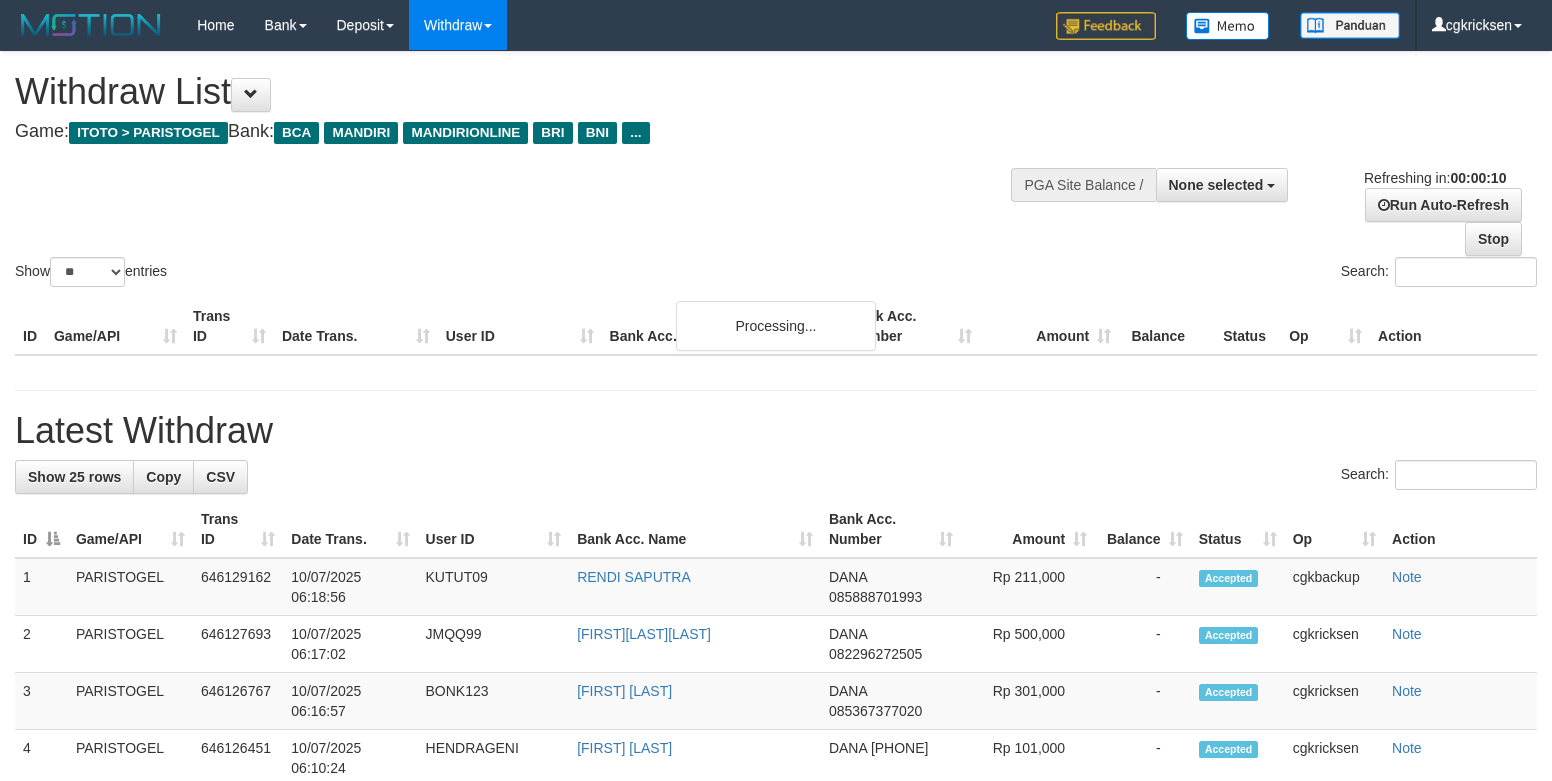 scroll, scrollTop: 0, scrollLeft: 0, axis: both 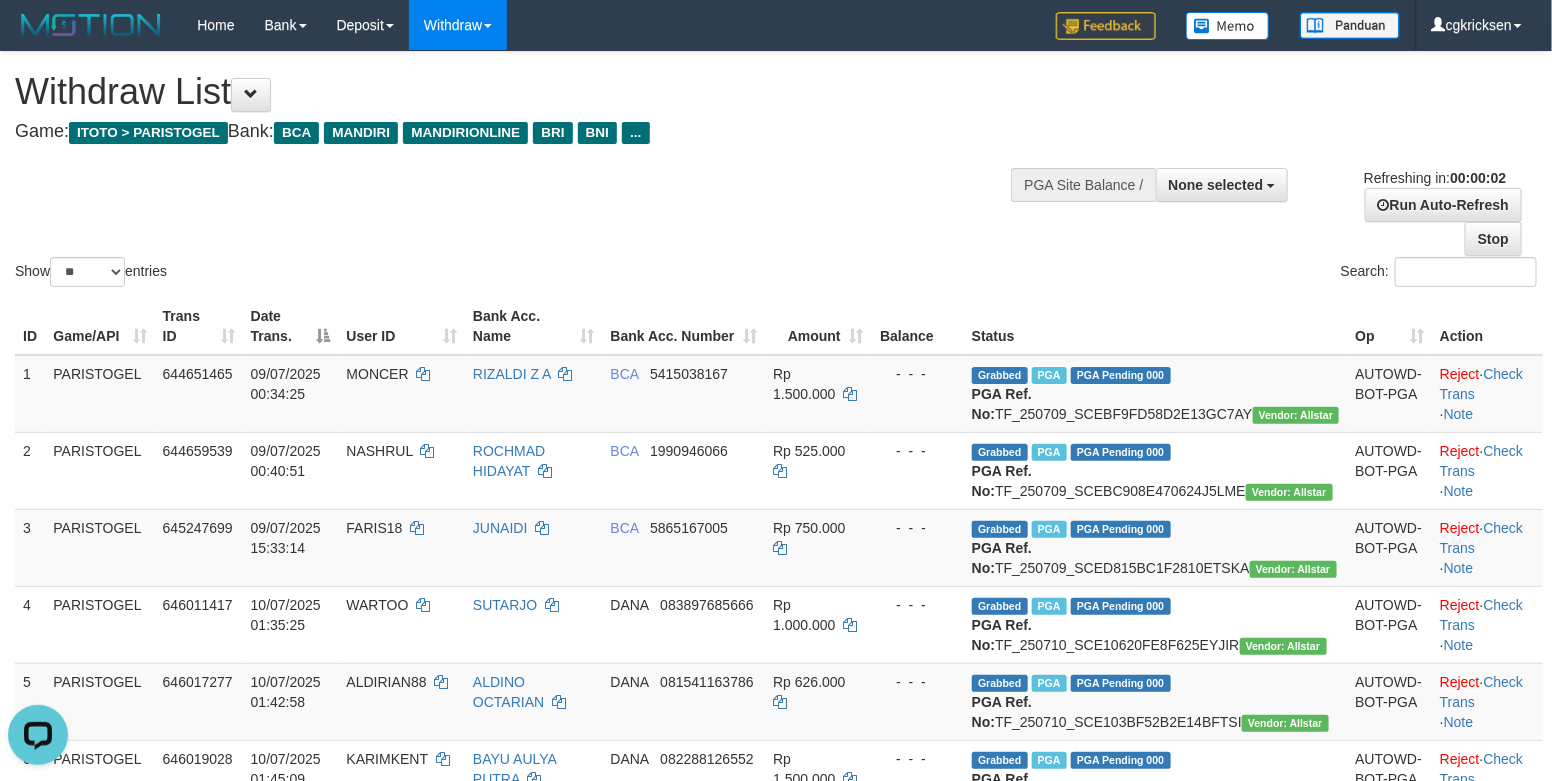 click on "**********" at bounding box center [1298, 204] 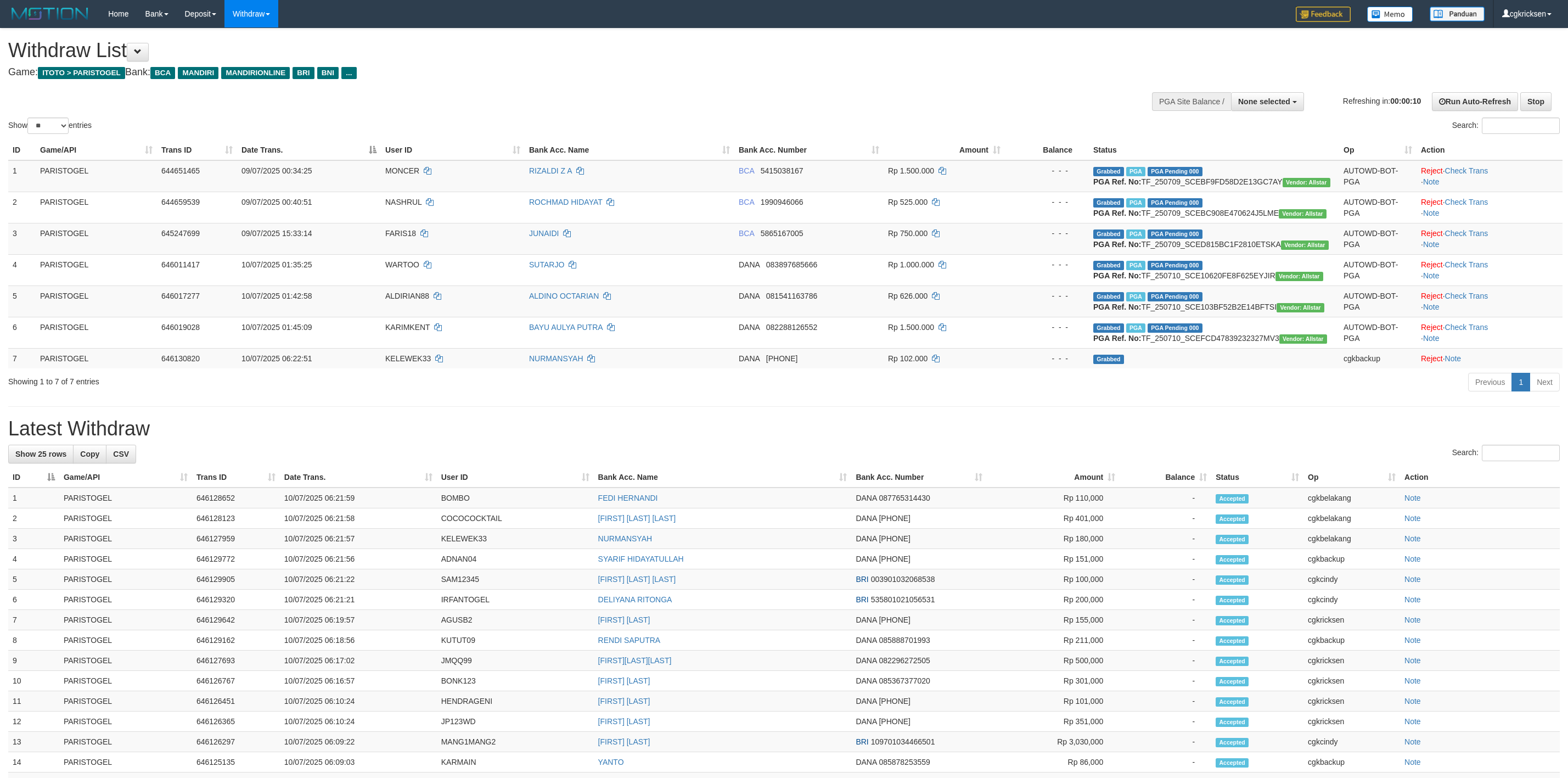 scroll, scrollTop: 0, scrollLeft: 0, axis: both 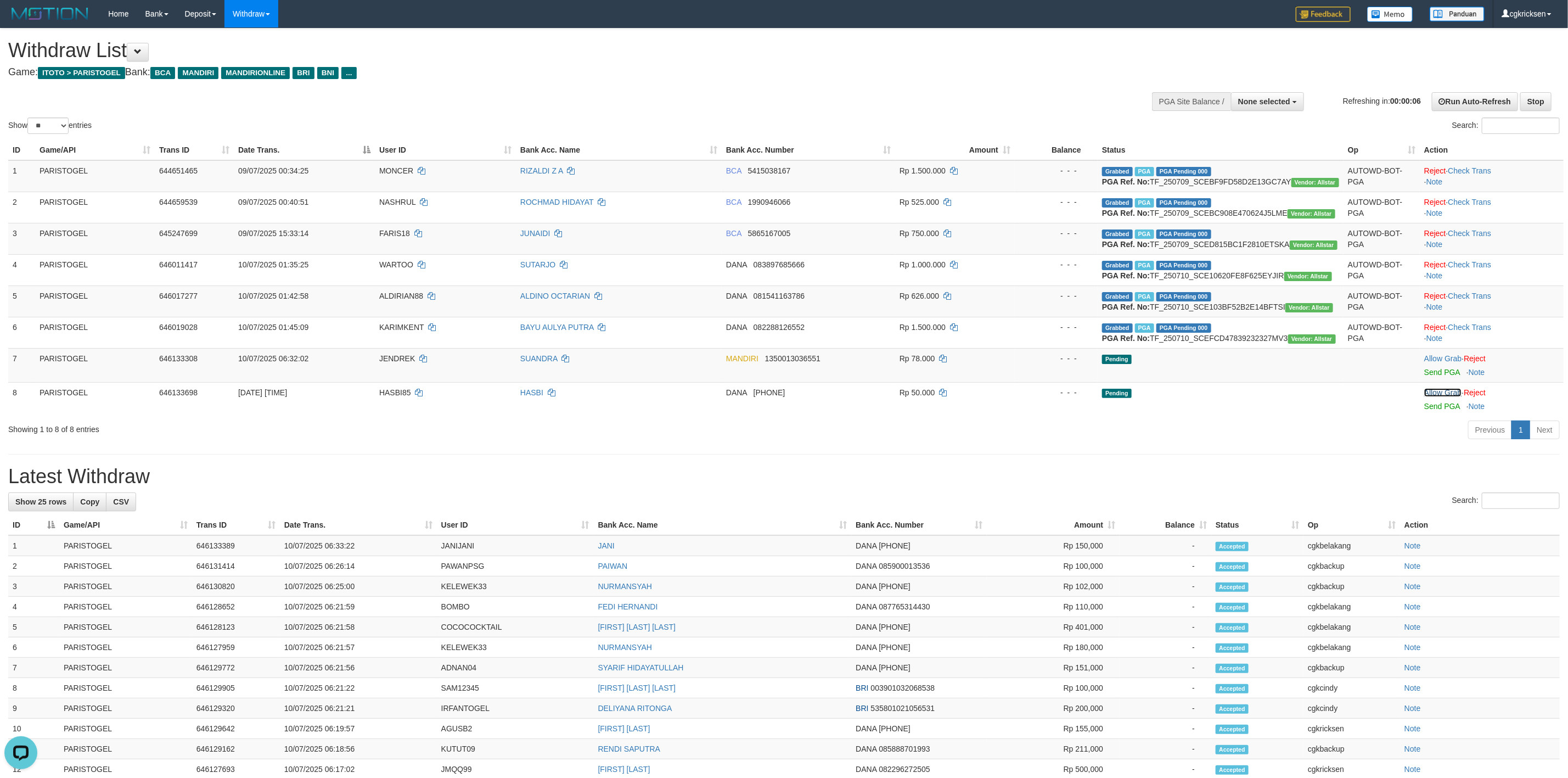 drag, startPoint x: 1456, startPoint y: 494, endPoint x: 869, endPoint y: 84, distance: 716.0091 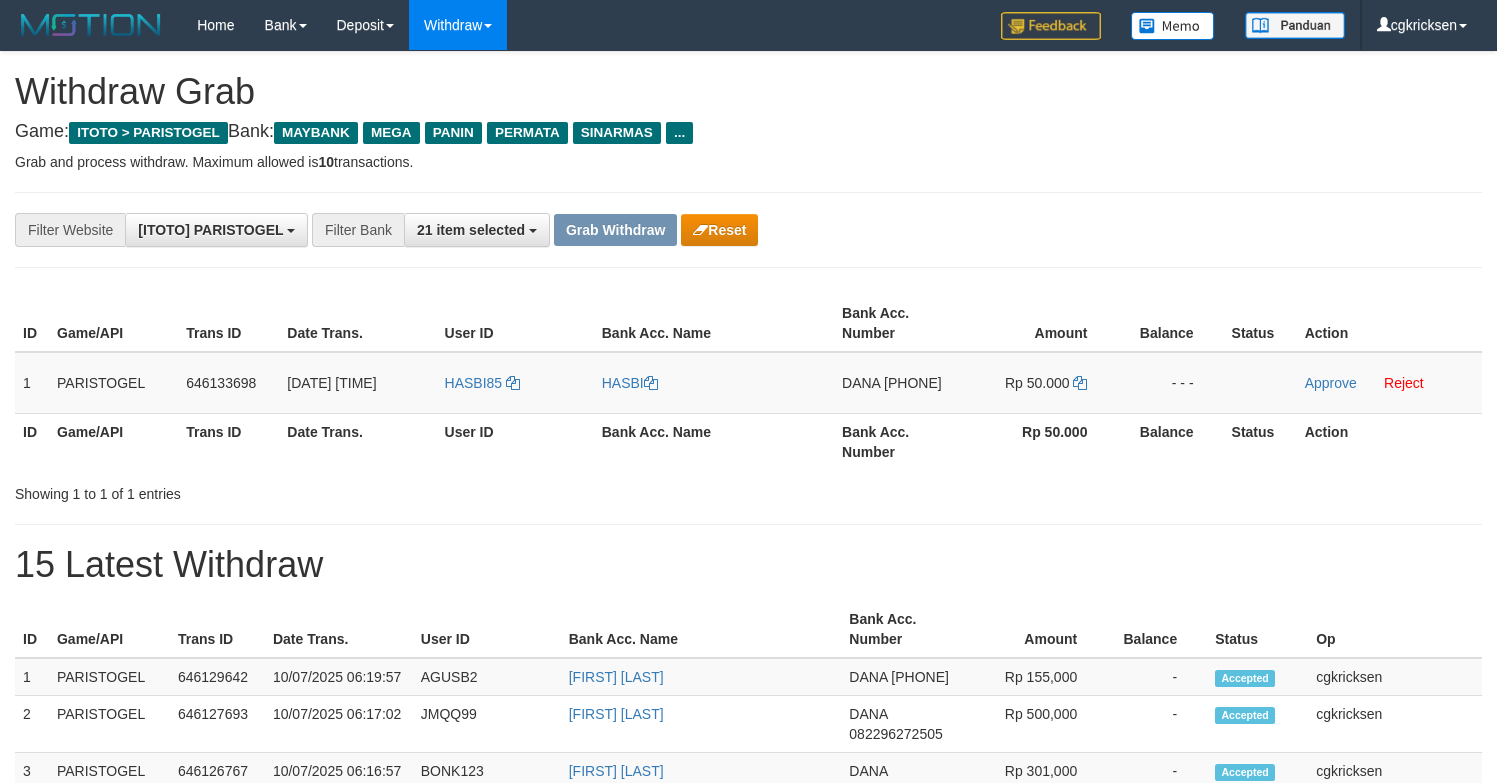 scroll, scrollTop: 0, scrollLeft: 0, axis: both 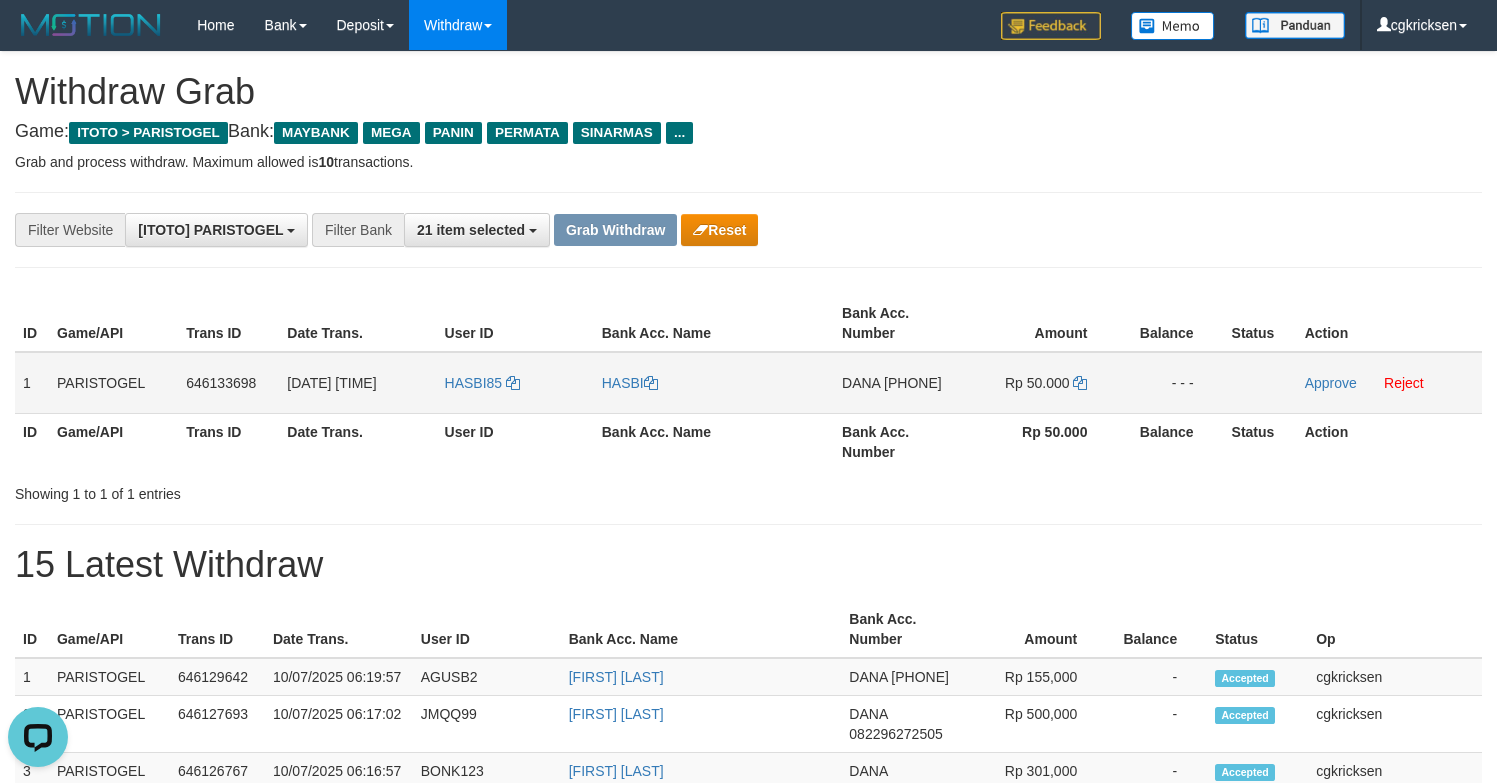 click on "HASBI85" at bounding box center [515, 383] 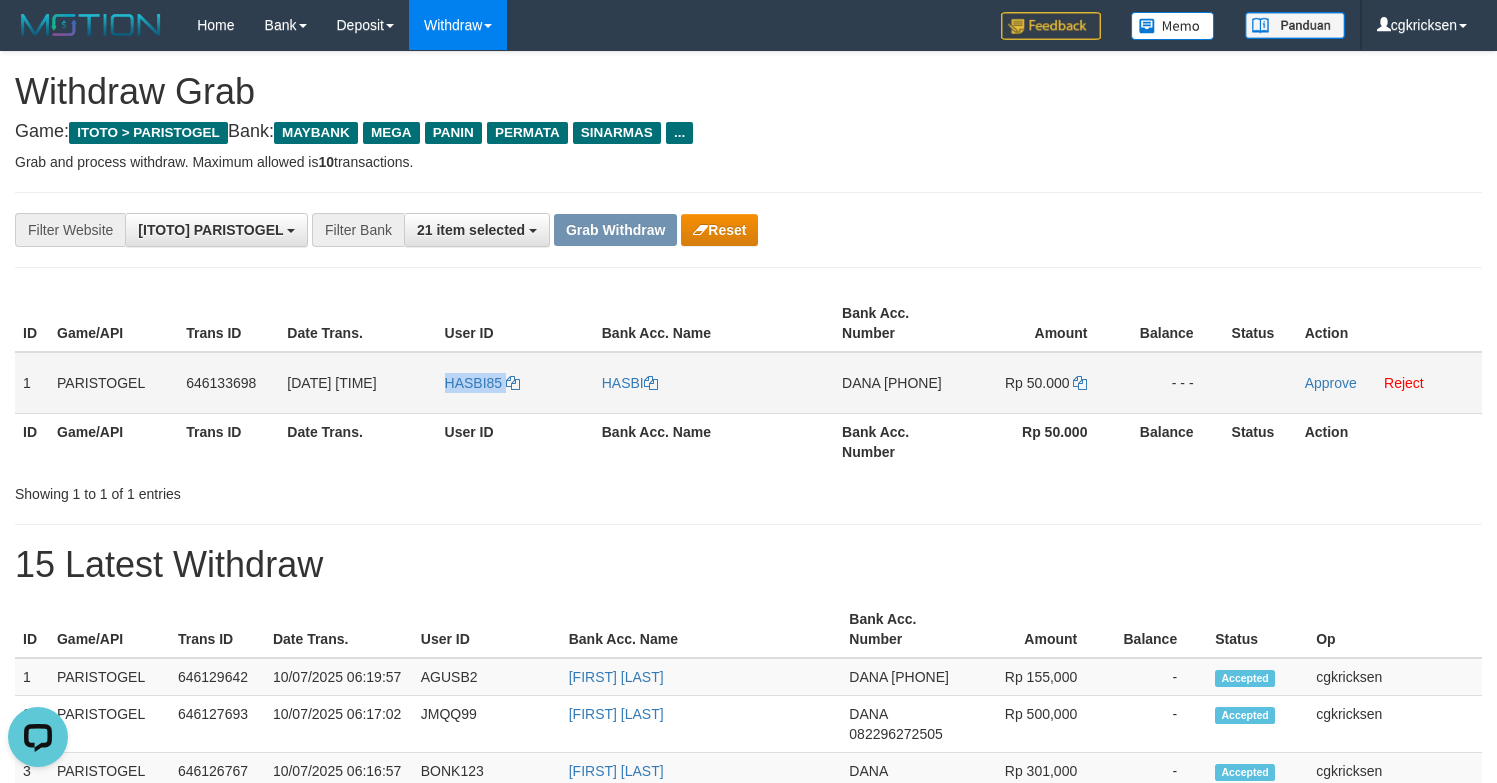 click on "HASBI85" at bounding box center (515, 383) 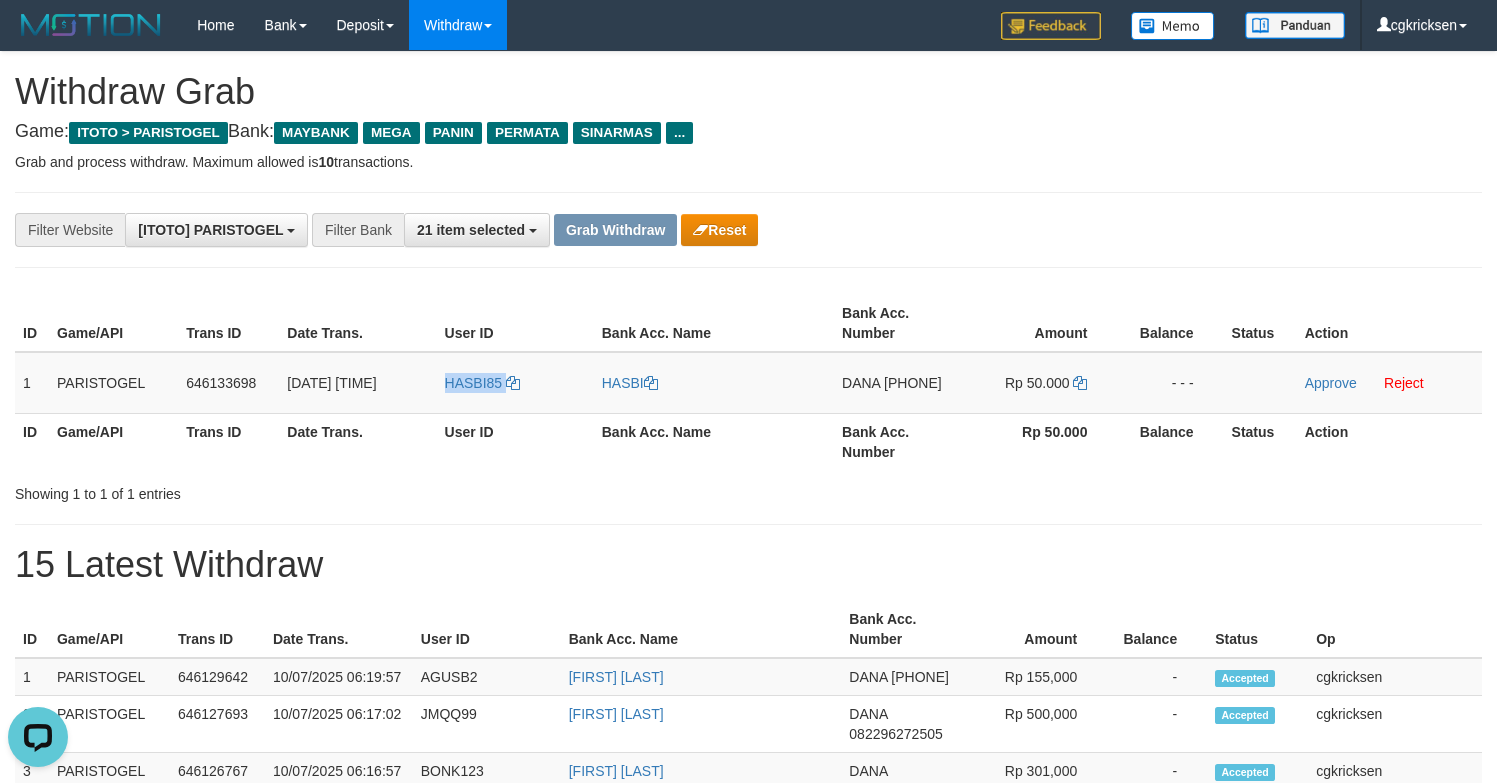 copy on "HASBI85" 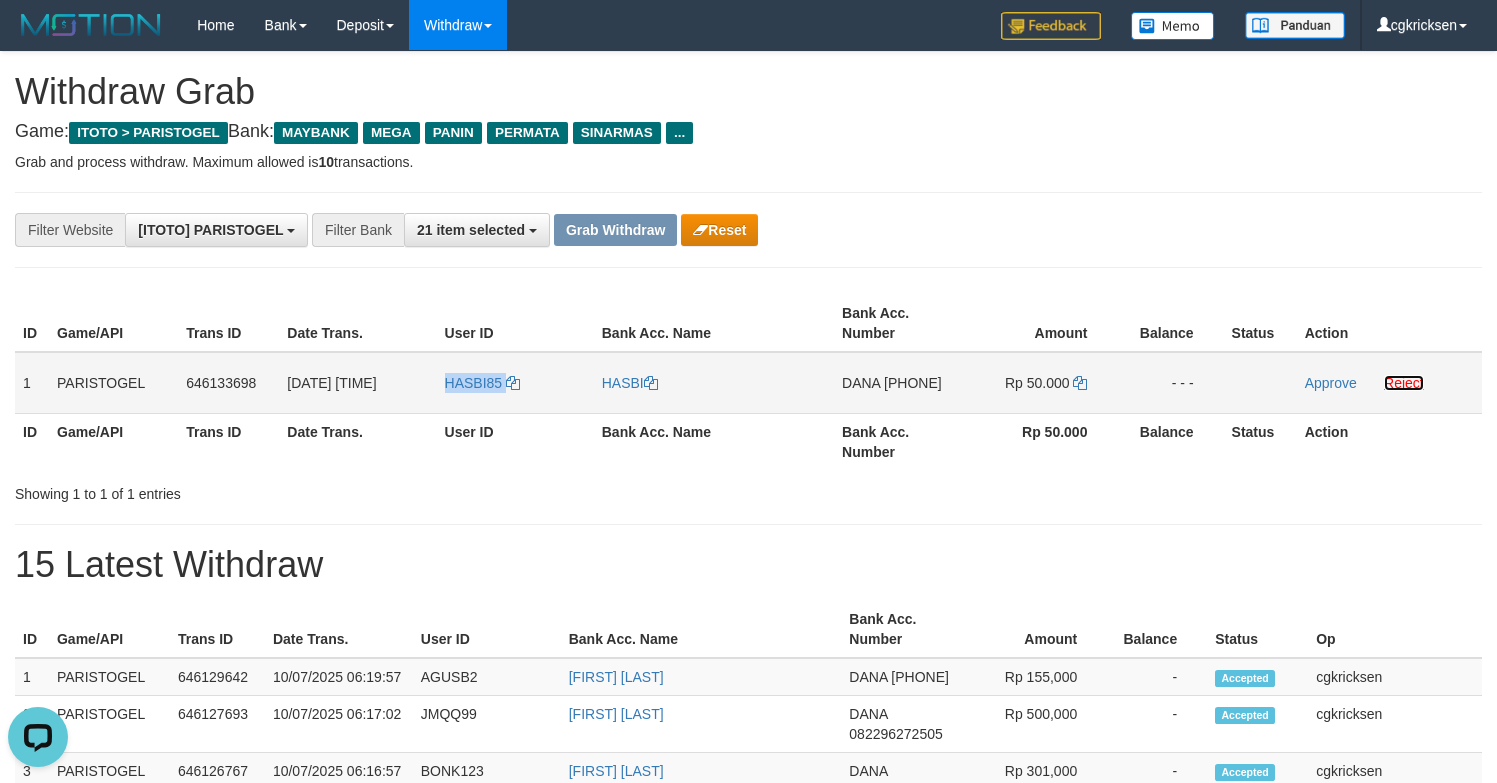 drag, startPoint x: 1399, startPoint y: 388, endPoint x: 996, endPoint y: 361, distance: 403.90344 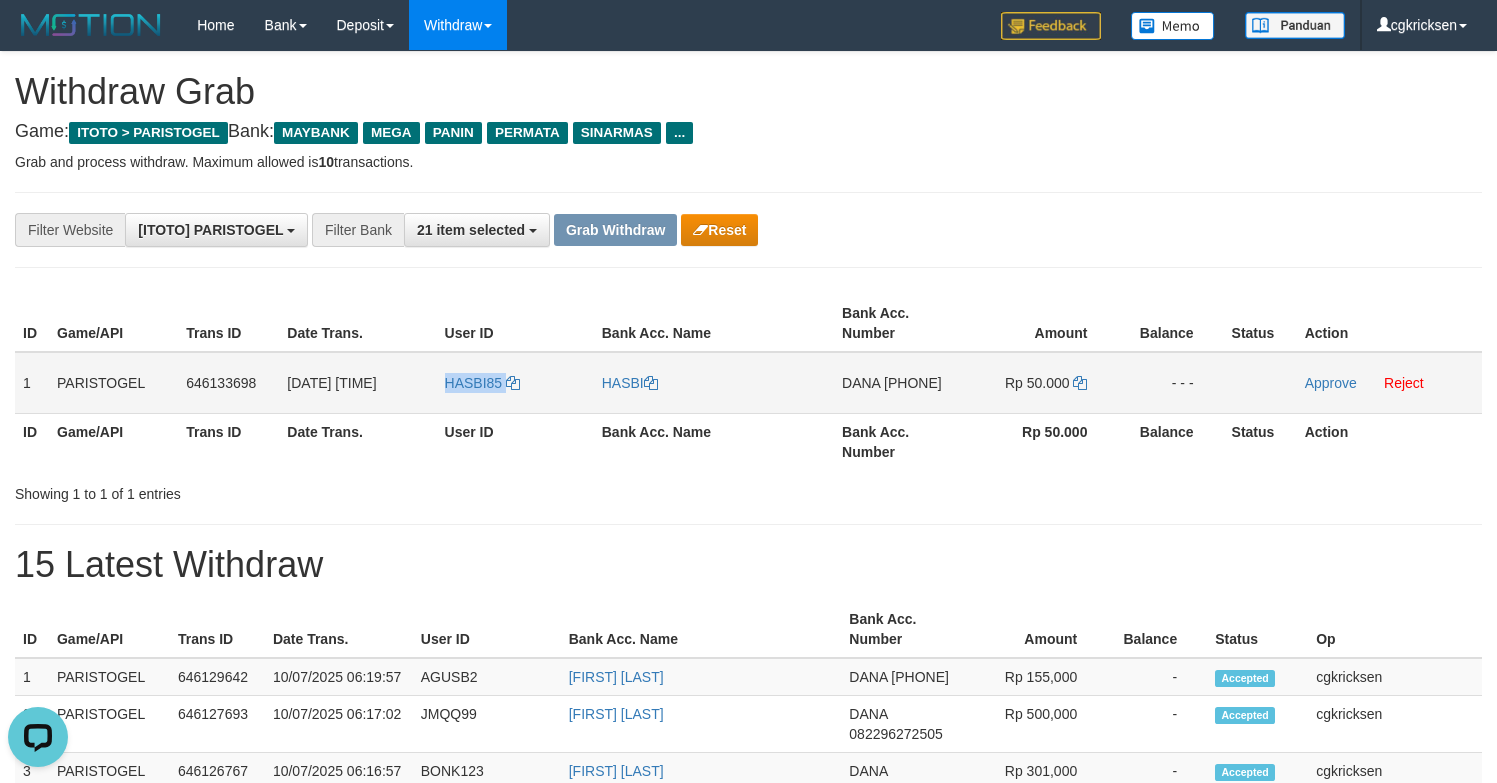 click on "HASBI85" at bounding box center [515, 383] 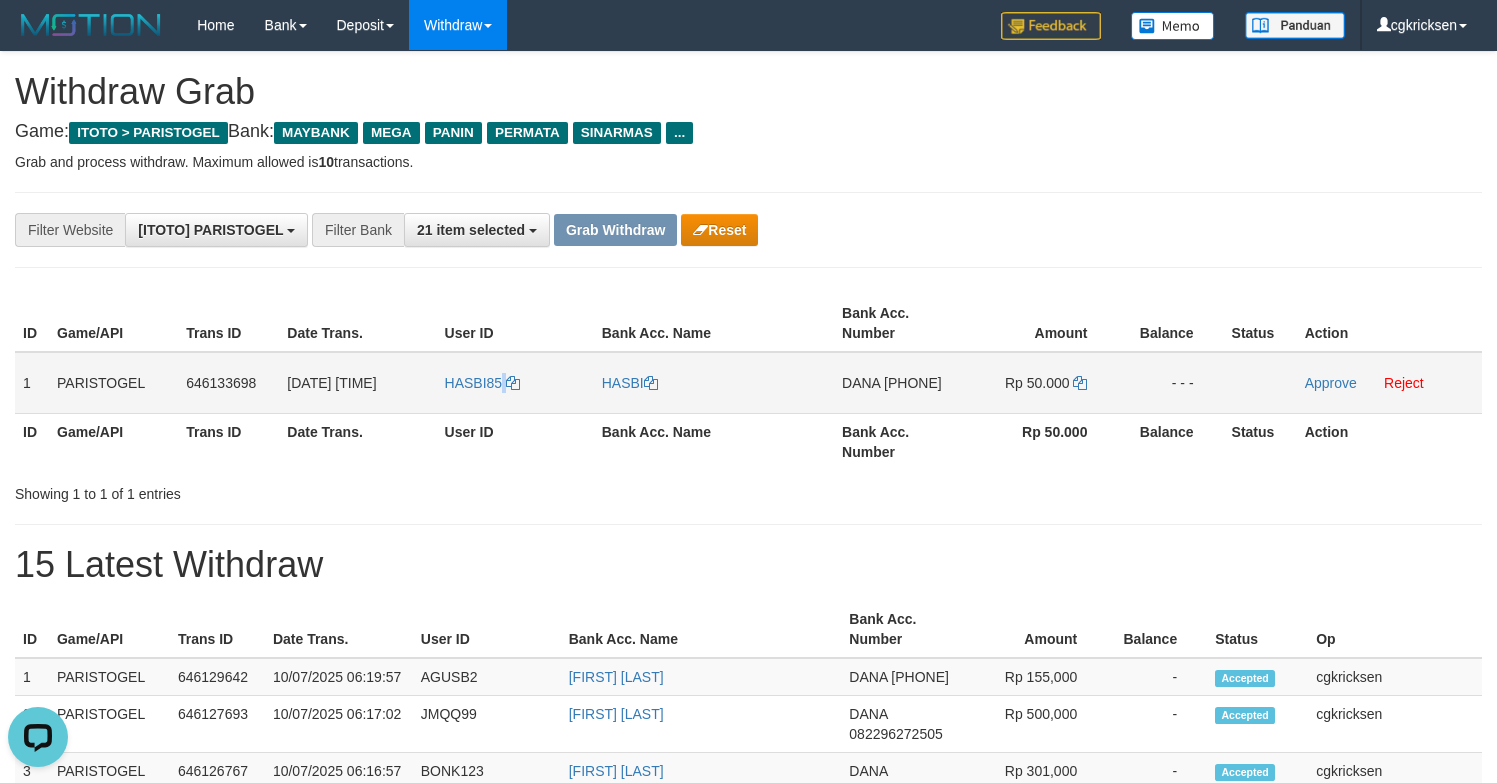 click on "HASBI85" at bounding box center (515, 383) 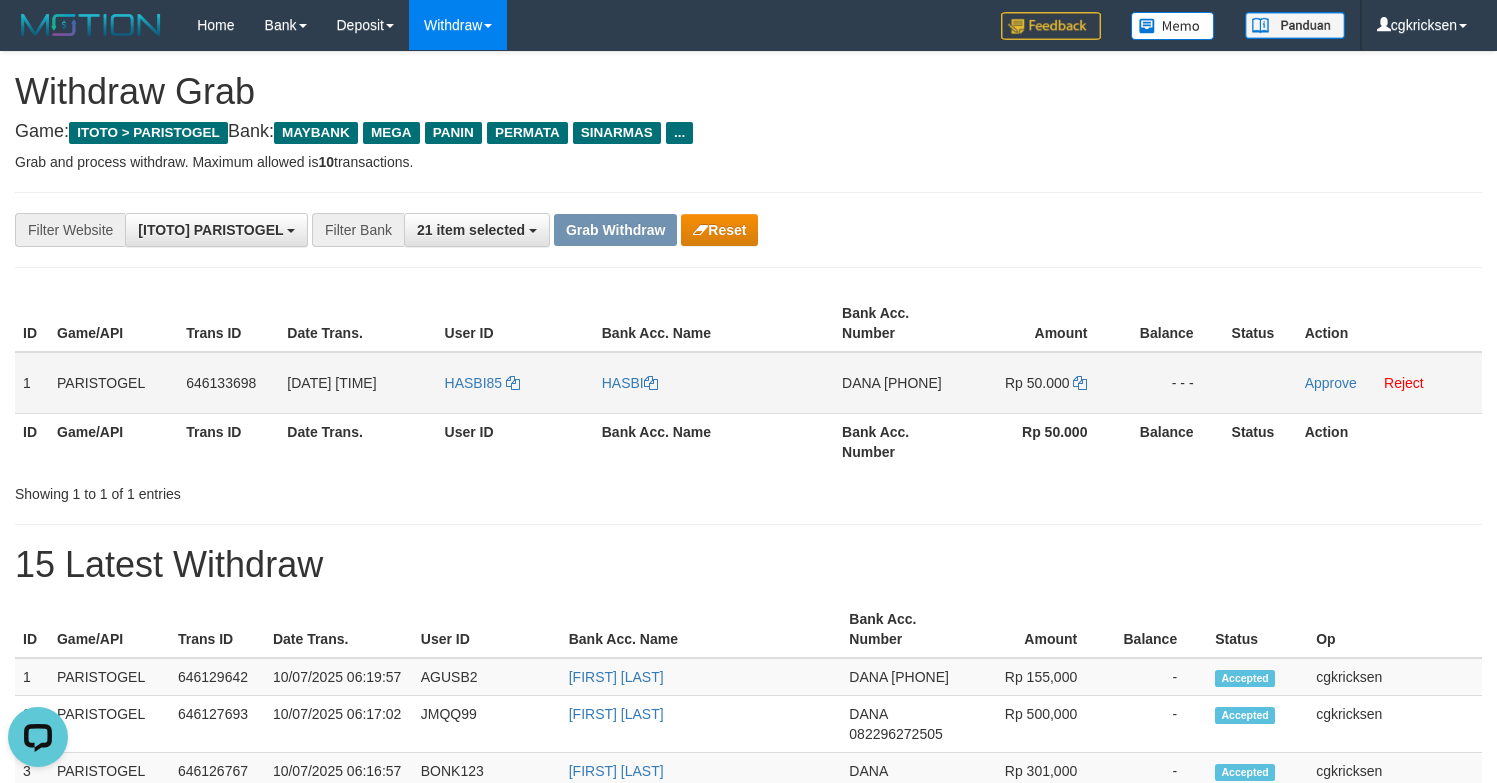 click on "HASBI85" at bounding box center (515, 383) 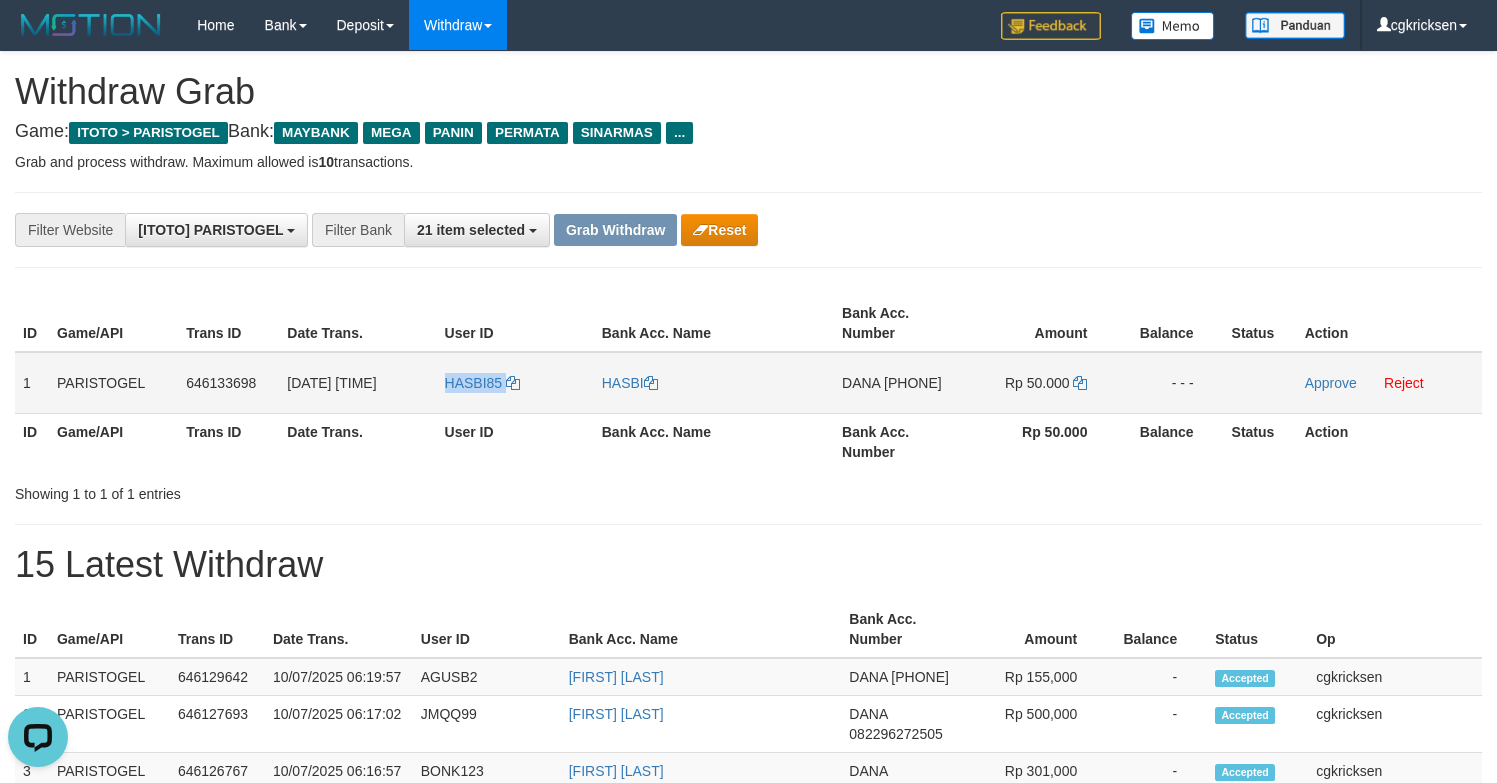 click on "HASBI85" at bounding box center [515, 383] 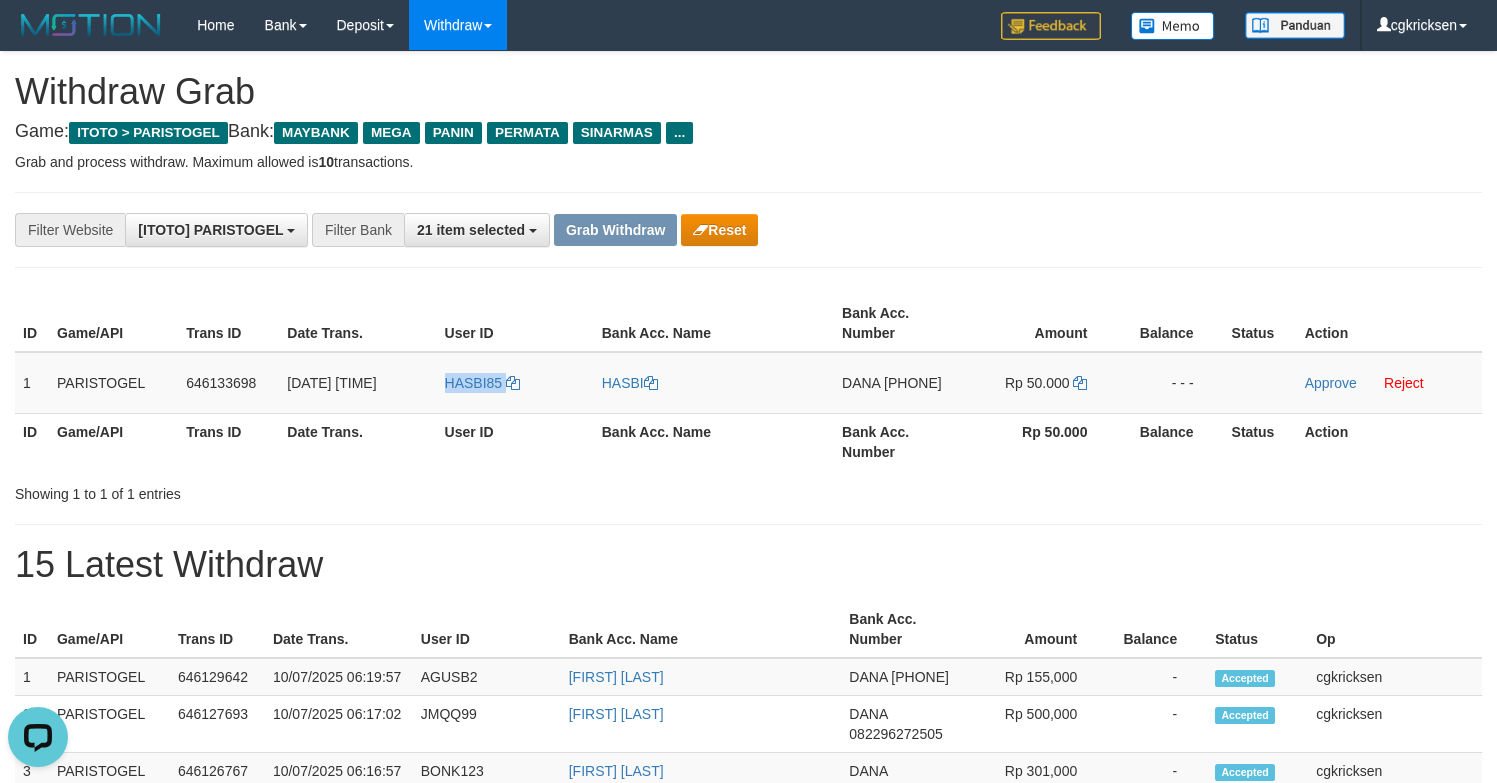 copy on "HASBI85" 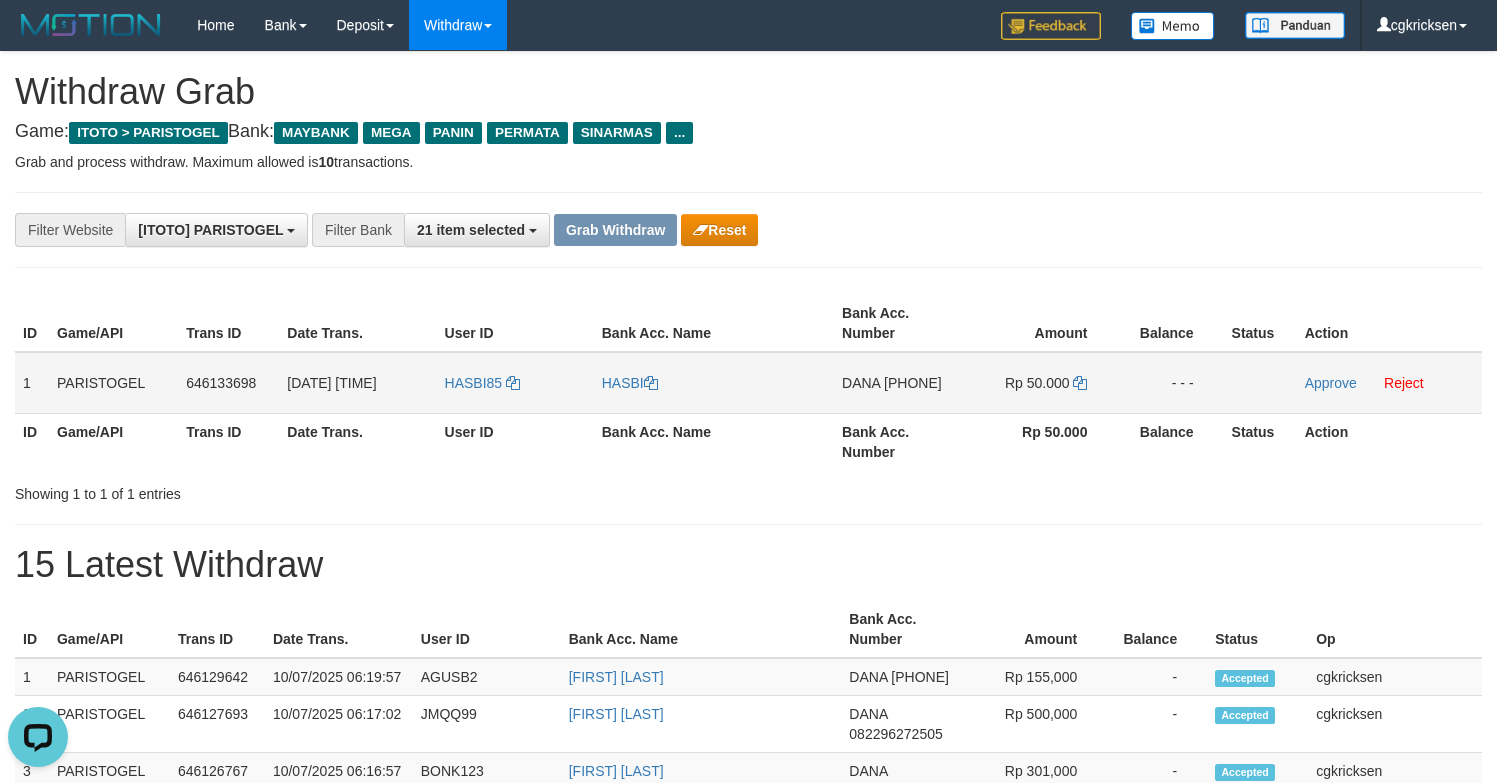 click on "HASBI" at bounding box center (714, 383) 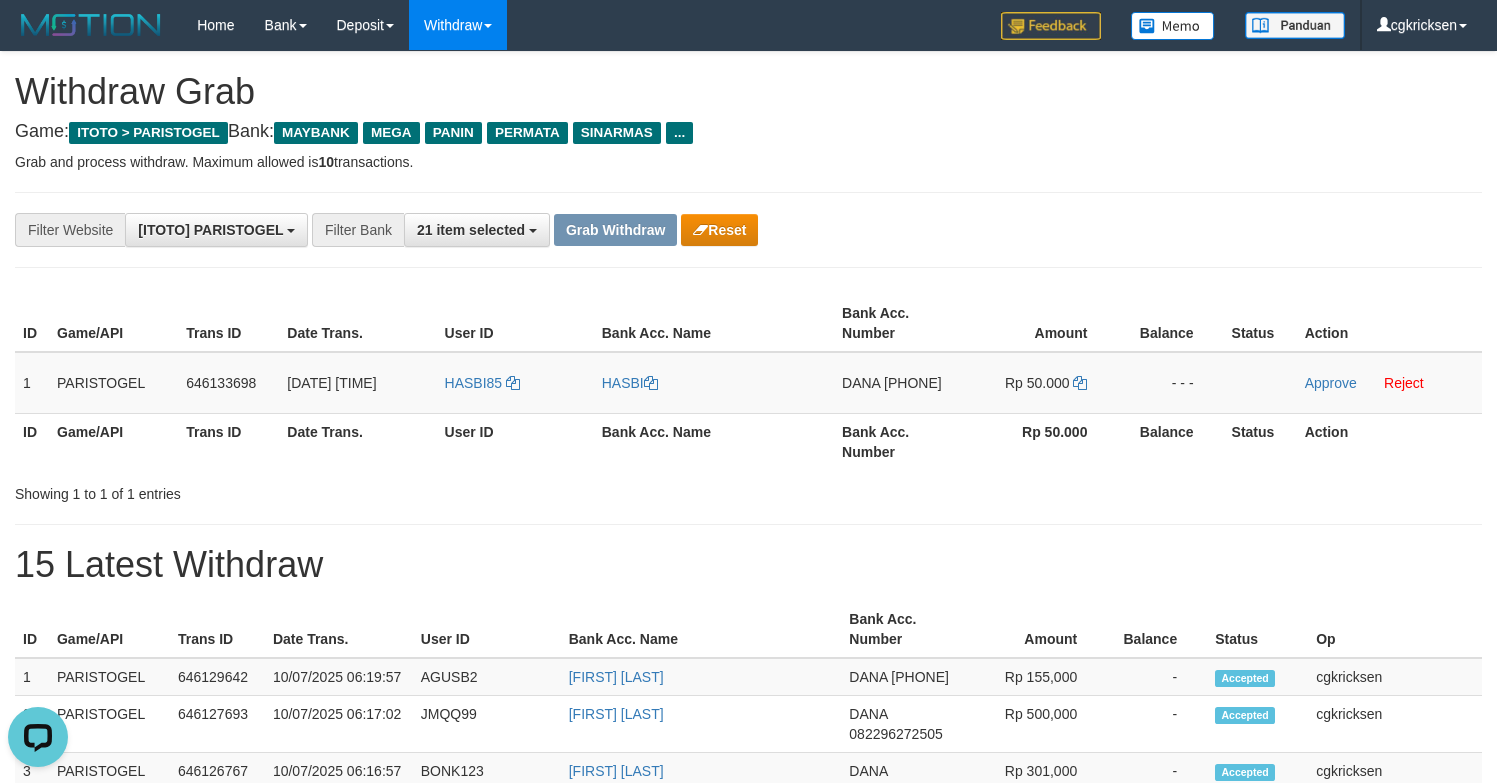 copy on "HASBI" 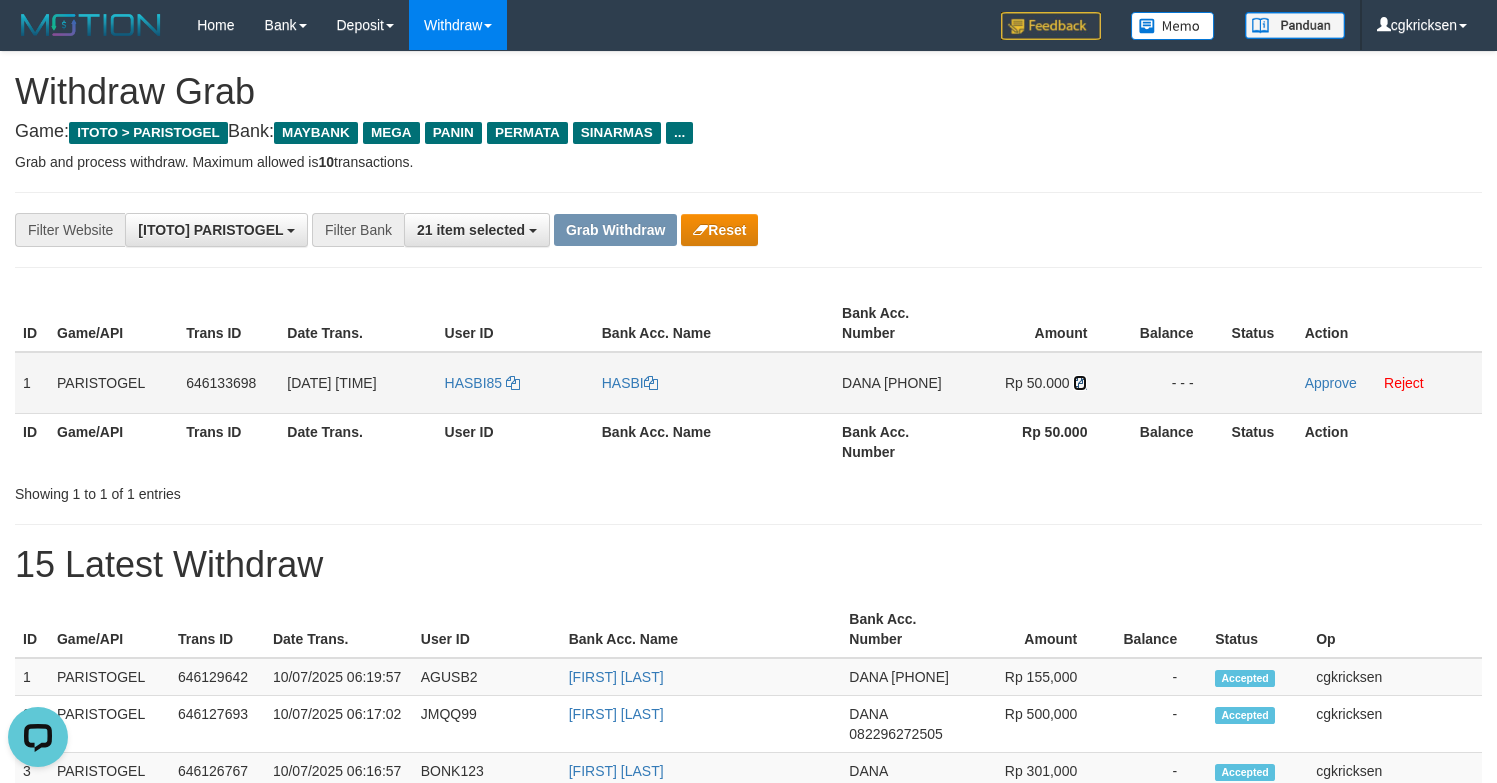 click at bounding box center (1080, 383) 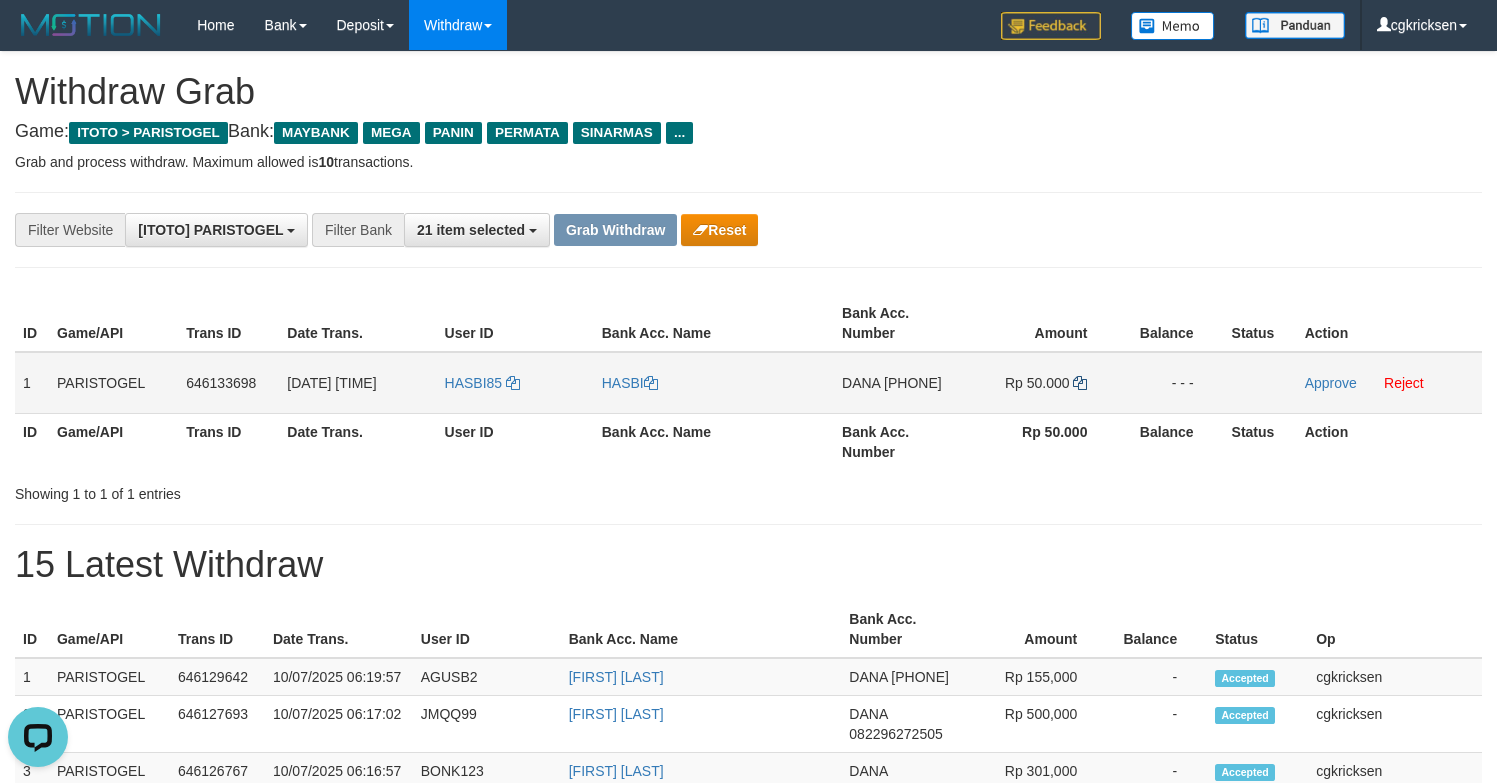 copy on "HASBI" 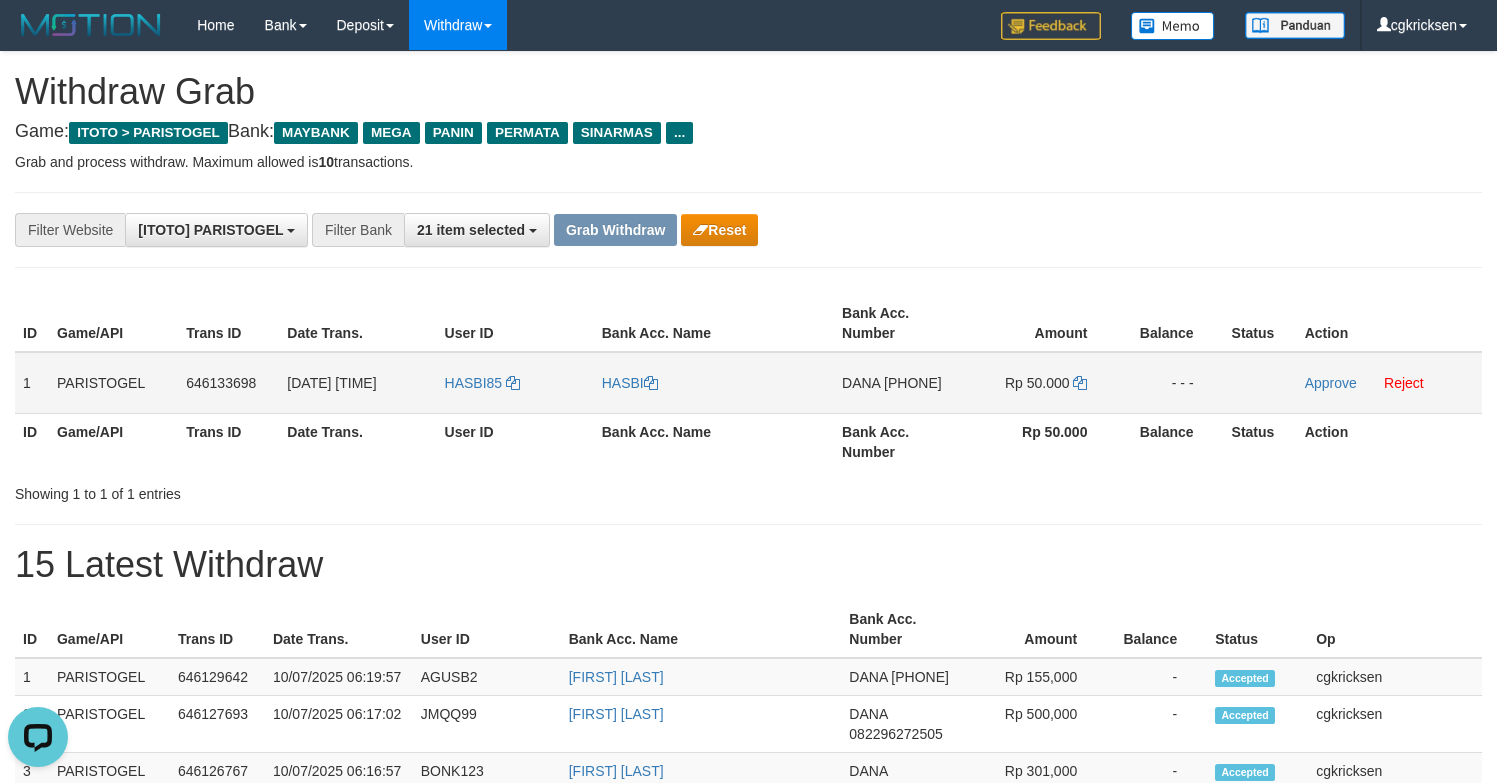 click on "DANA
081936384772" at bounding box center [898, 383] 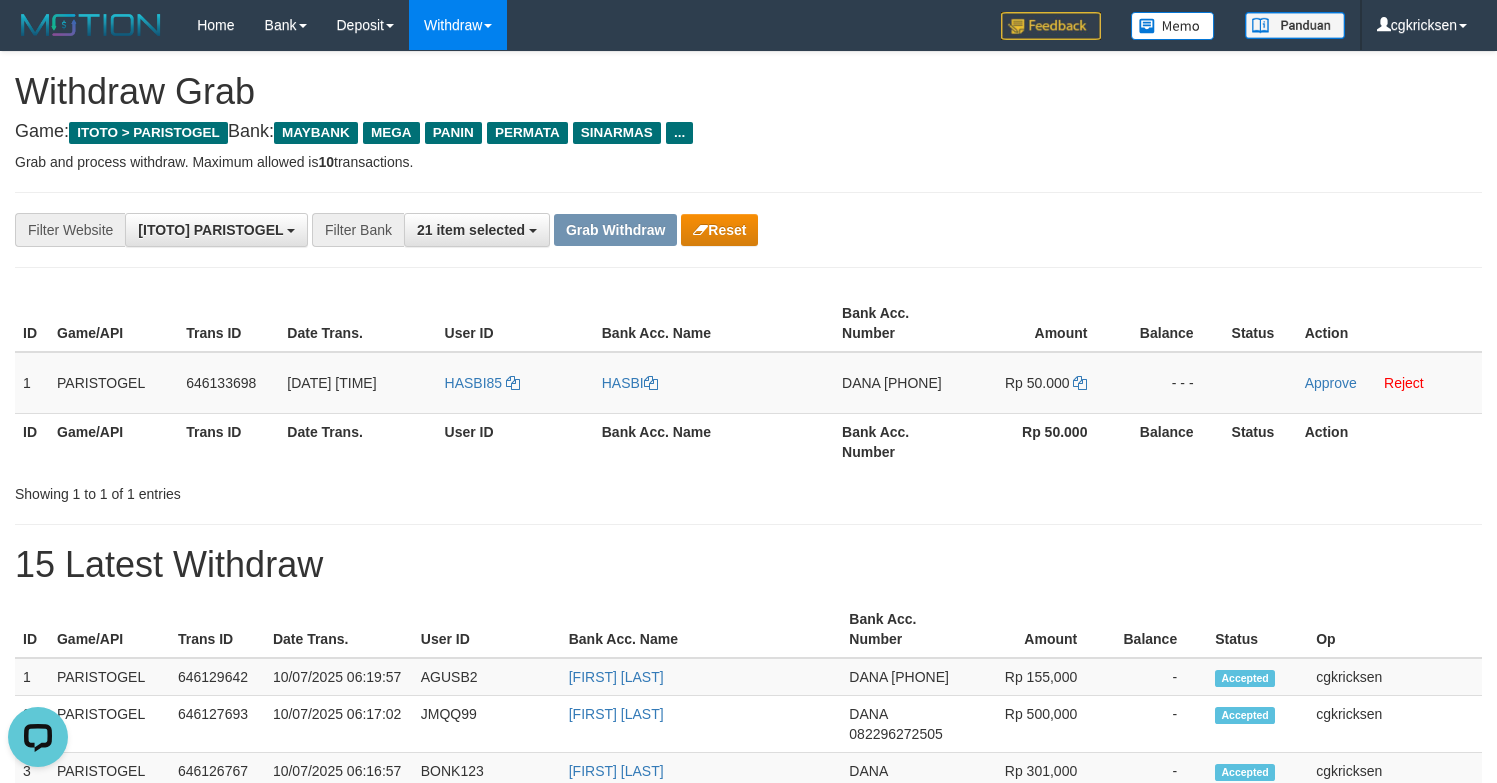 copy on "[PHONE]" 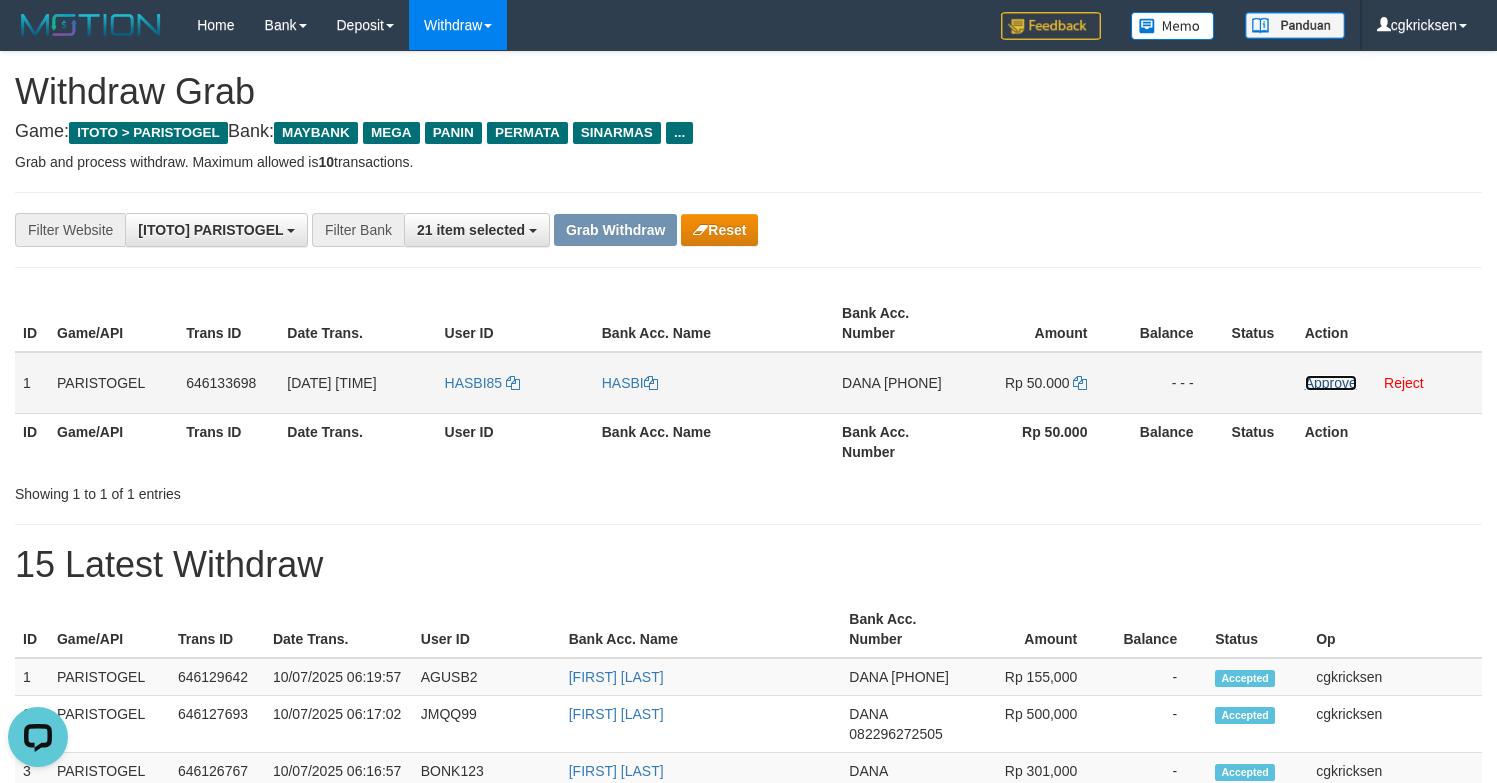 click on "Approve" at bounding box center [1331, 383] 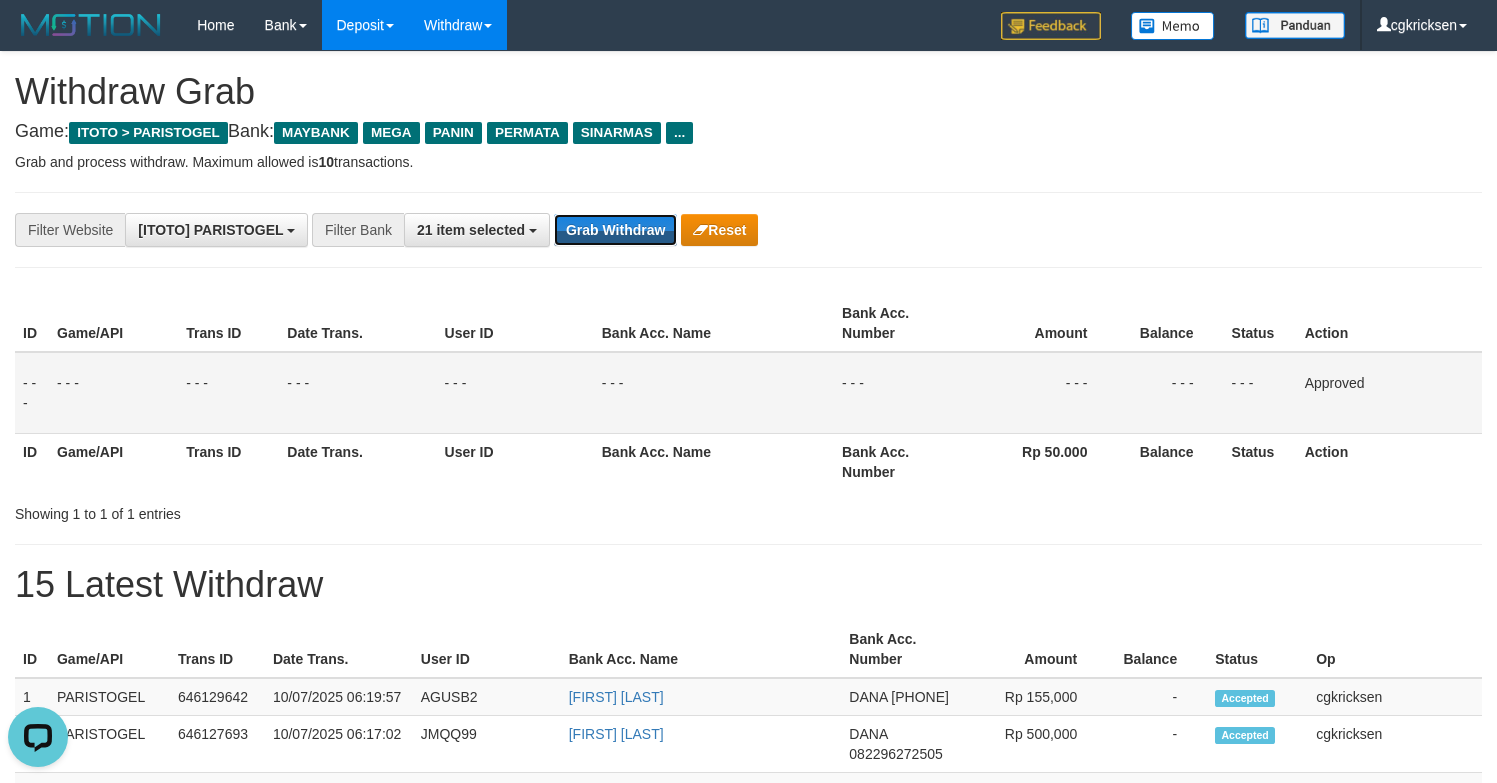 drag, startPoint x: 649, startPoint y: 225, endPoint x: 346, endPoint y: 15, distance: 368.6584 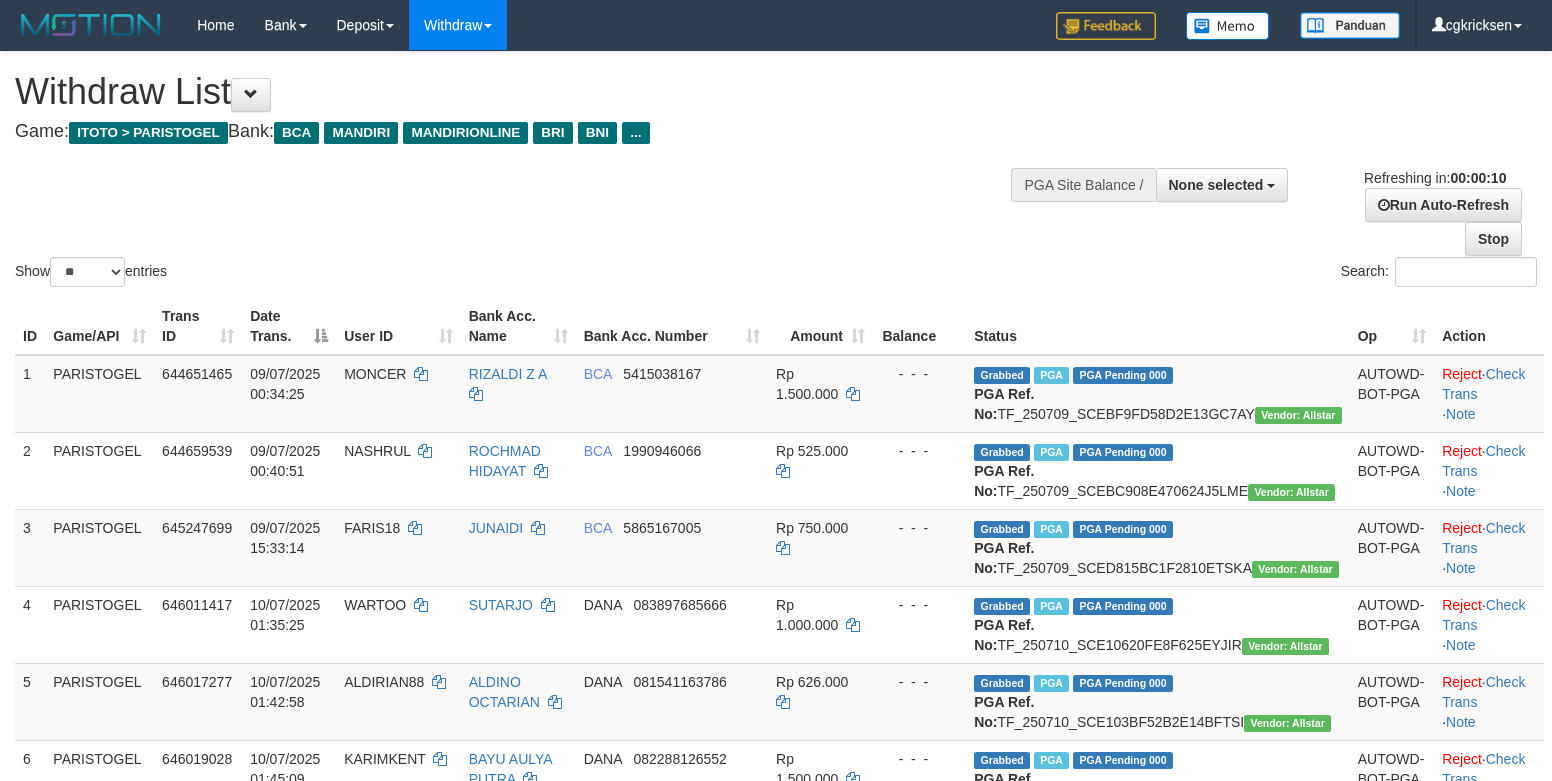 scroll, scrollTop: 0, scrollLeft: 0, axis: both 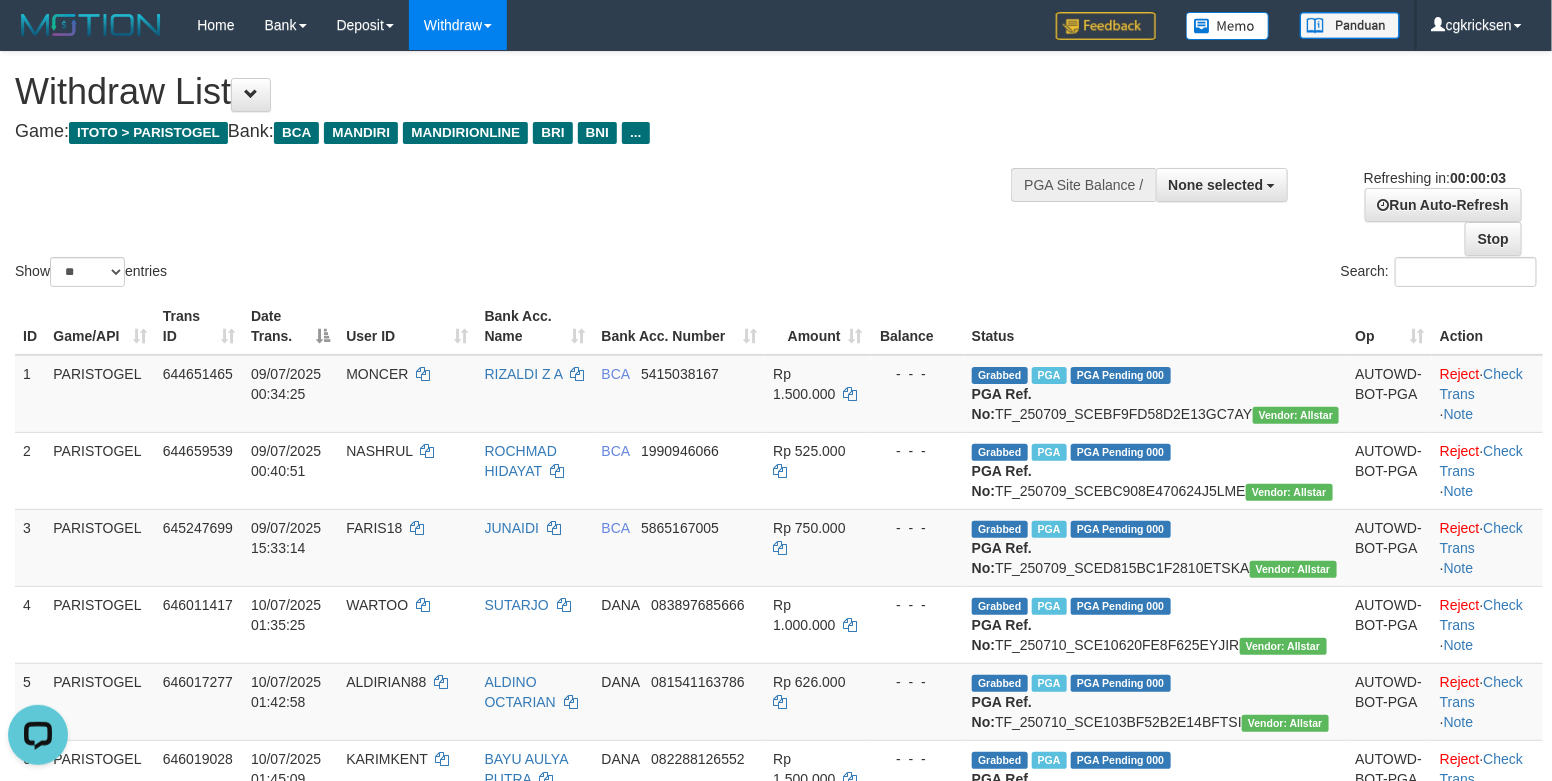 click on "Search:" at bounding box center (1164, 274) 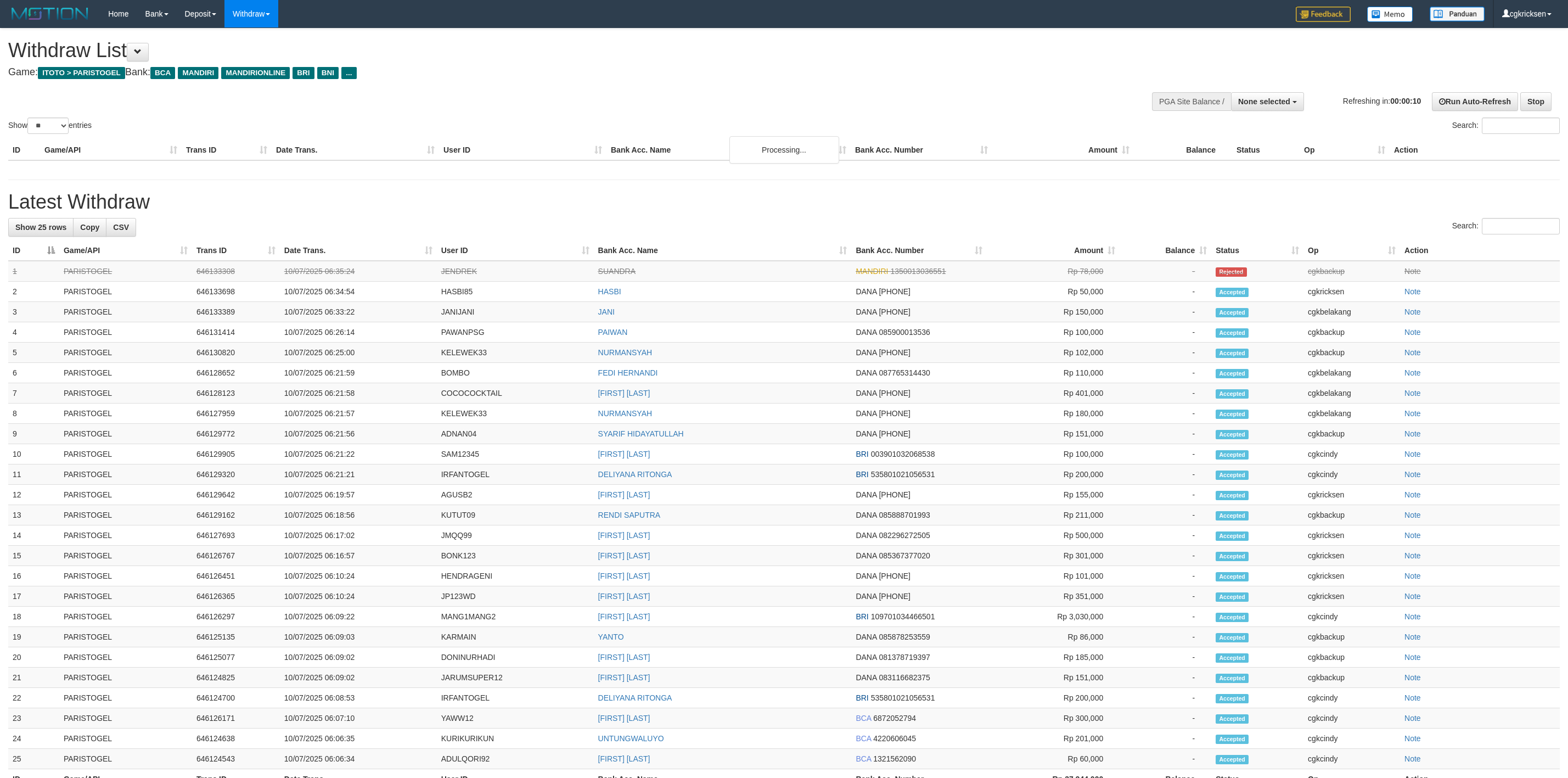 scroll, scrollTop: 0, scrollLeft: 0, axis: both 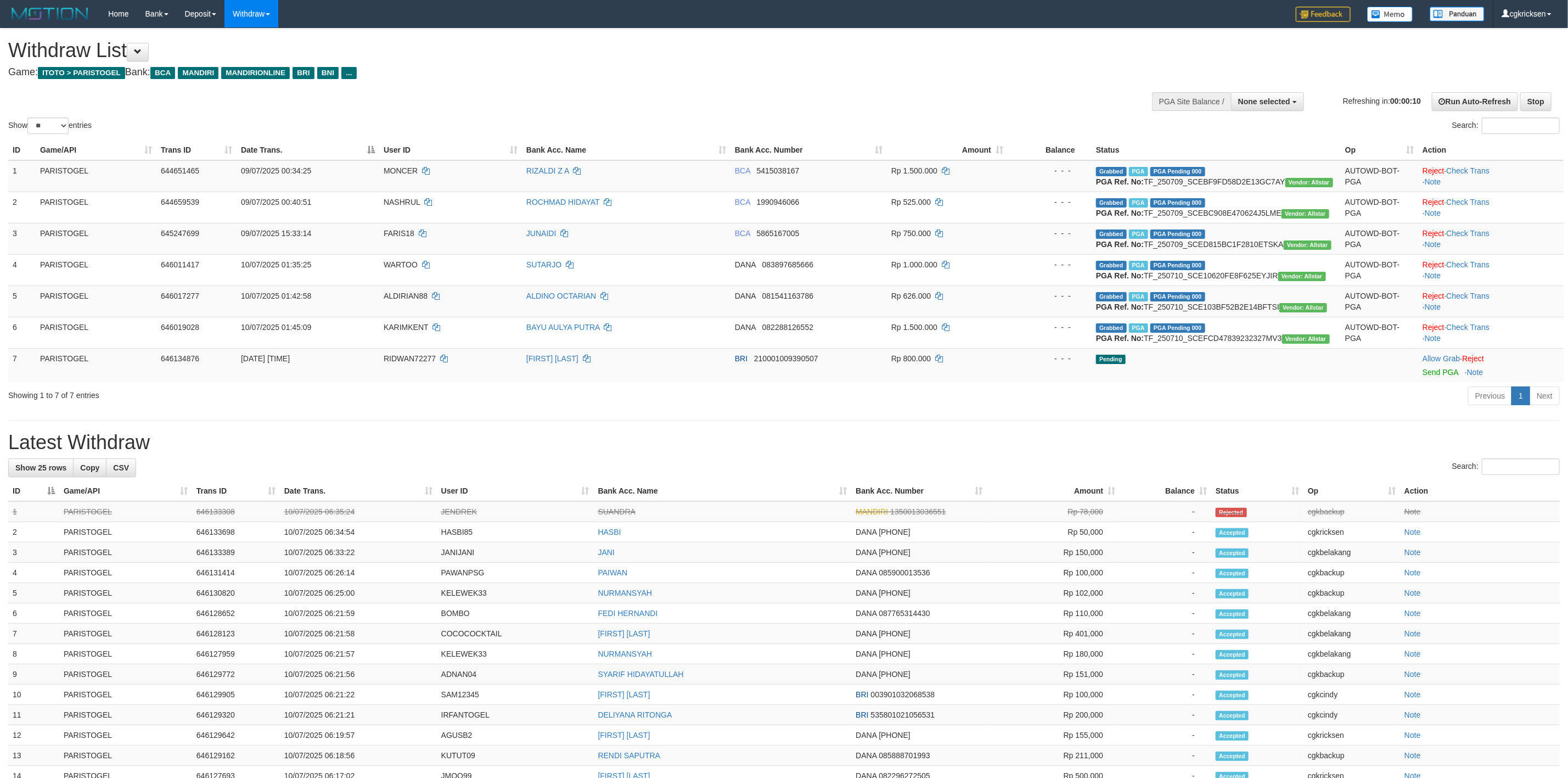 drag, startPoint x: 0, startPoint y: 0, endPoint x: 946, endPoint y: 493, distance: 1066.7544 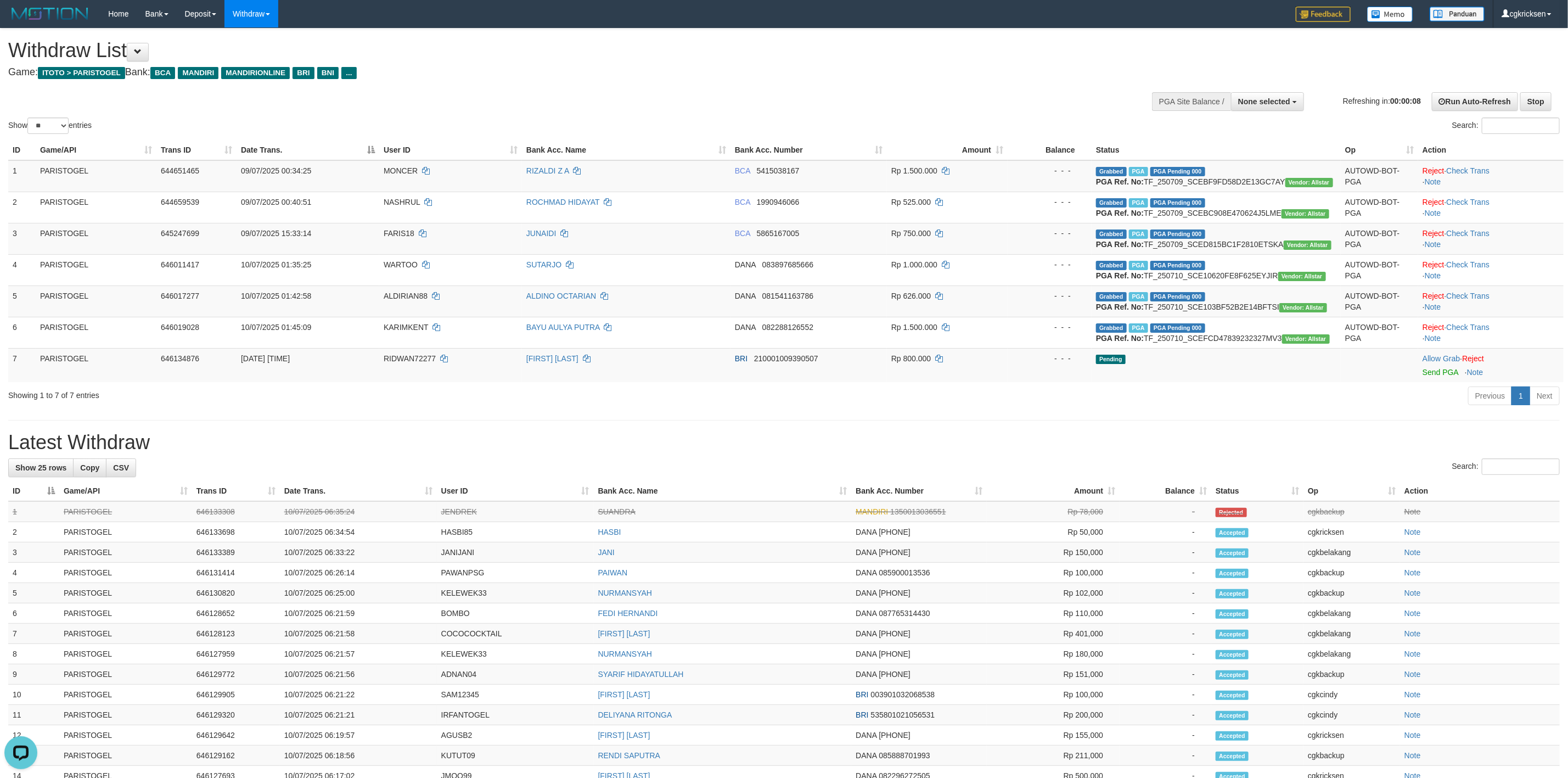 scroll, scrollTop: 0, scrollLeft: 0, axis: both 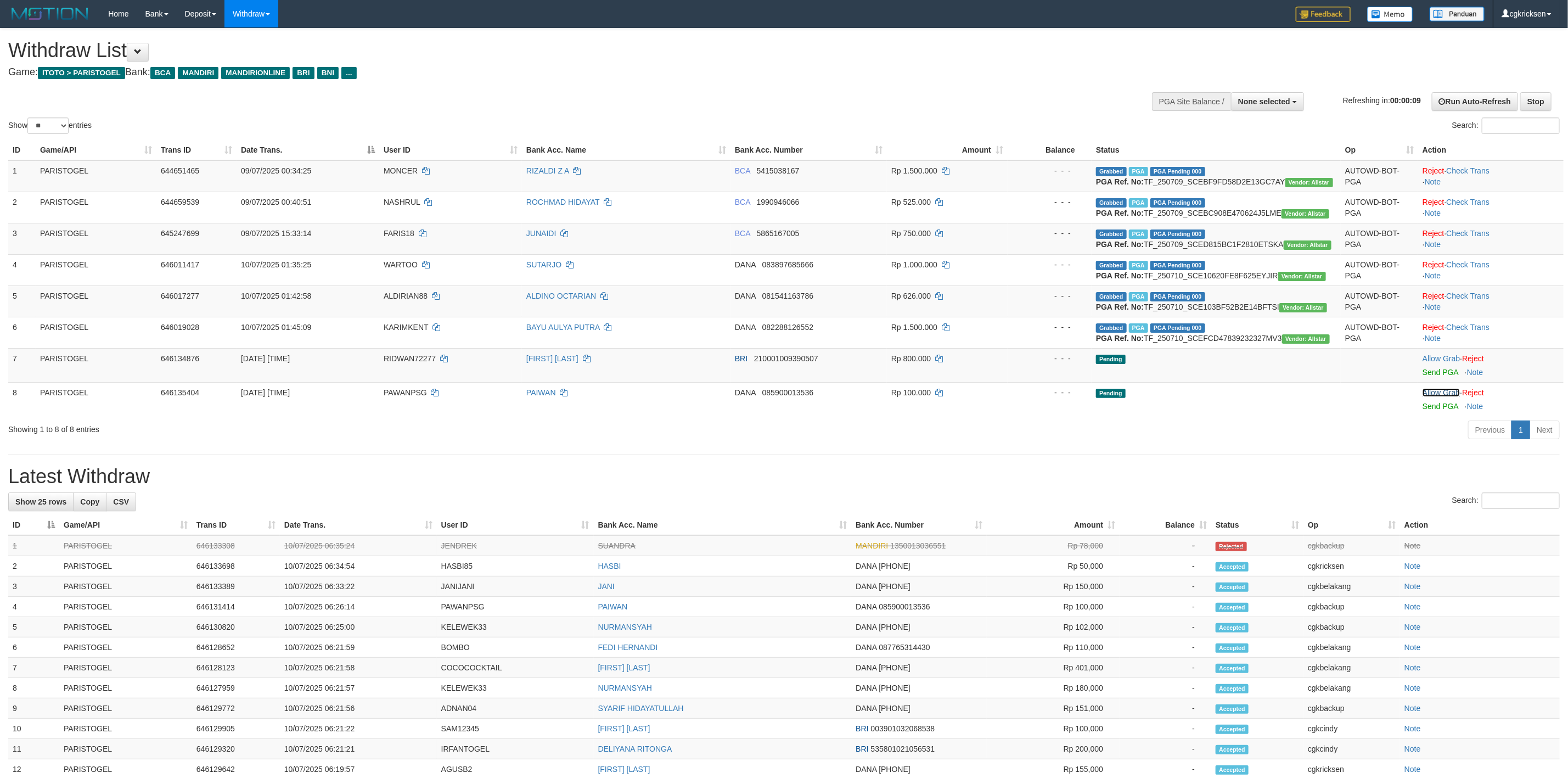 drag, startPoint x: 1445, startPoint y: 493, endPoint x: 870, endPoint y: 88, distance: 703.3136 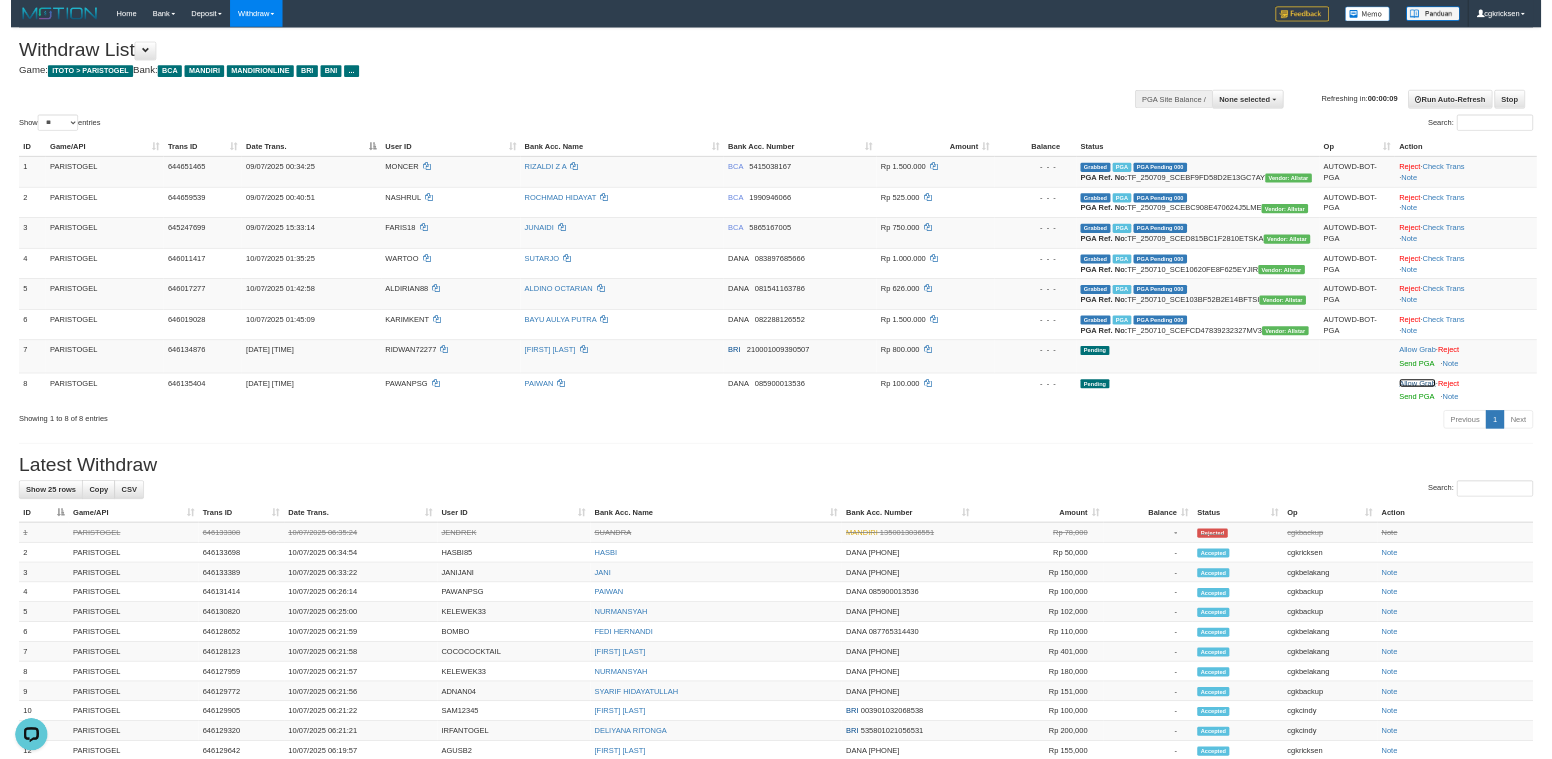 scroll, scrollTop: 0, scrollLeft: 0, axis: both 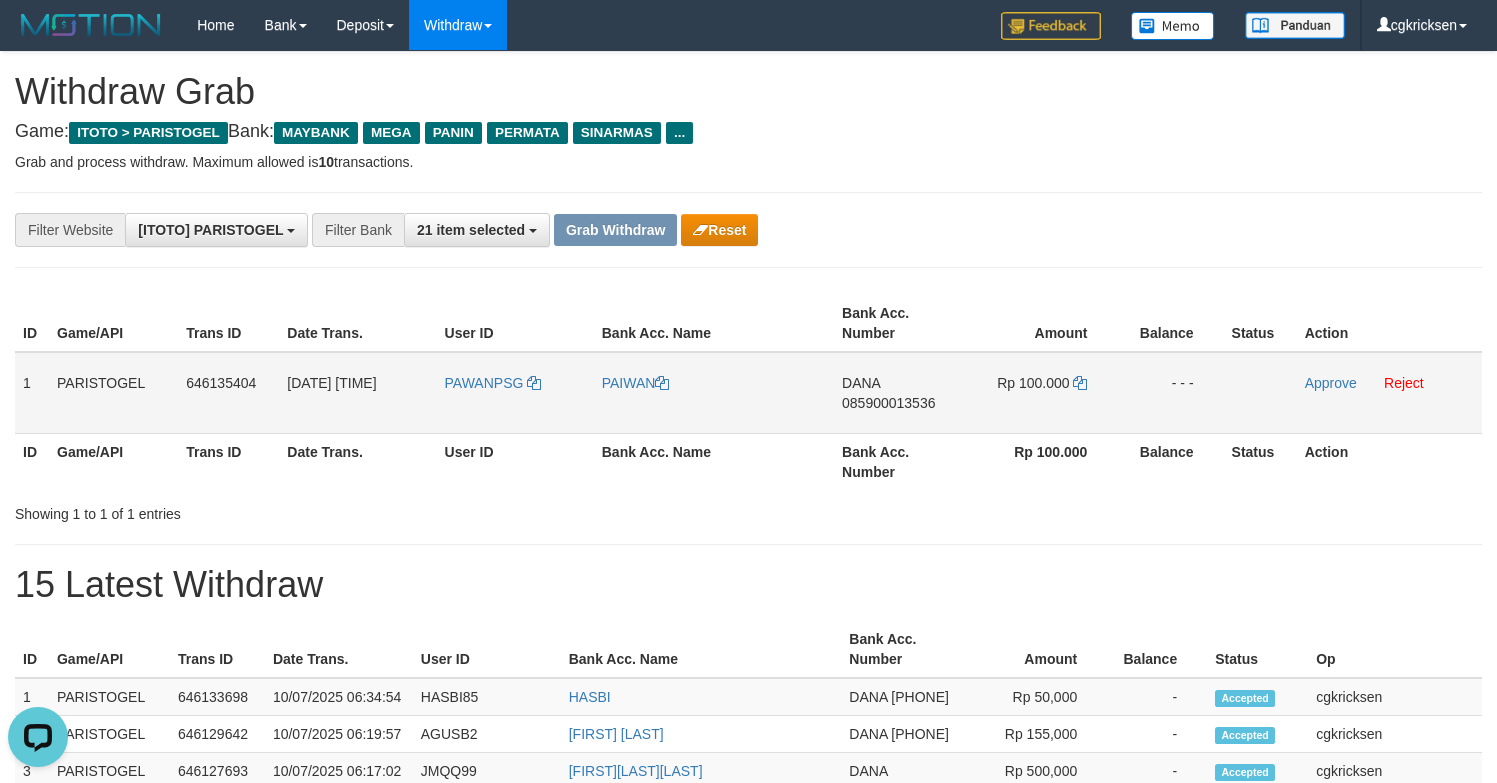click on "PAIWAN" at bounding box center [714, 393] 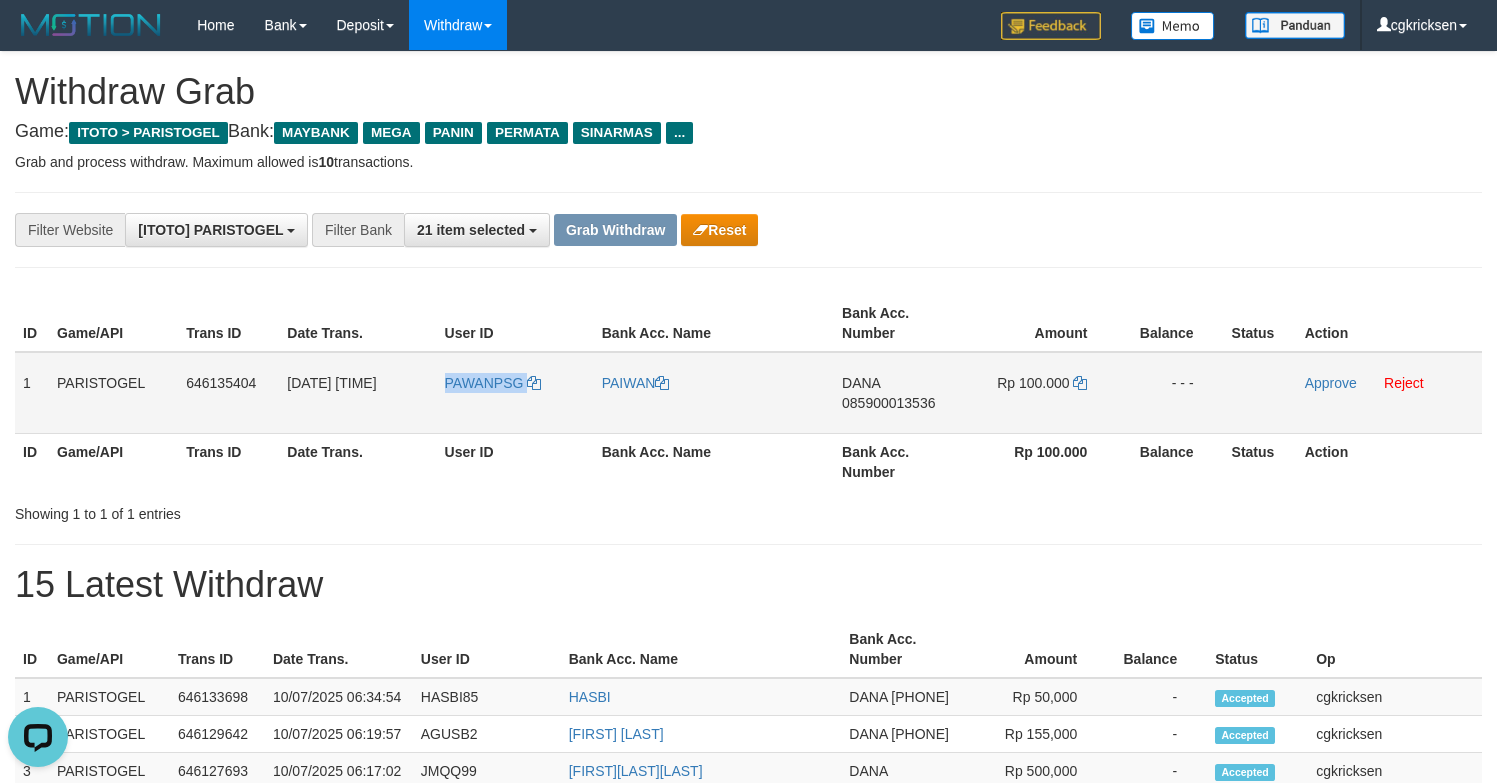 click on "PAWANPSG" at bounding box center [515, 393] 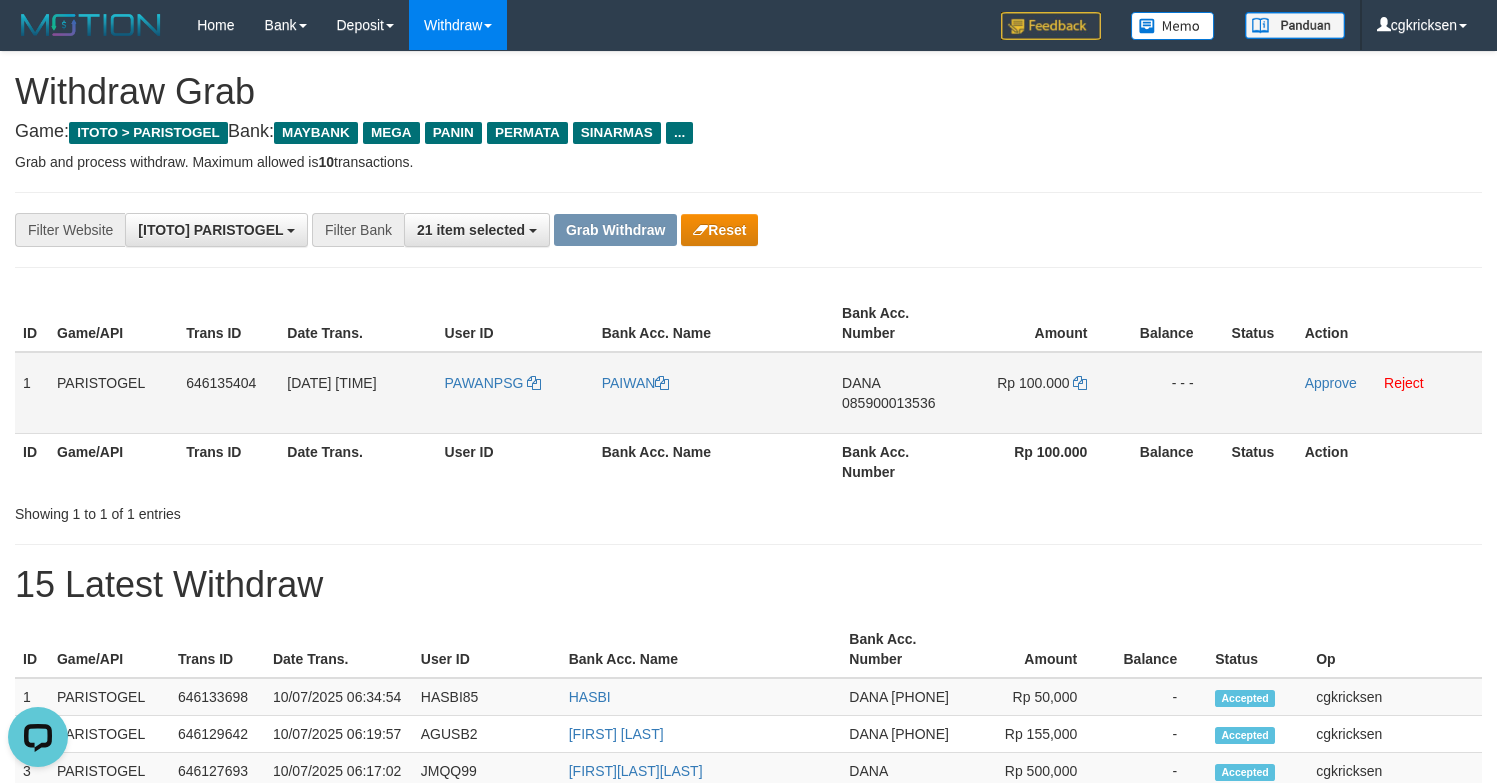 click on "DANA
085900013536" at bounding box center (898, 393) 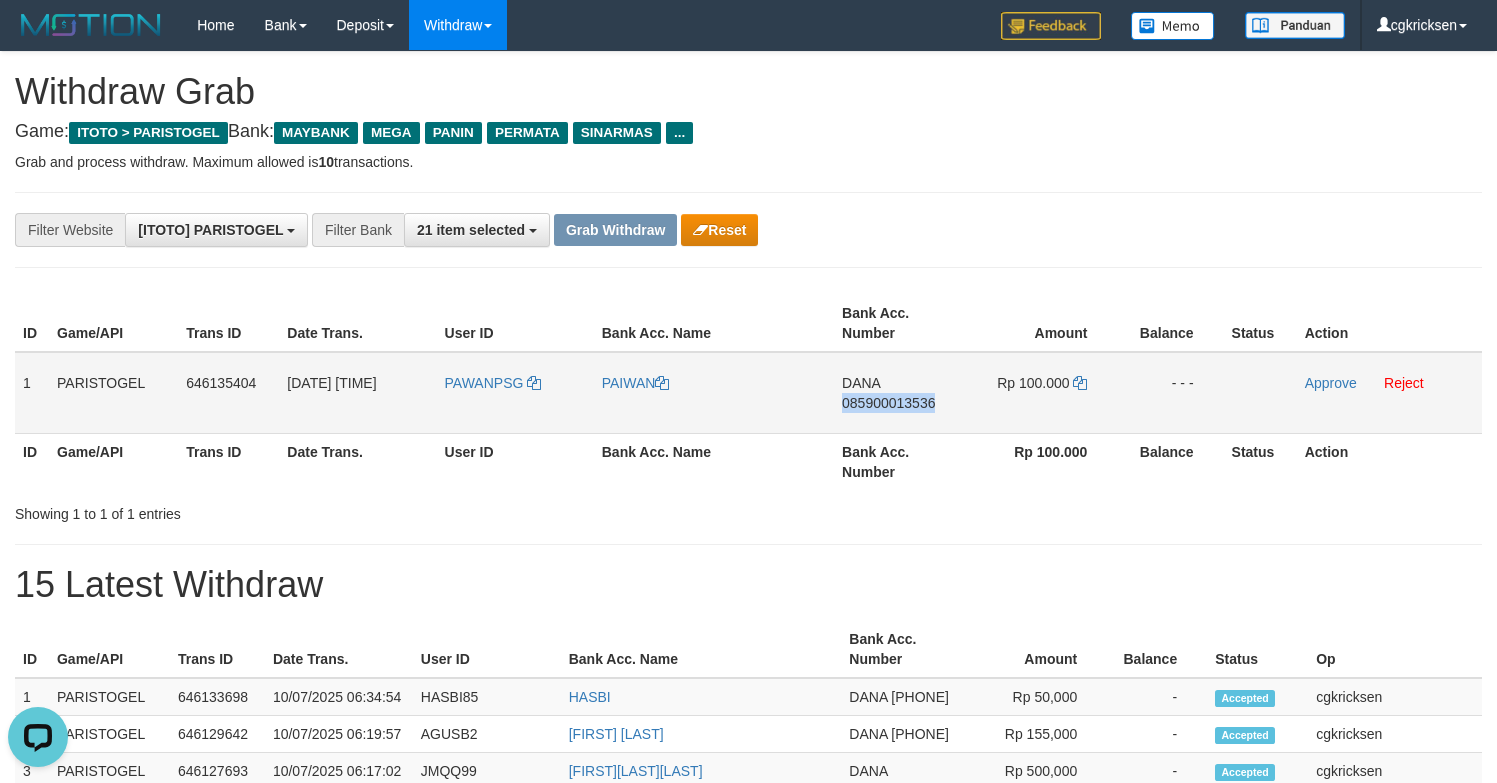 click on "DANA
085900013536" at bounding box center (898, 393) 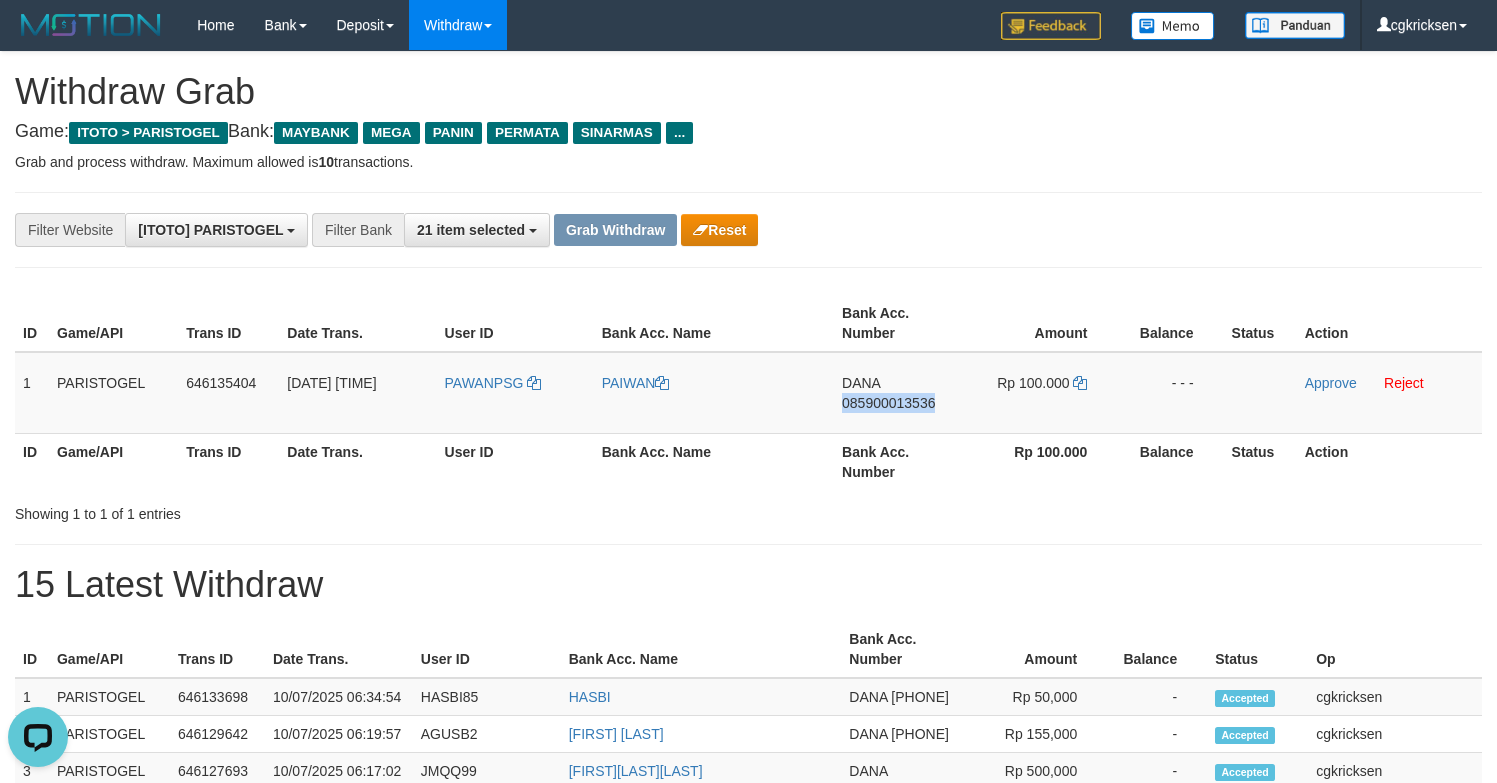 copy on "085900013536" 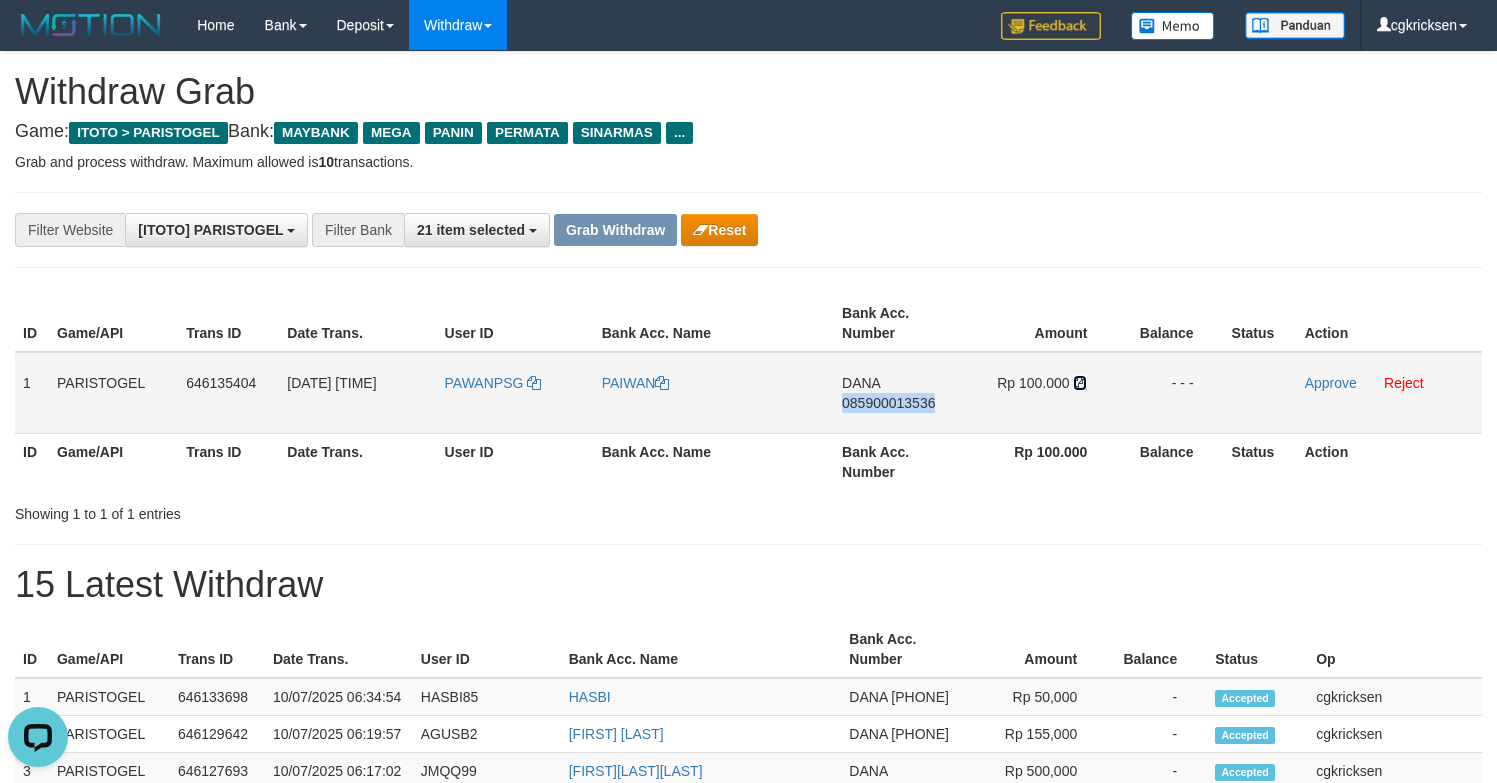 click at bounding box center (662, 383) 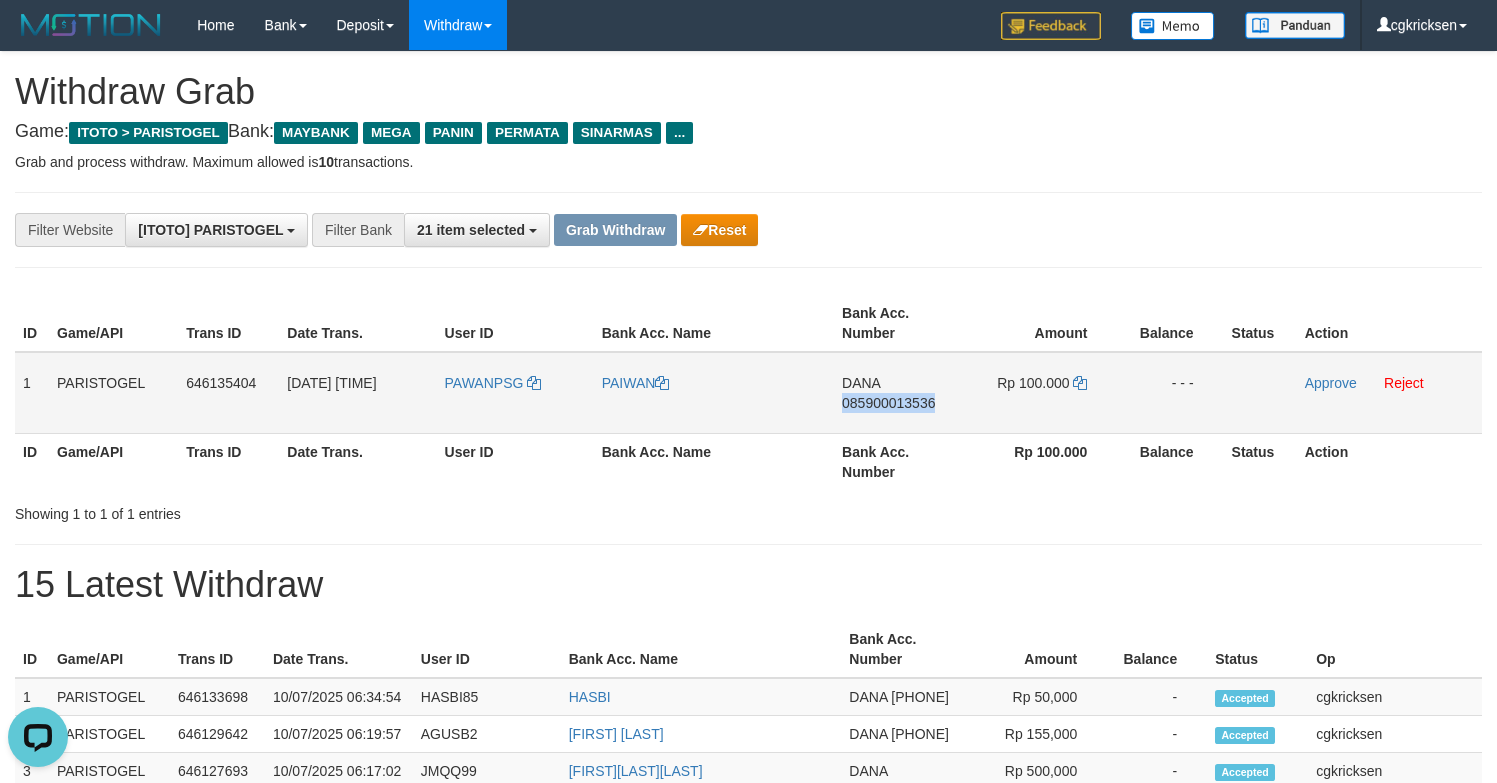 copy on "085900013536" 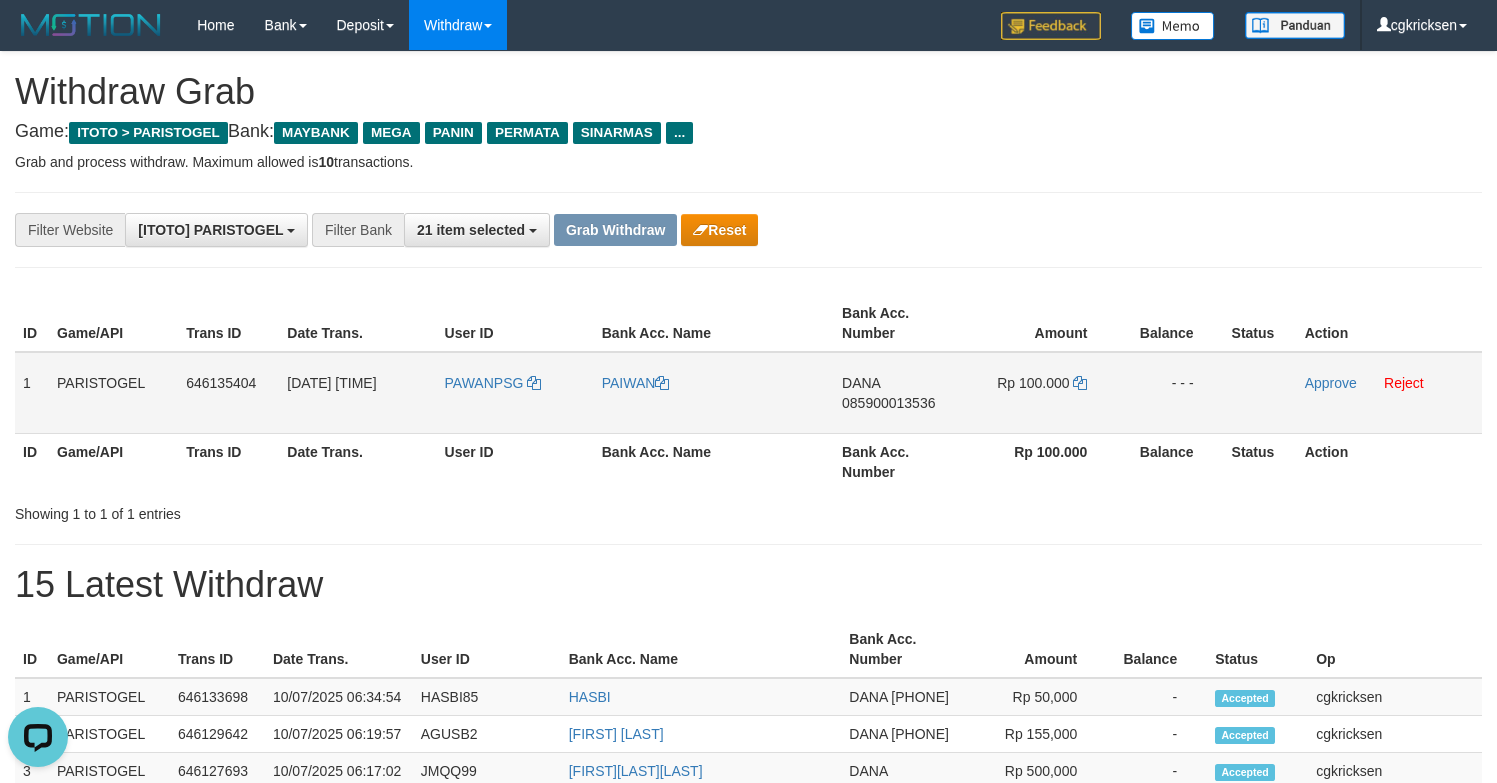 click on "- - -" at bounding box center (1170, 393) 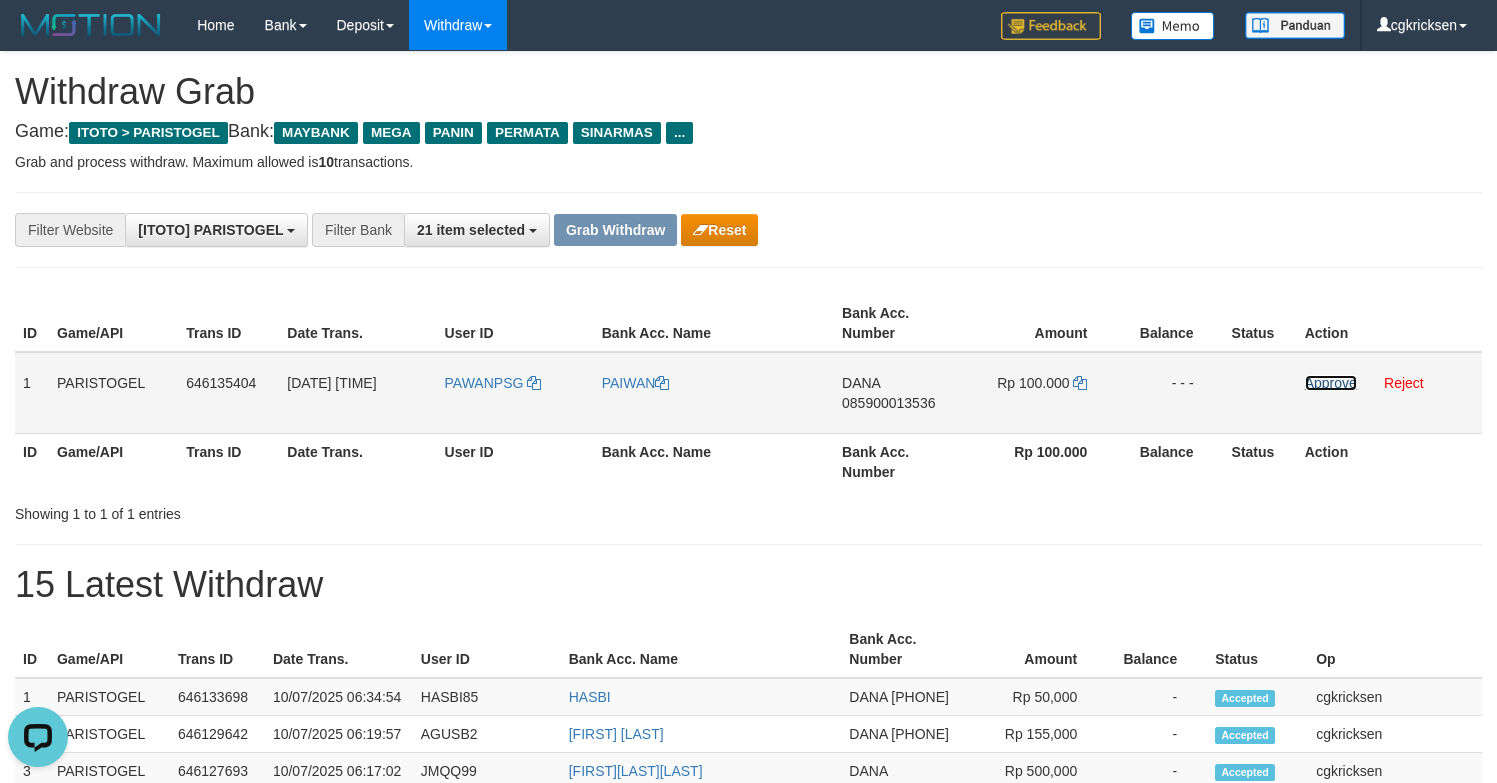 click on "Approve" at bounding box center [1331, 383] 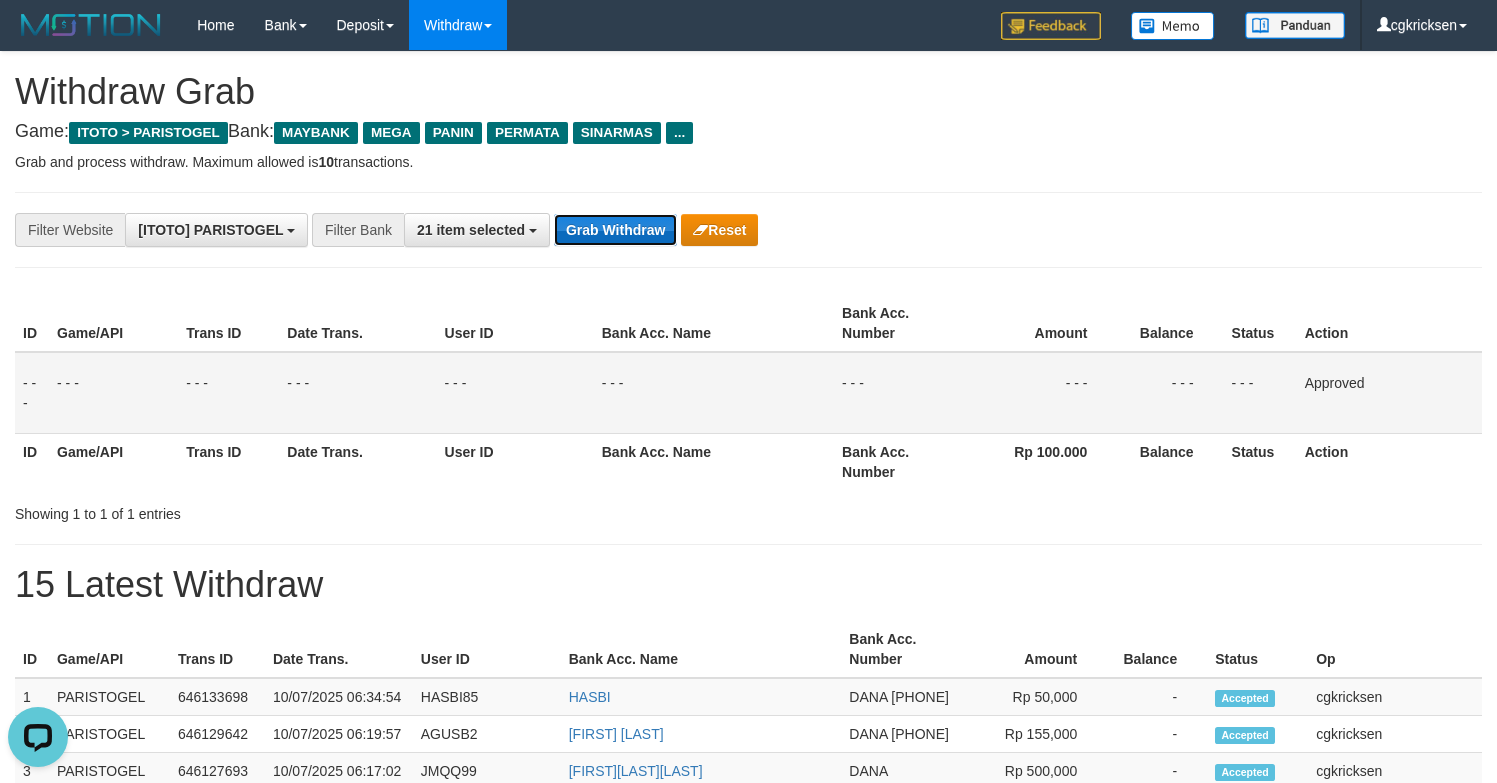click on "Grab Withdraw" at bounding box center [615, 230] 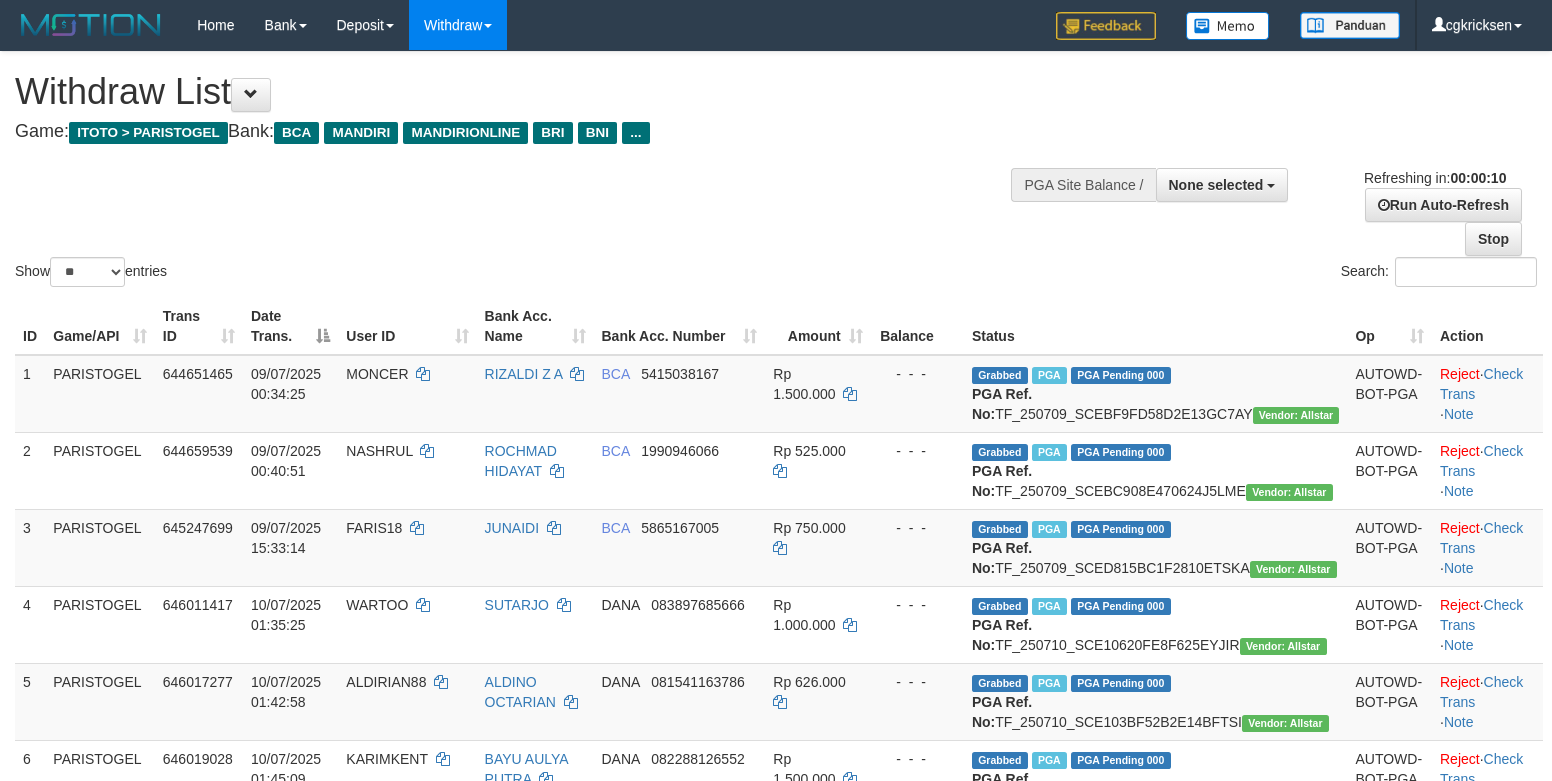 scroll, scrollTop: 0, scrollLeft: 0, axis: both 